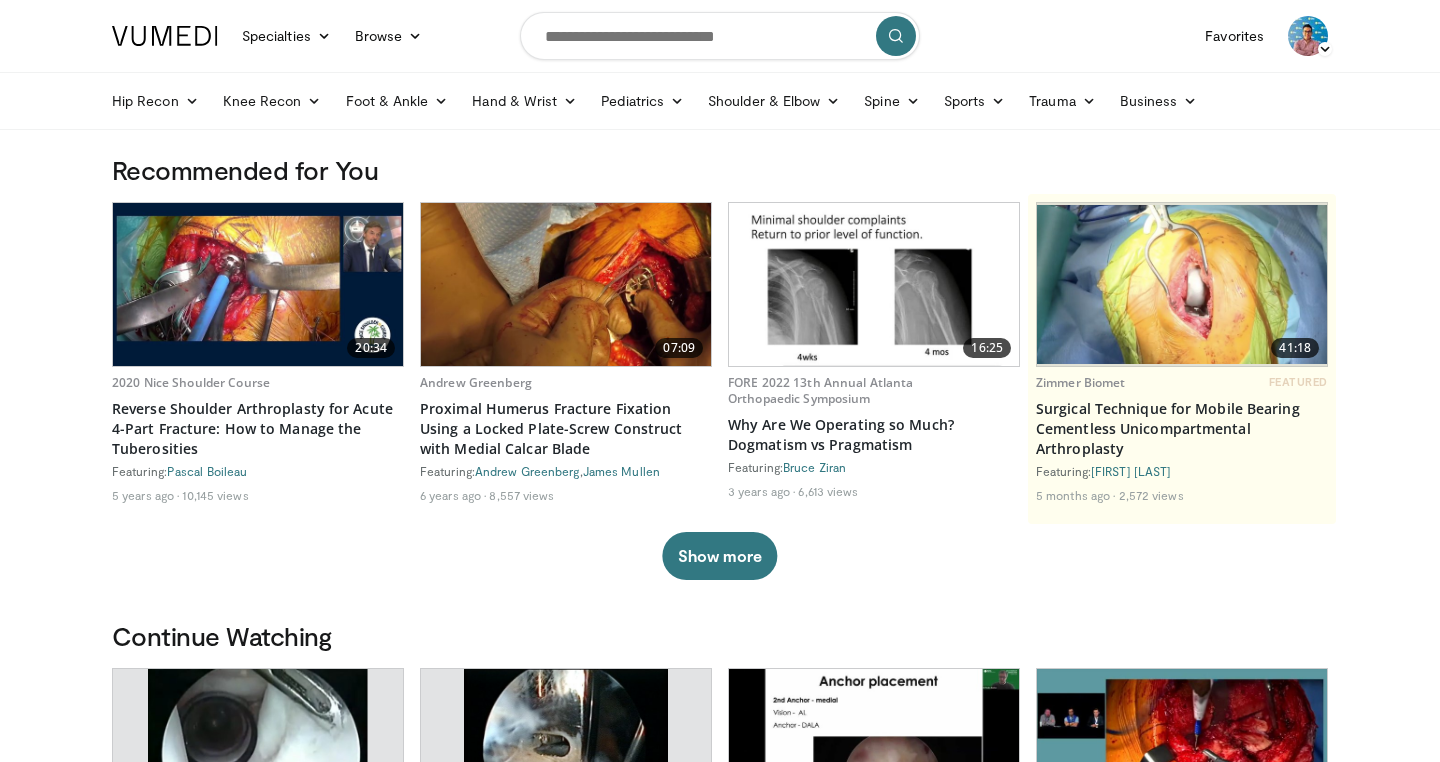 scroll, scrollTop: 0, scrollLeft: 0, axis: both 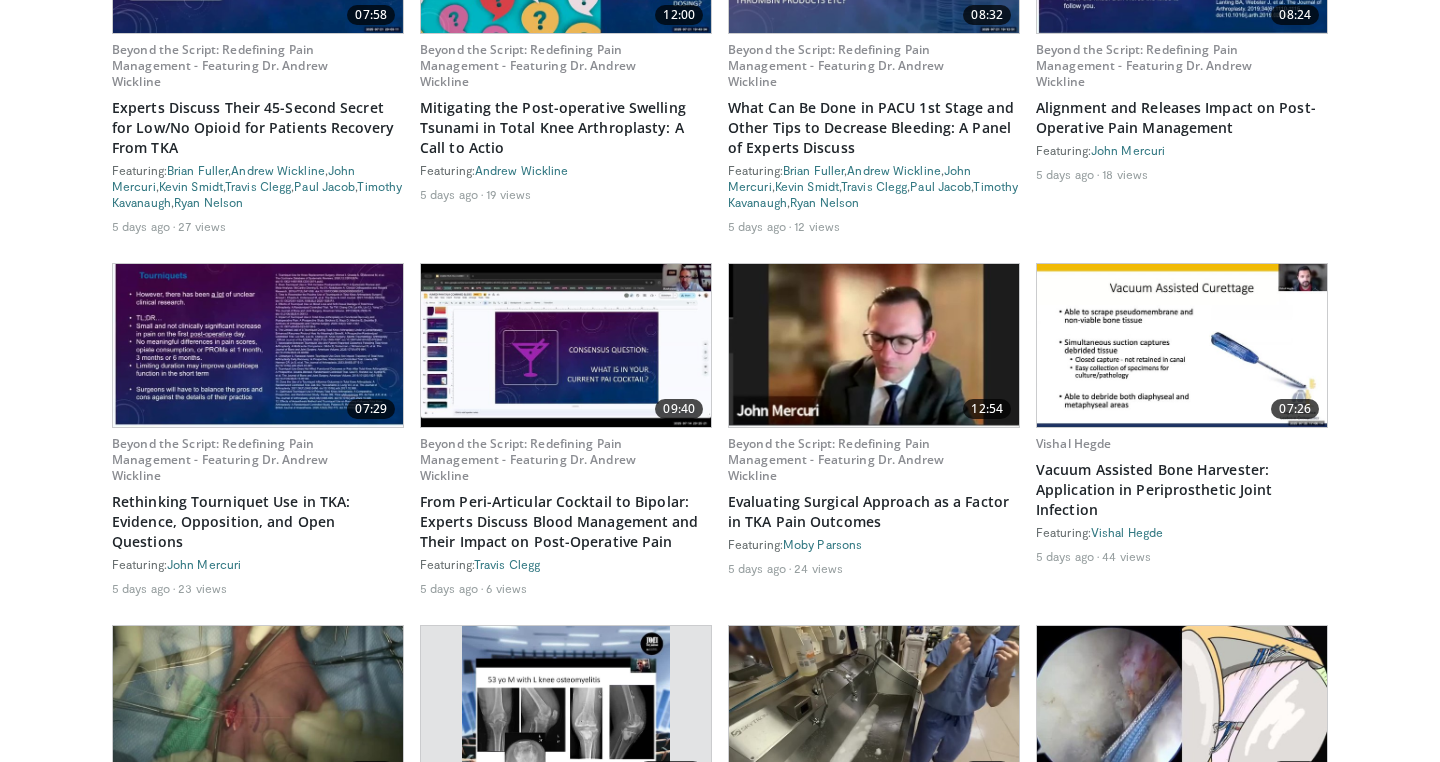 click at bounding box center (1182, 707) 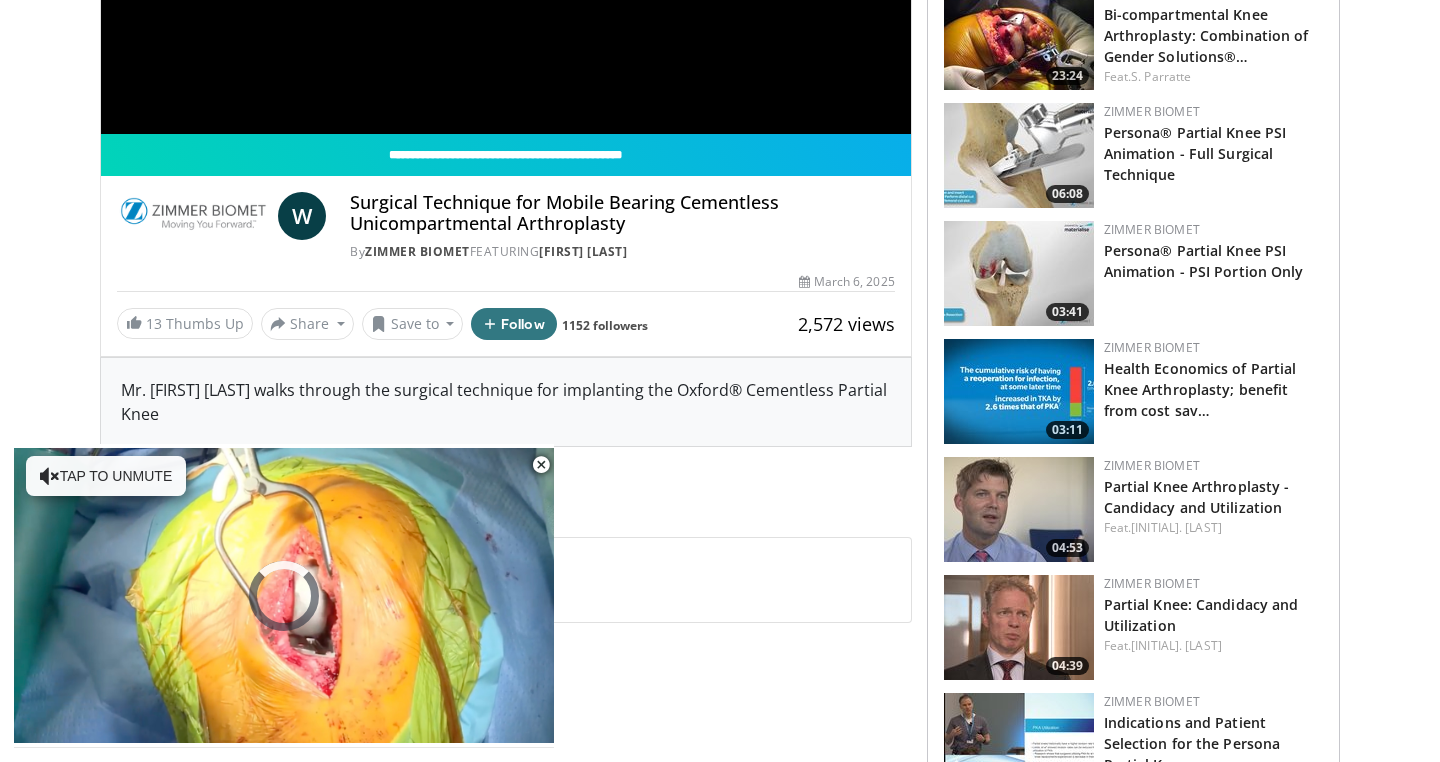 scroll, scrollTop: 0, scrollLeft: 0, axis: both 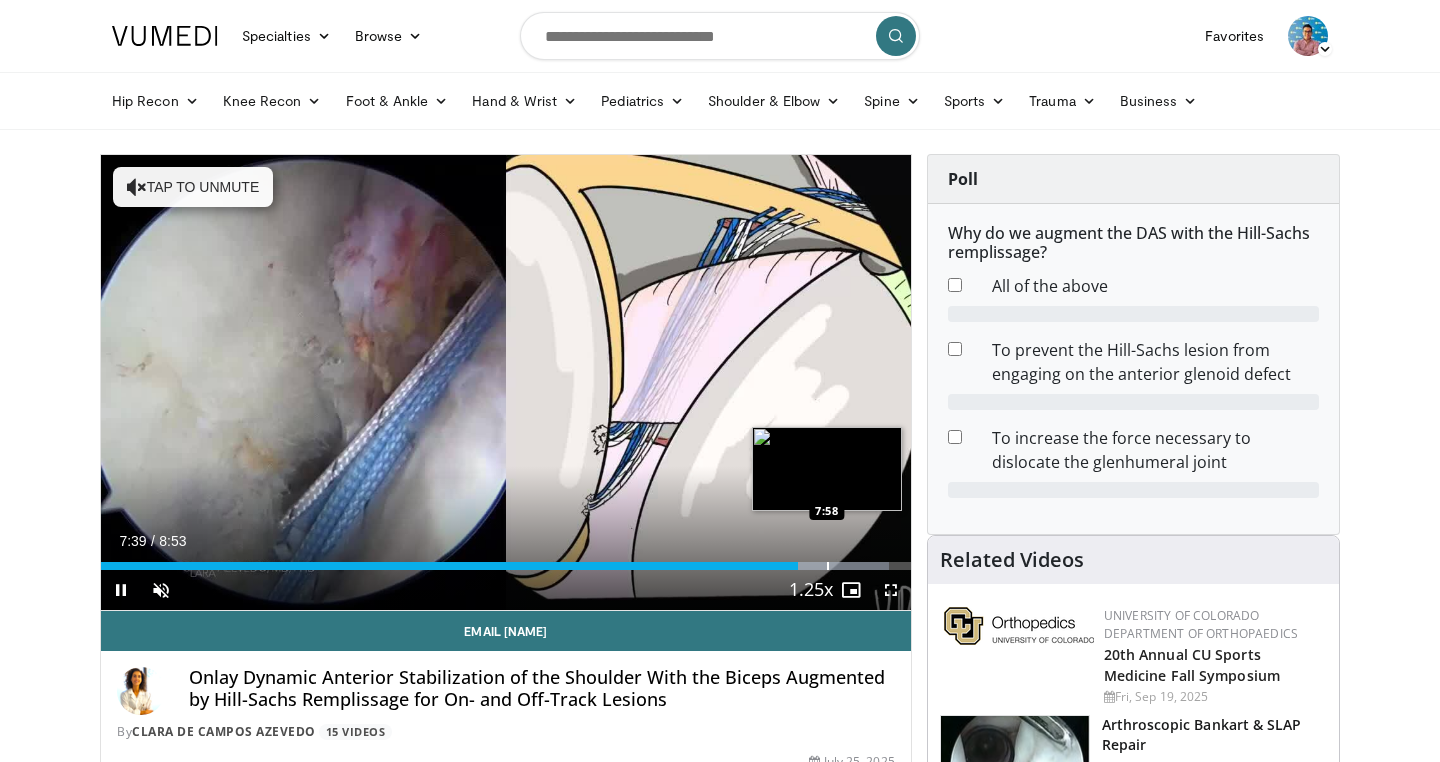 click on "Loaded :  97.38% 7:39 7:58" at bounding box center (506, 560) 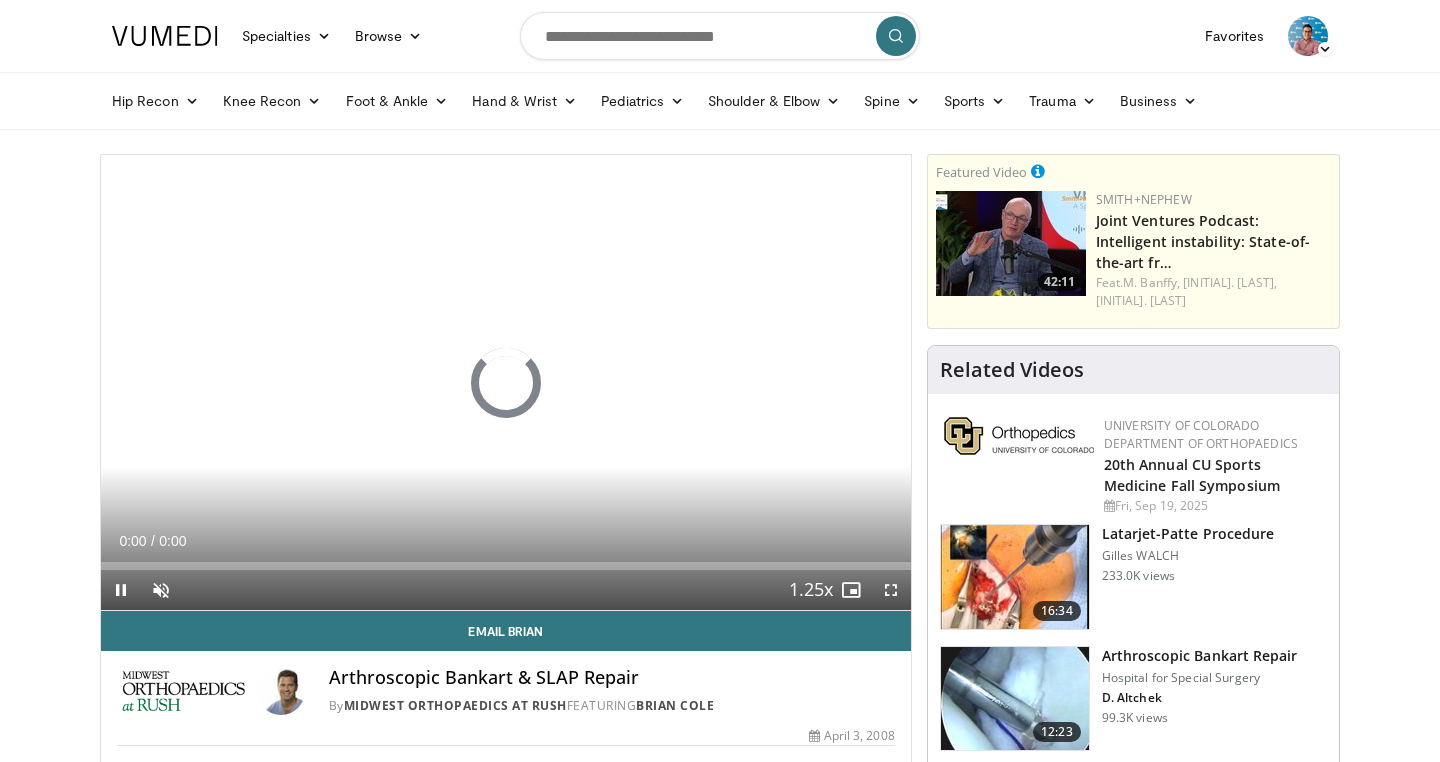 scroll, scrollTop: 0, scrollLeft: 0, axis: both 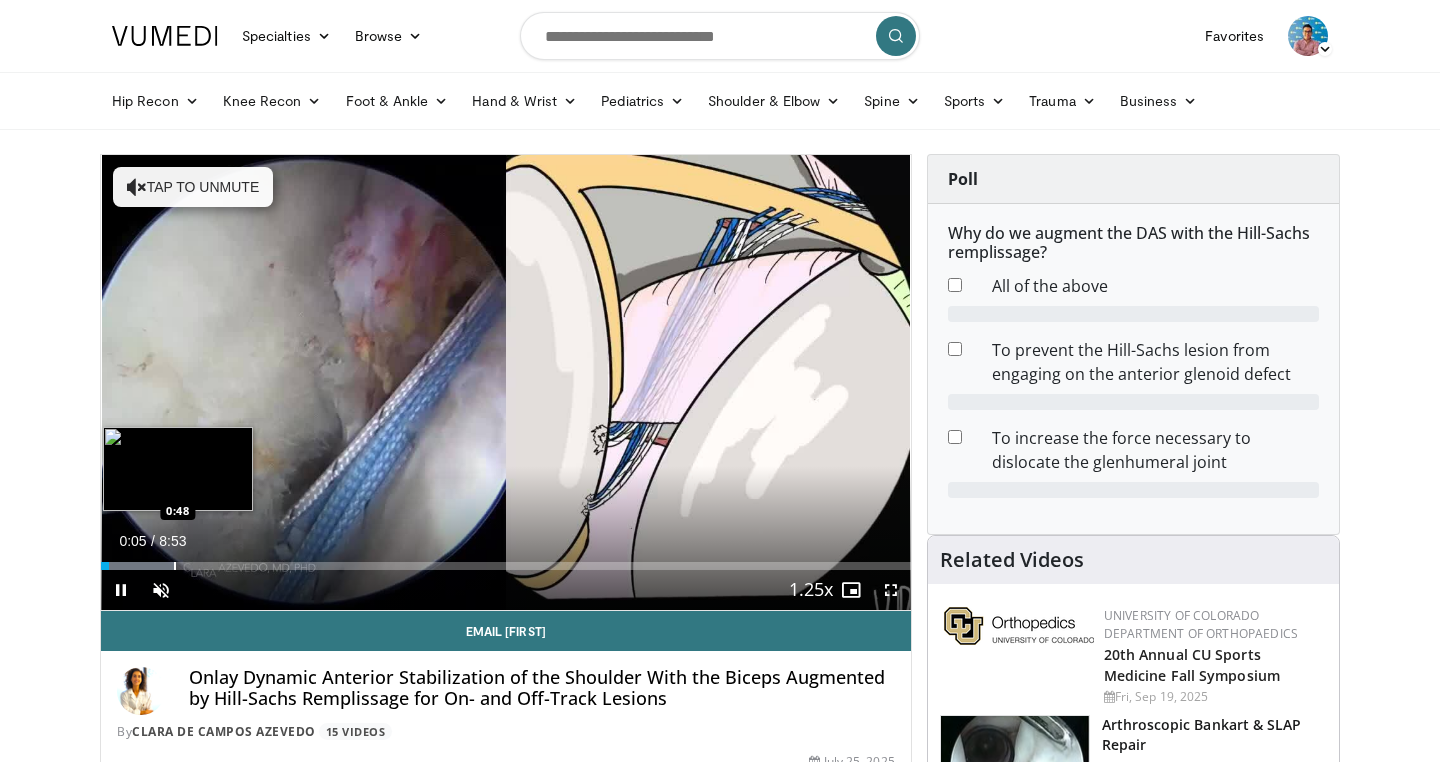 click at bounding box center [138, 566] 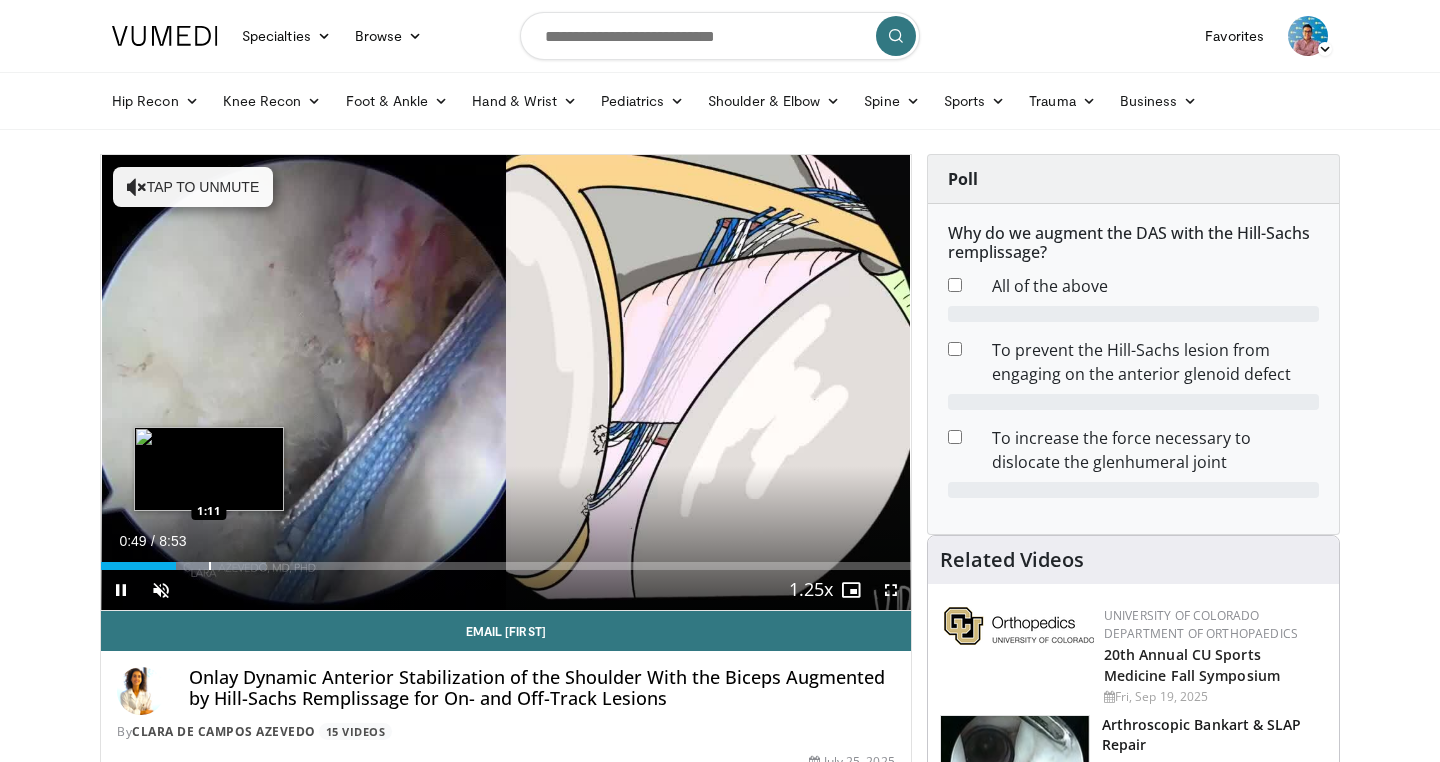 click at bounding box center (198, 566) 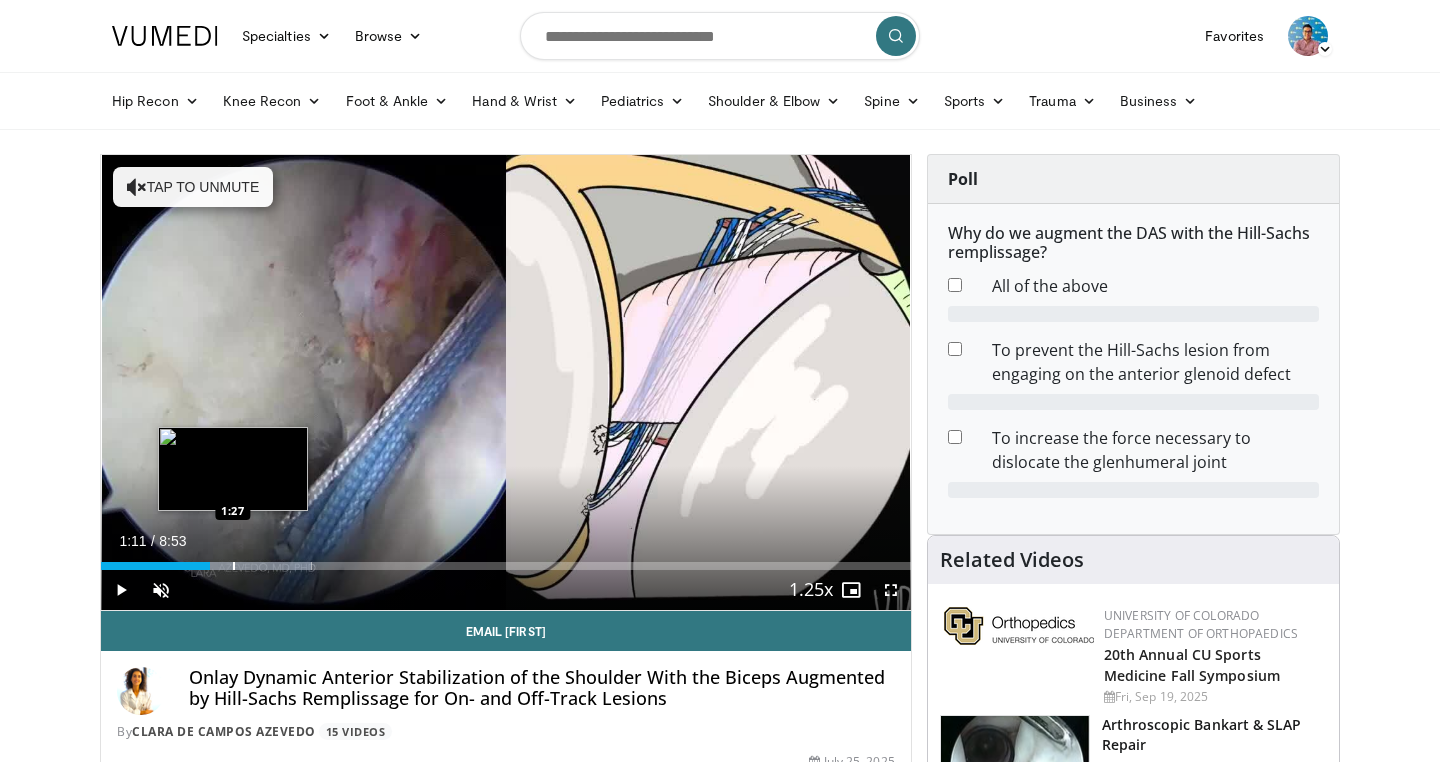 click at bounding box center (234, 566) 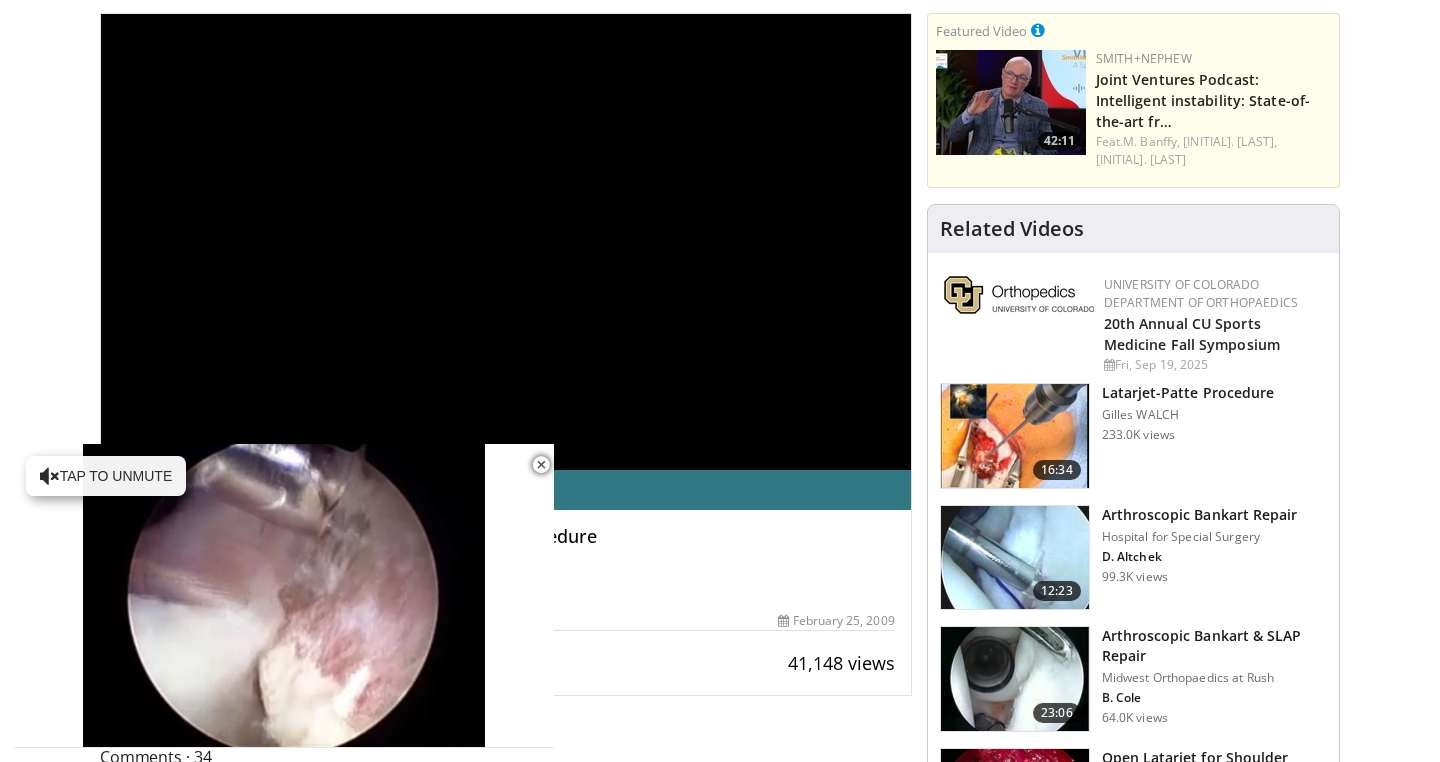 scroll, scrollTop: 0, scrollLeft: 0, axis: both 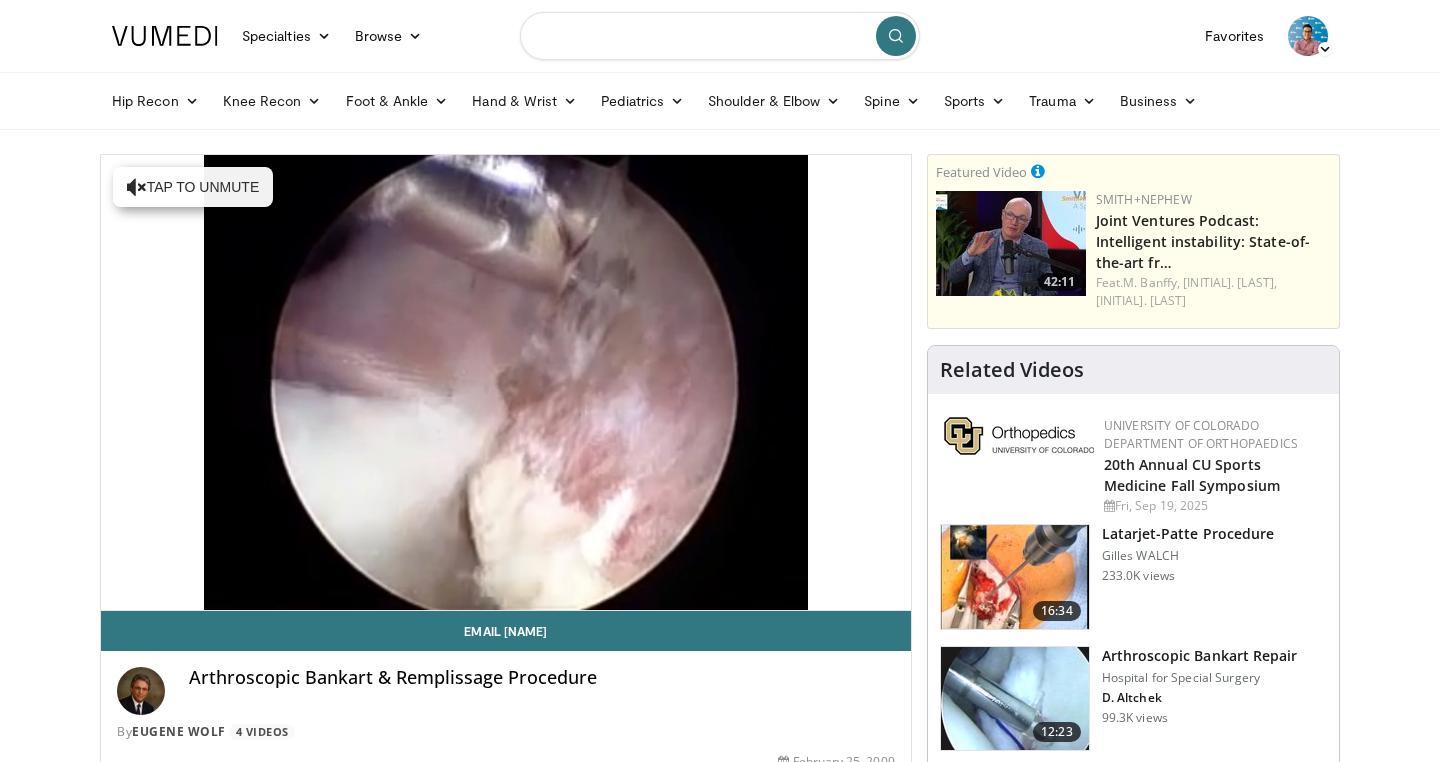 click at bounding box center (720, 36) 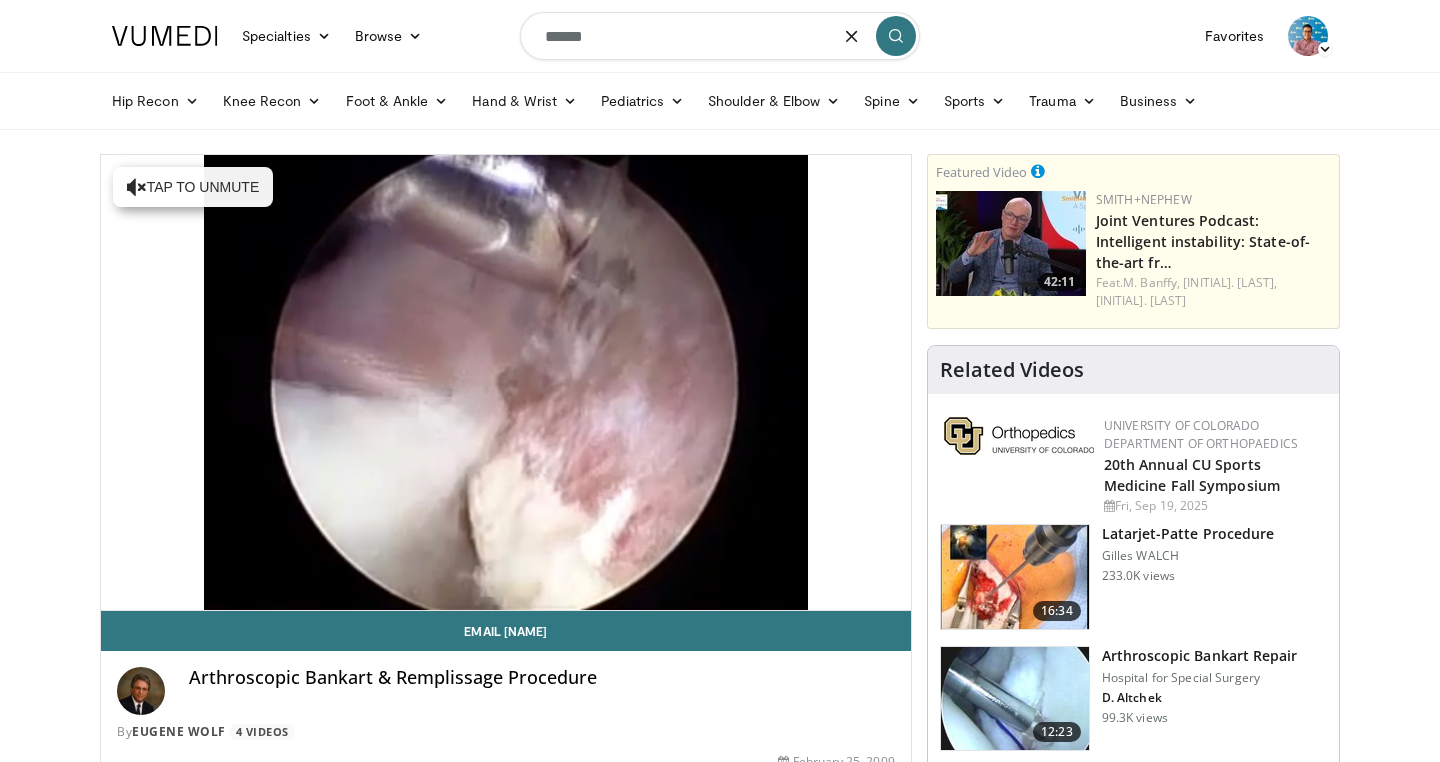 type on "*******" 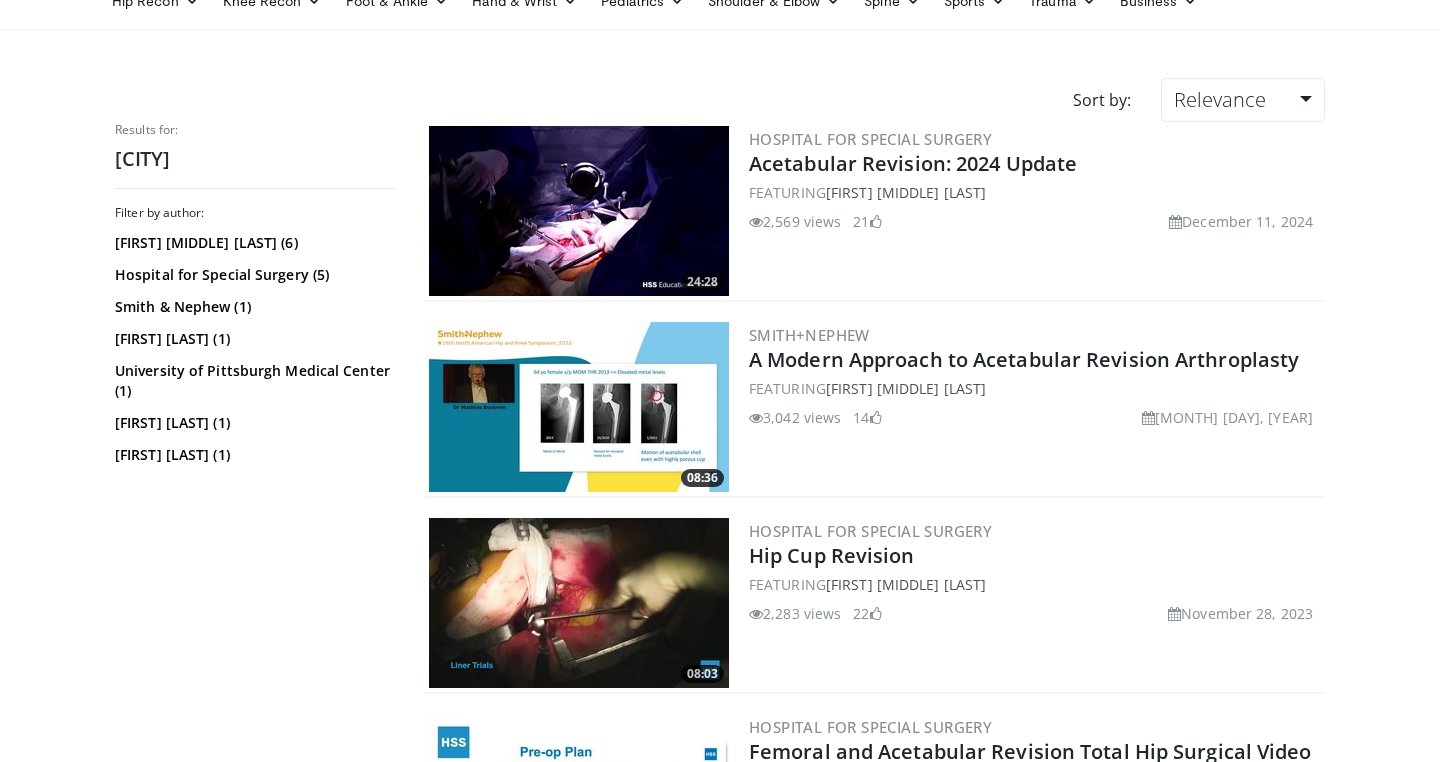 scroll, scrollTop: 0, scrollLeft: 0, axis: both 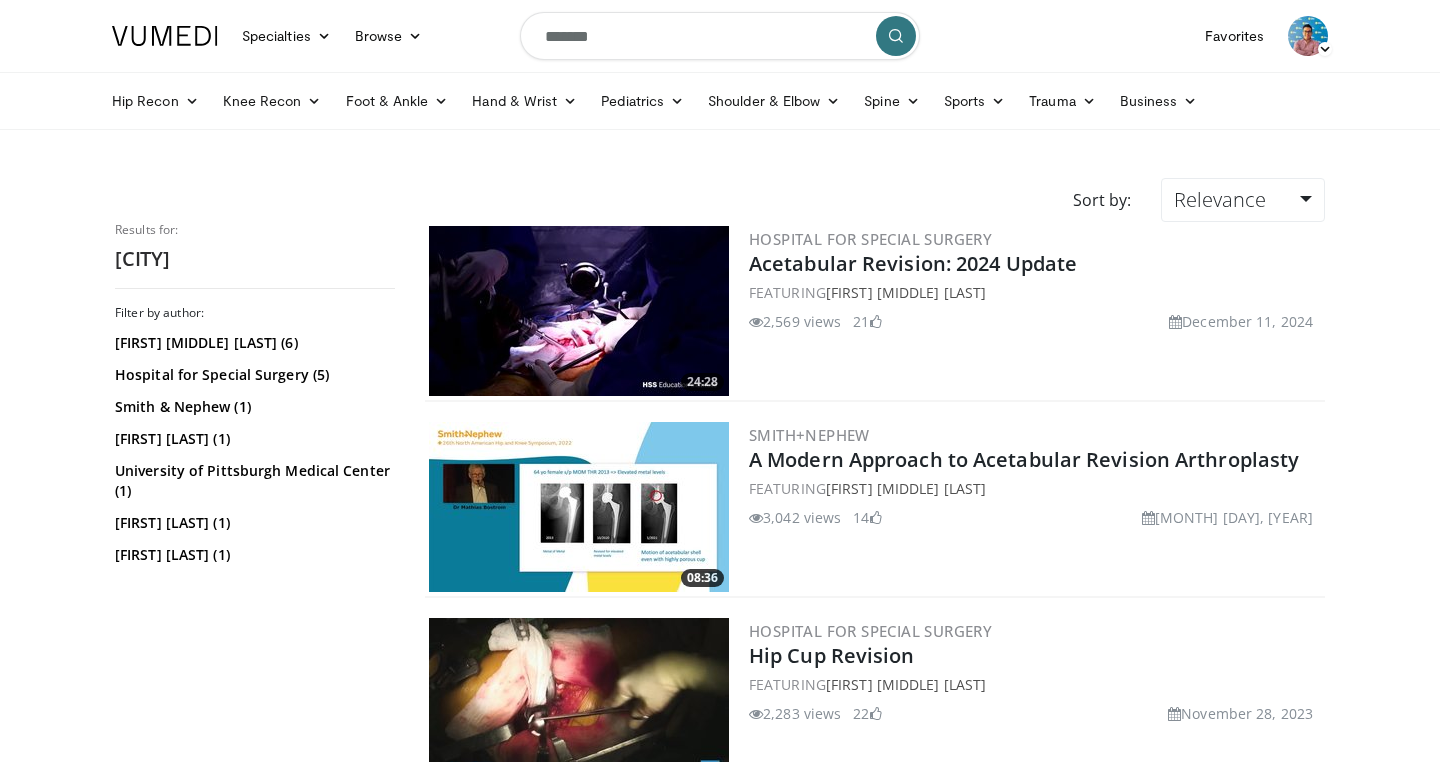 click on "*******" at bounding box center (720, 36) 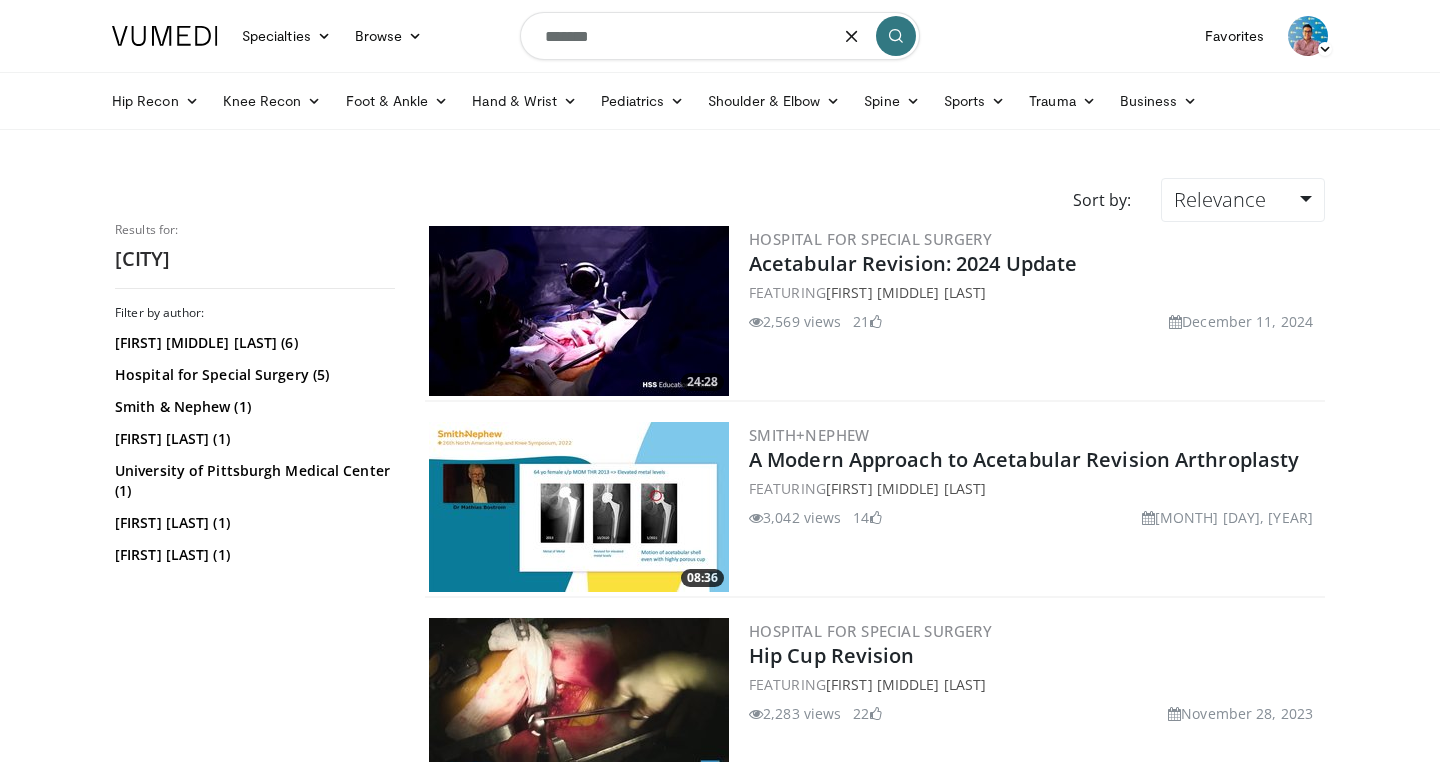 type on "******" 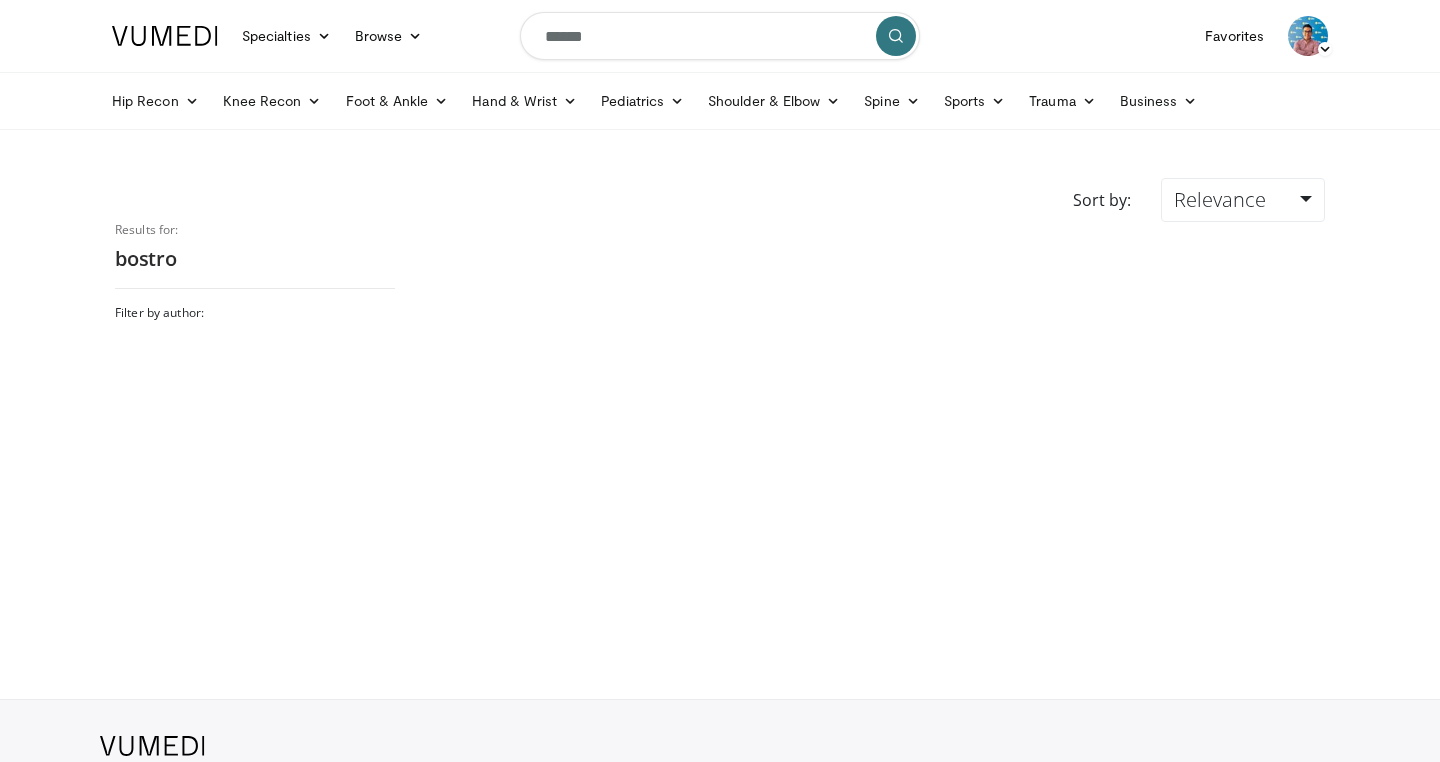 scroll, scrollTop: 0, scrollLeft: 0, axis: both 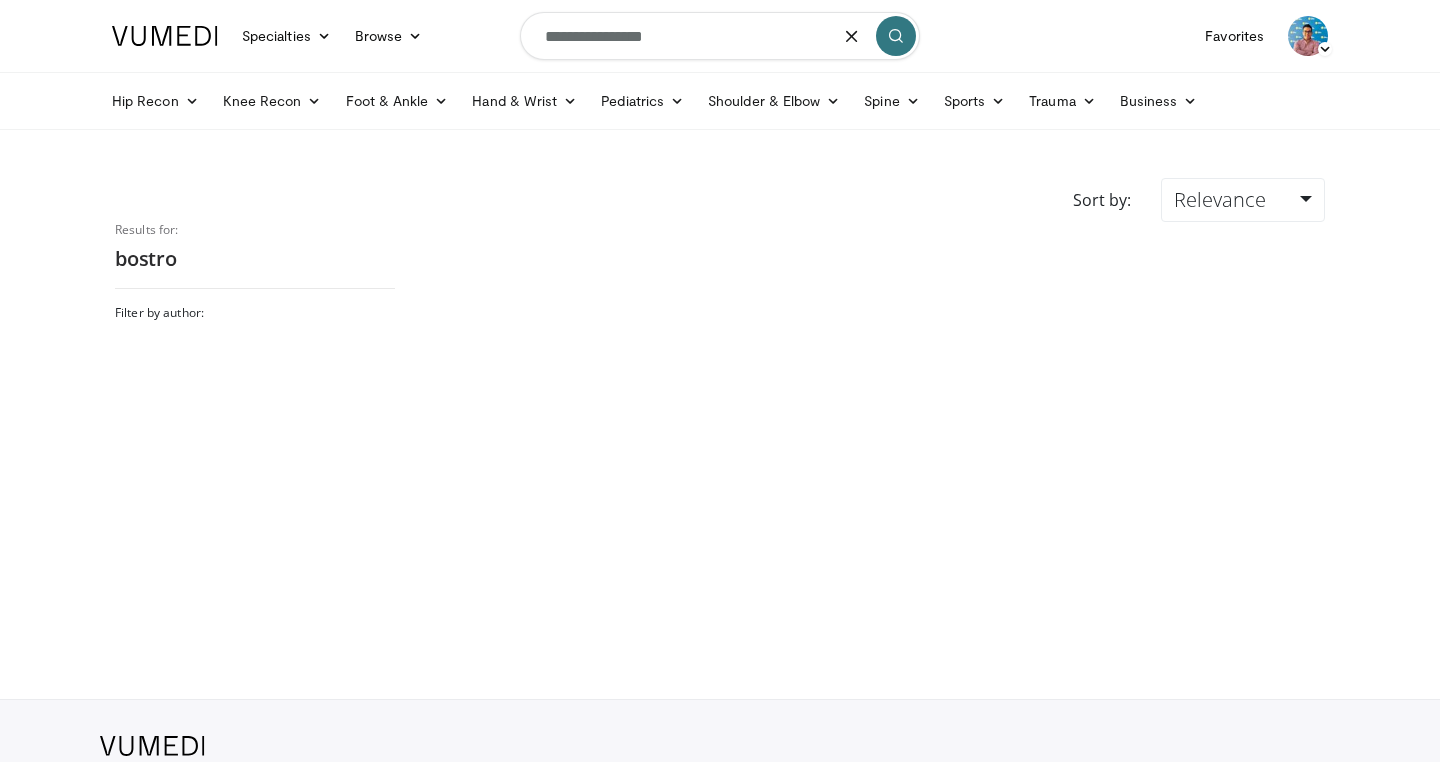 type on "**********" 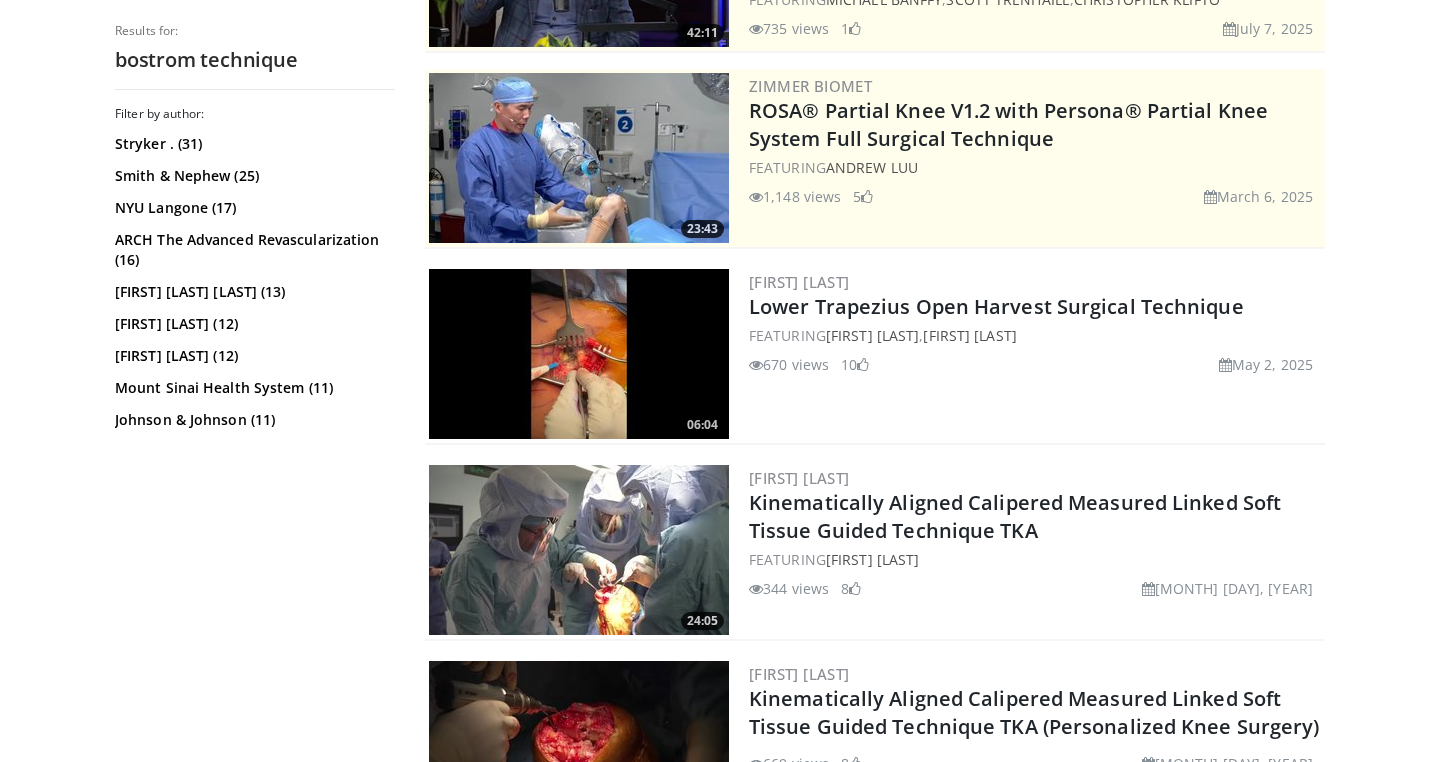 scroll, scrollTop: 0, scrollLeft: 0, axis: both 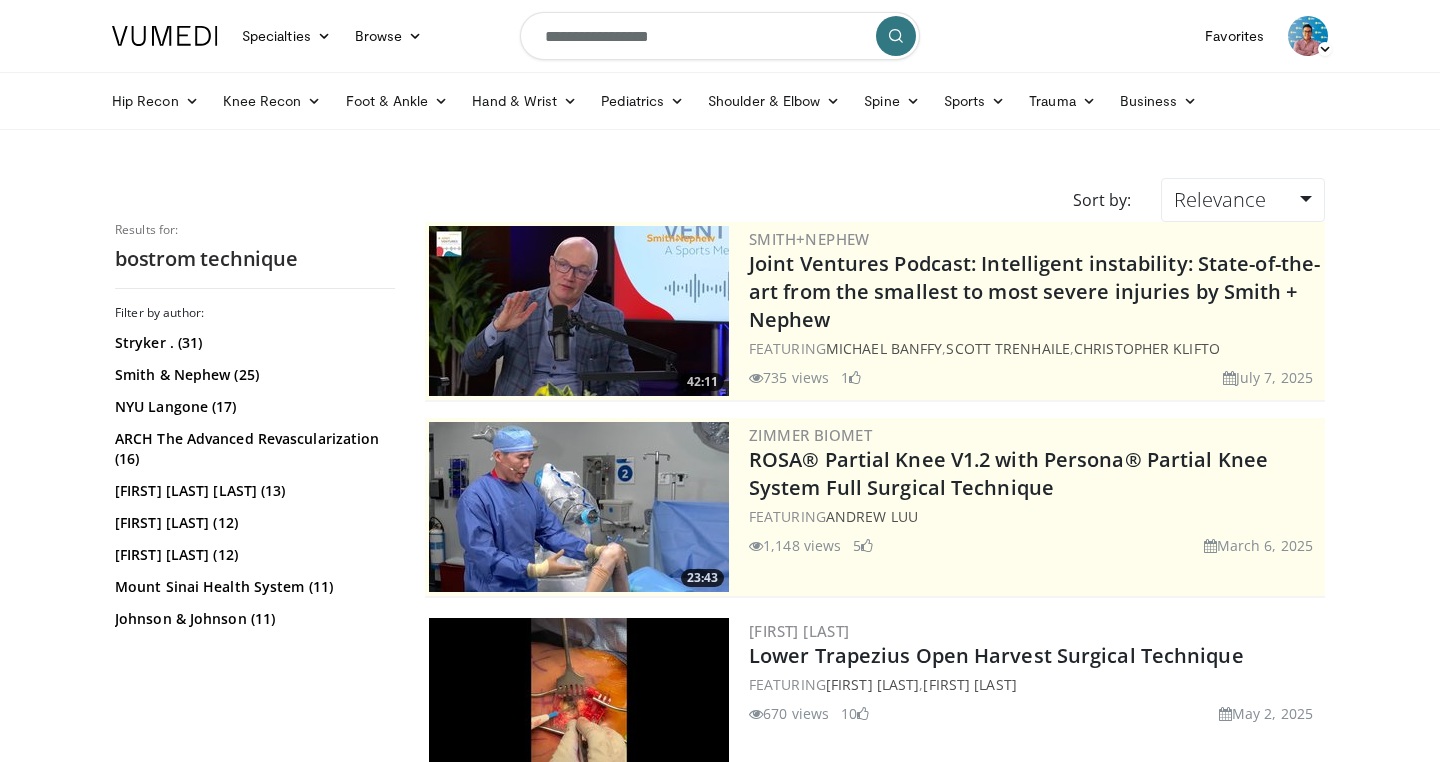 click on "**********" at bounding box center [720, 36] 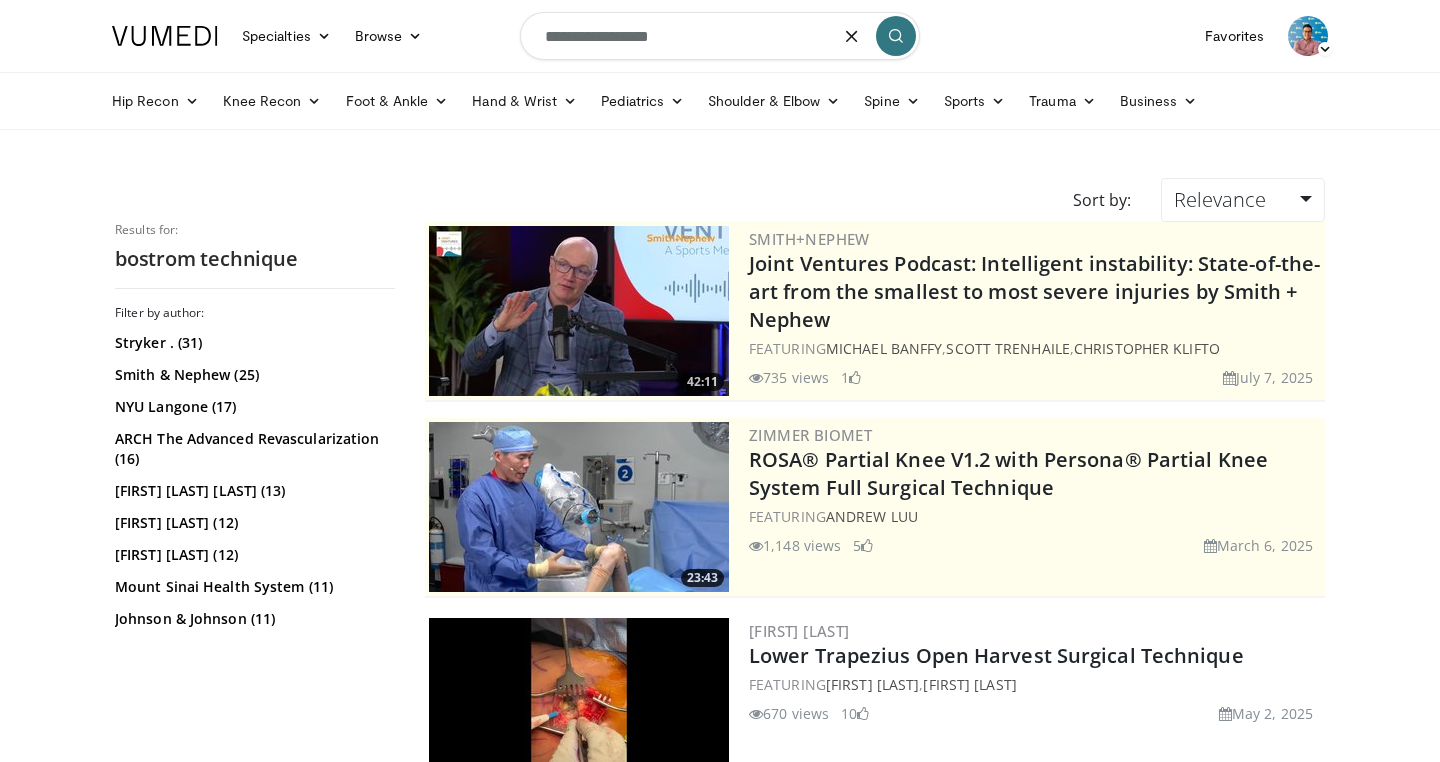 click on "**********" at bounding box center (720, 36) 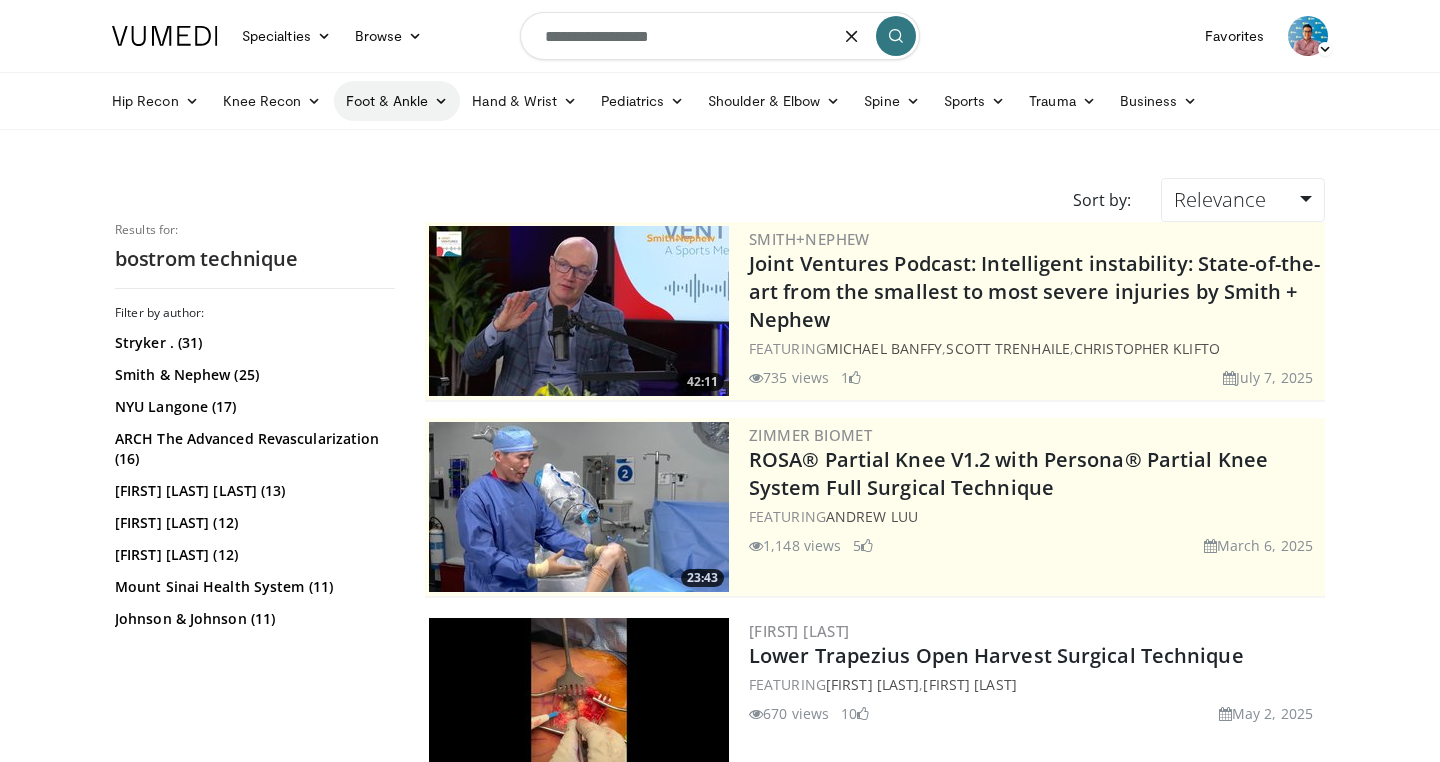 click at bounding box center (441, 101) 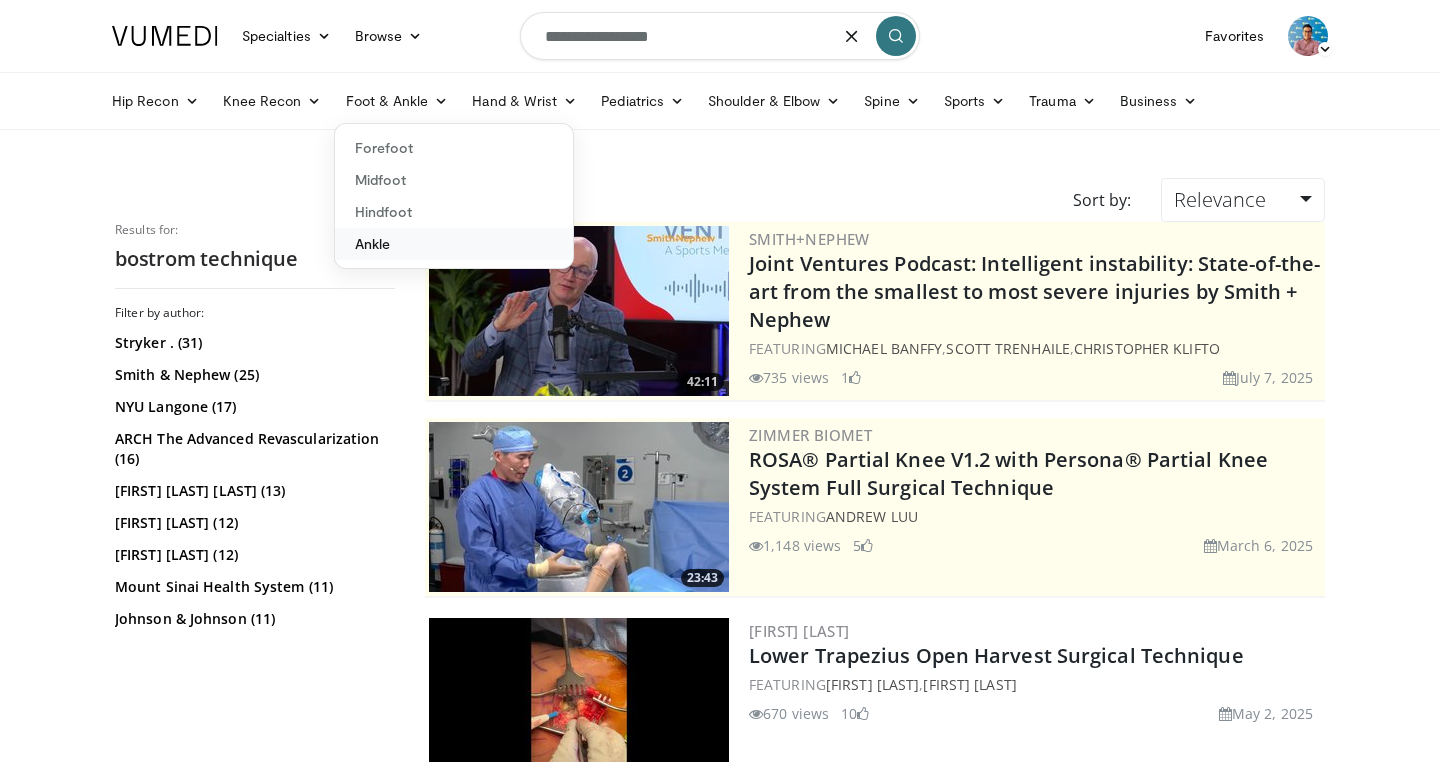 click on "Ankle" at bounding box center (454, 244) 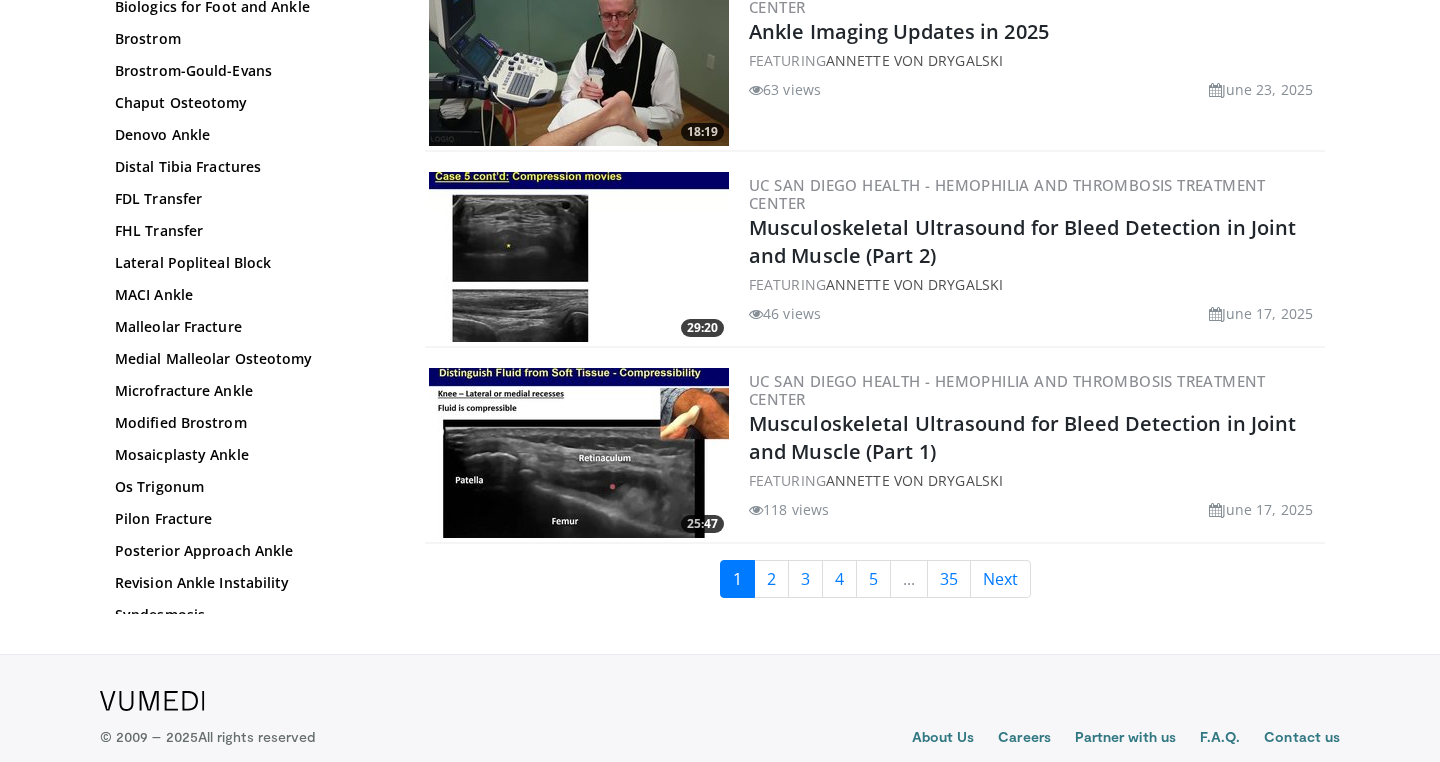 scroll, scrollTop: 4612, scrollLeft: 0, axis: vertical 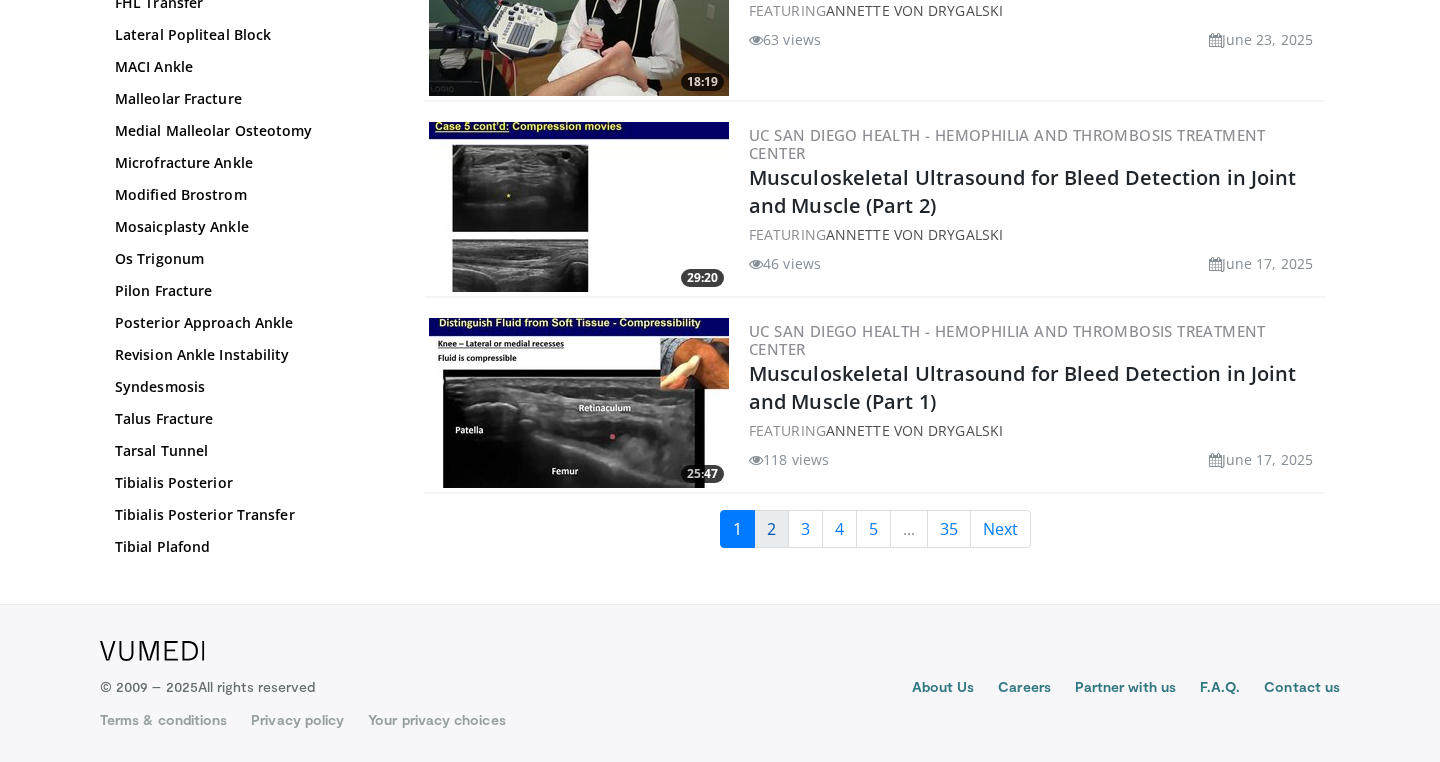 click on "2" at bounding box center (771, 529) 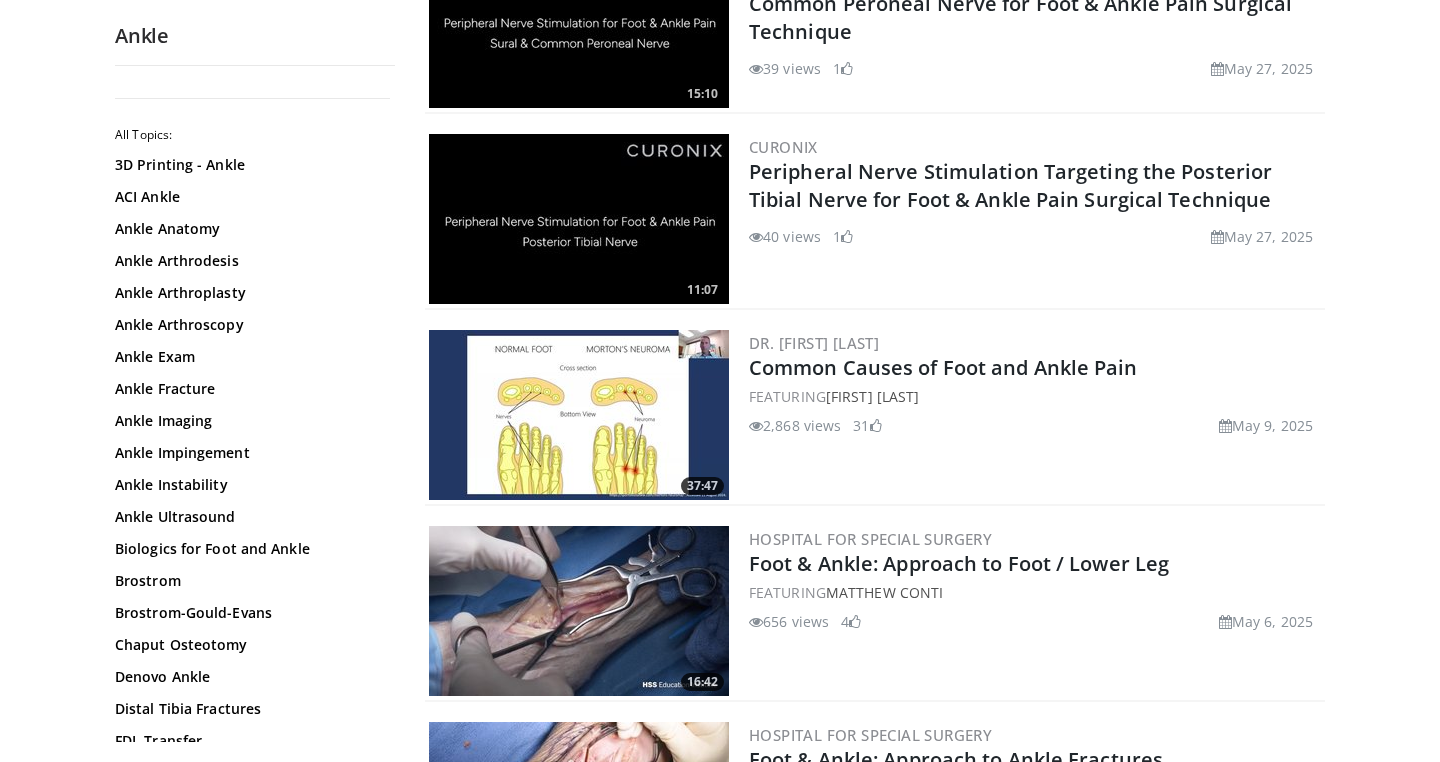 scroll, scrollTop: 3831, scrollLeft: 0, axis: vertical 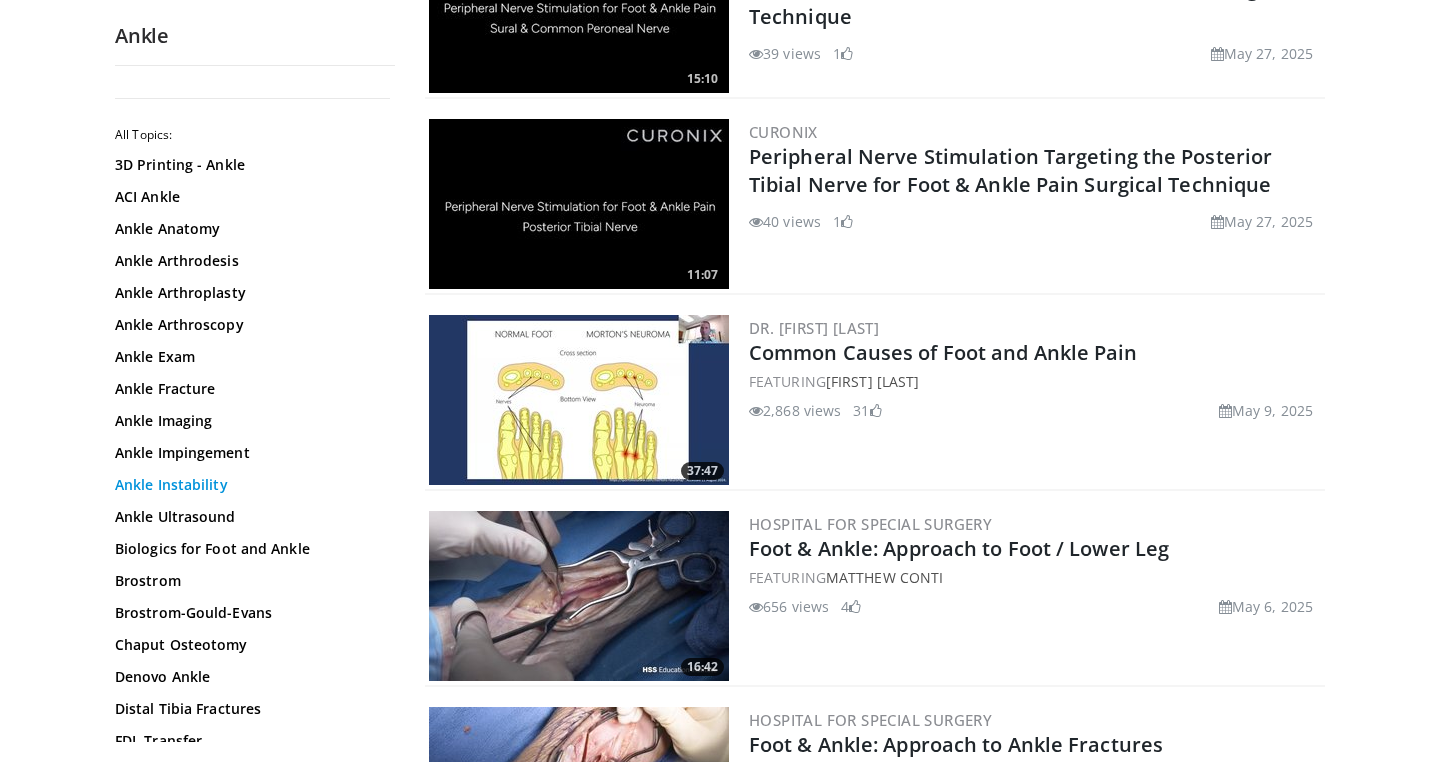 click on "Ankle Instability" at bounding box center (250, 485) 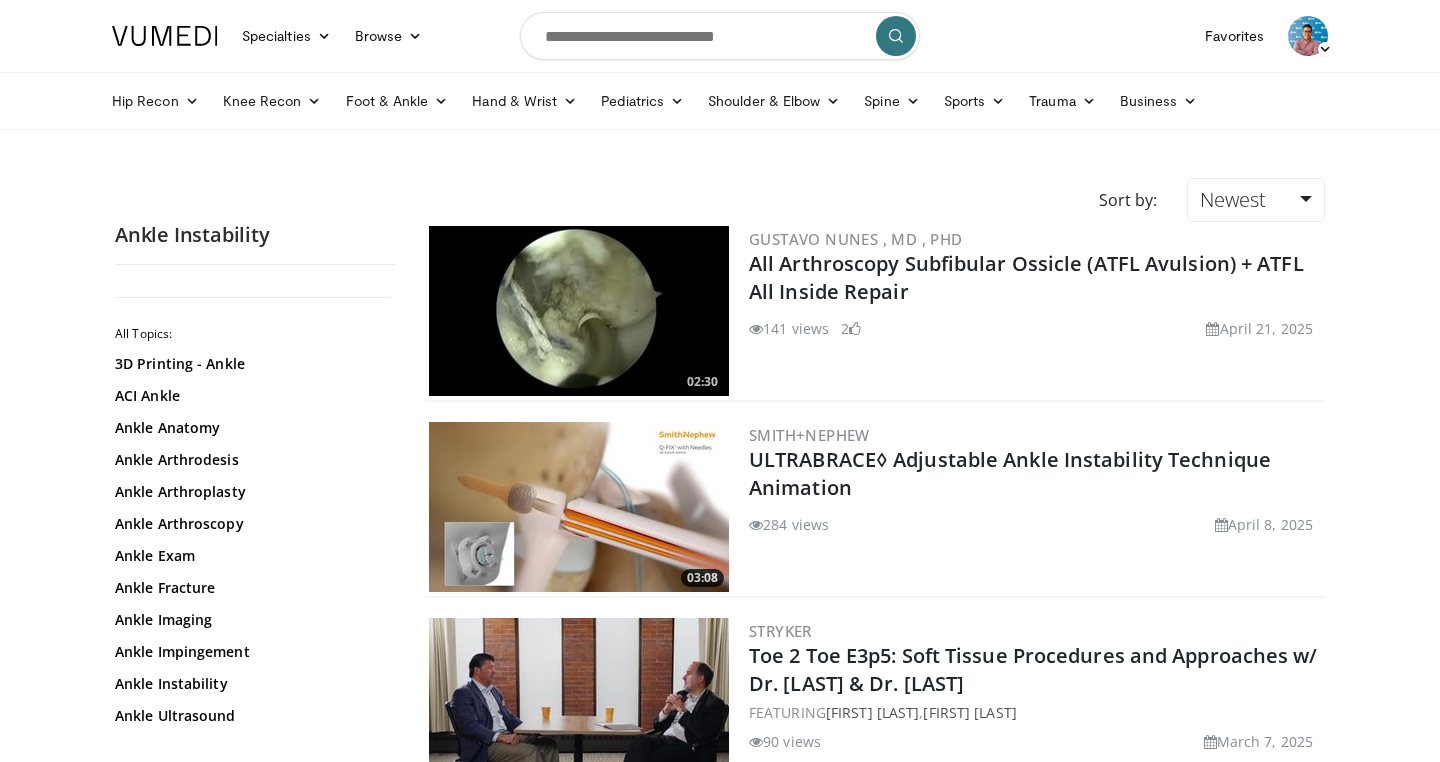 scroll, scrollTop: 0, scrollLeft: 0, axis: both 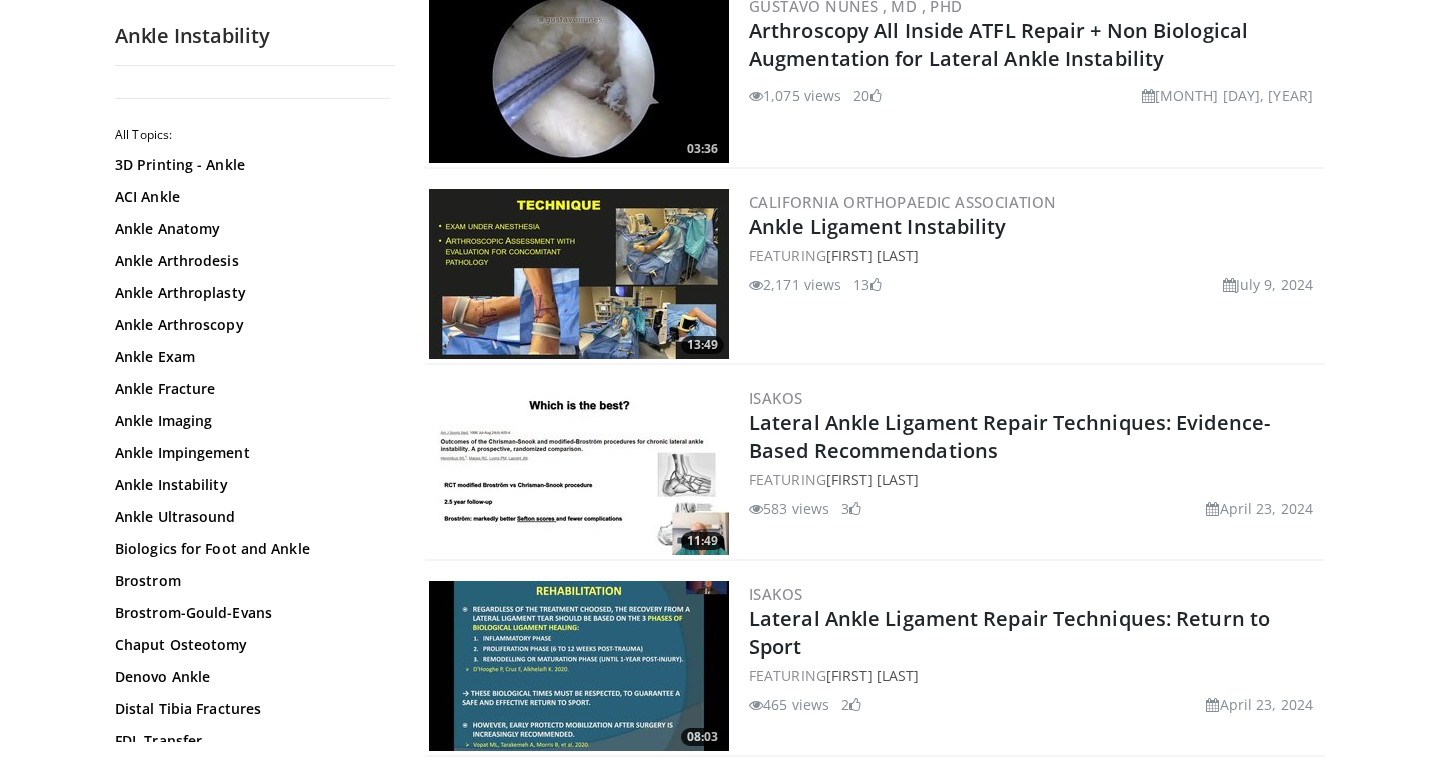 click at bounding box center (579, 274) 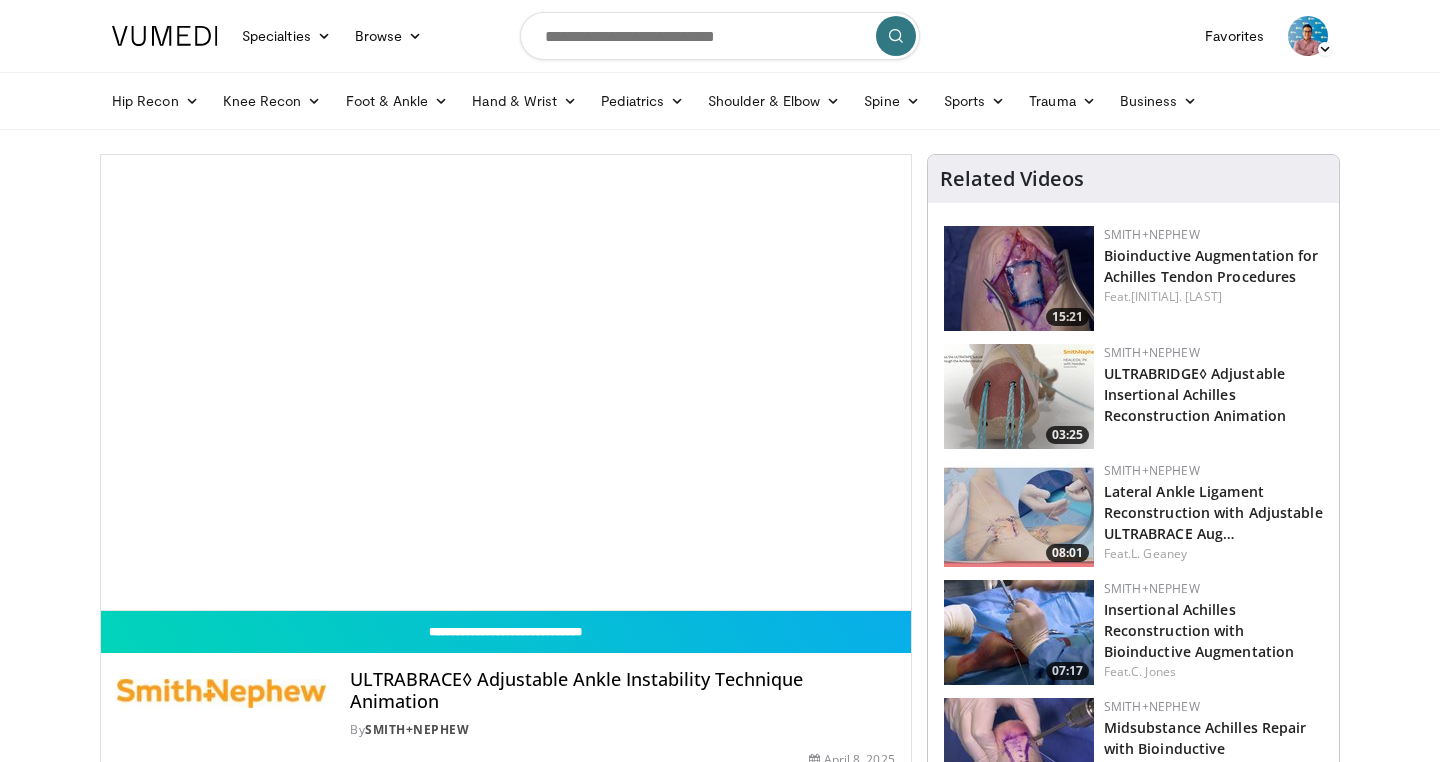 scroll, scrollTop: 0, scrollLeft: 0, axis: both 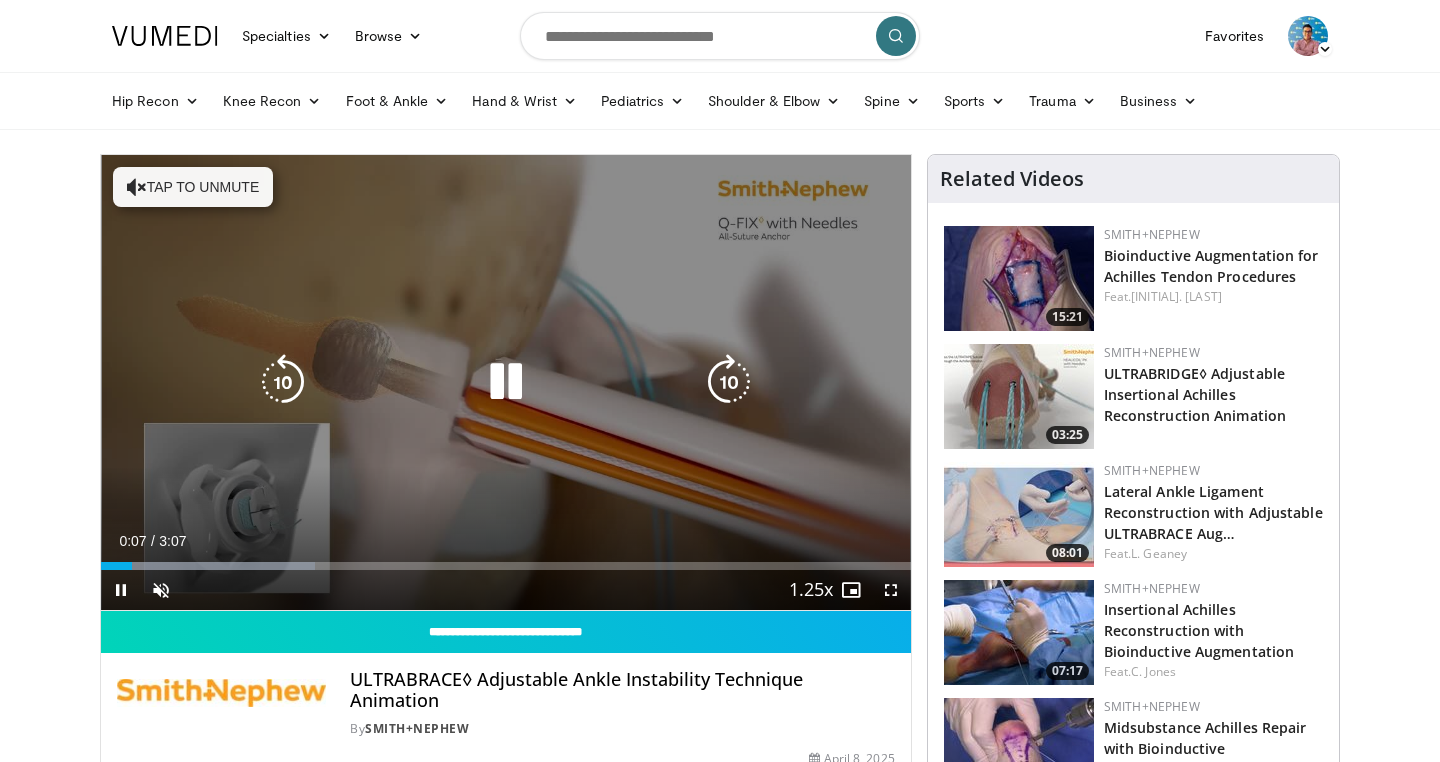 click on "Tap to unmute" at bounding box center (193, 187) 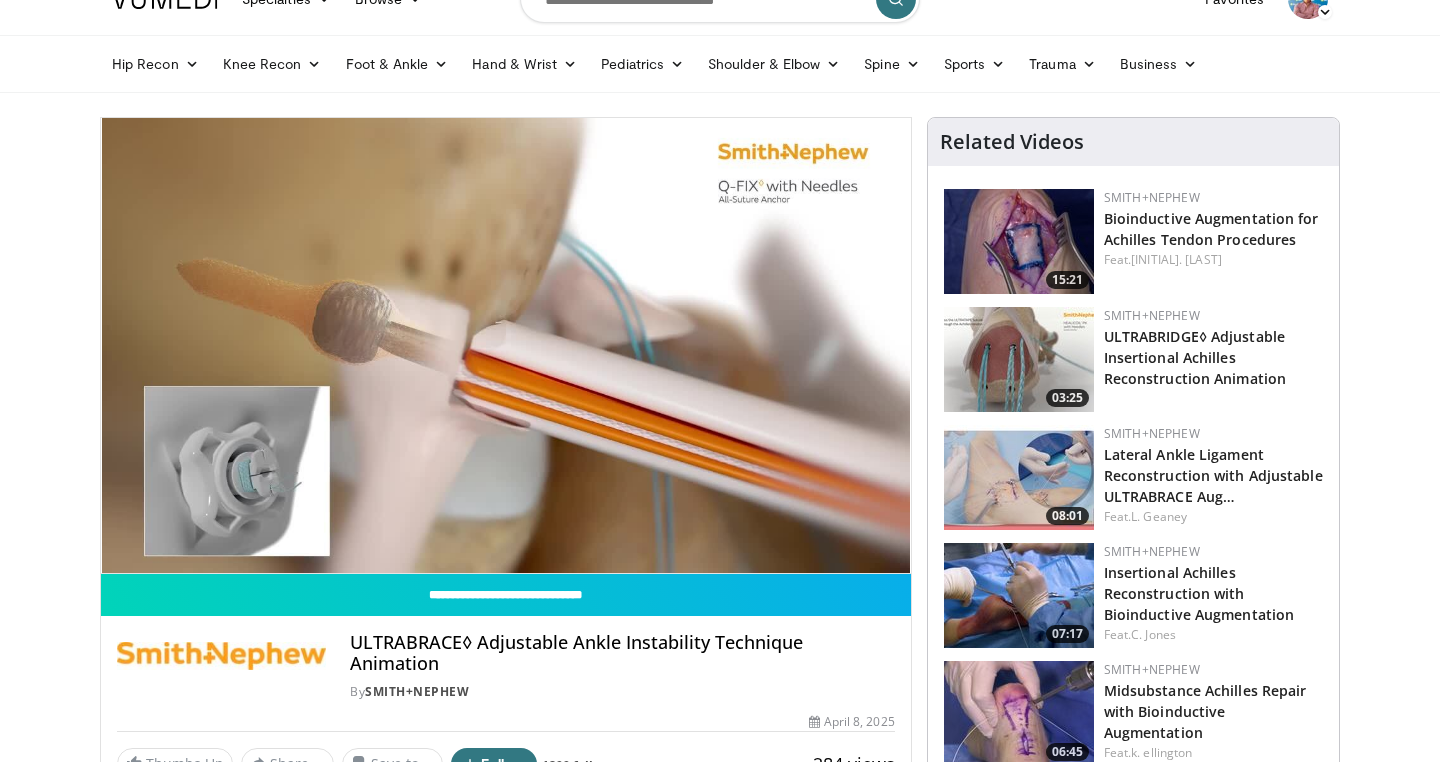 scroll, scrollTop: 38, scrollLeft: 0, axis: vertical 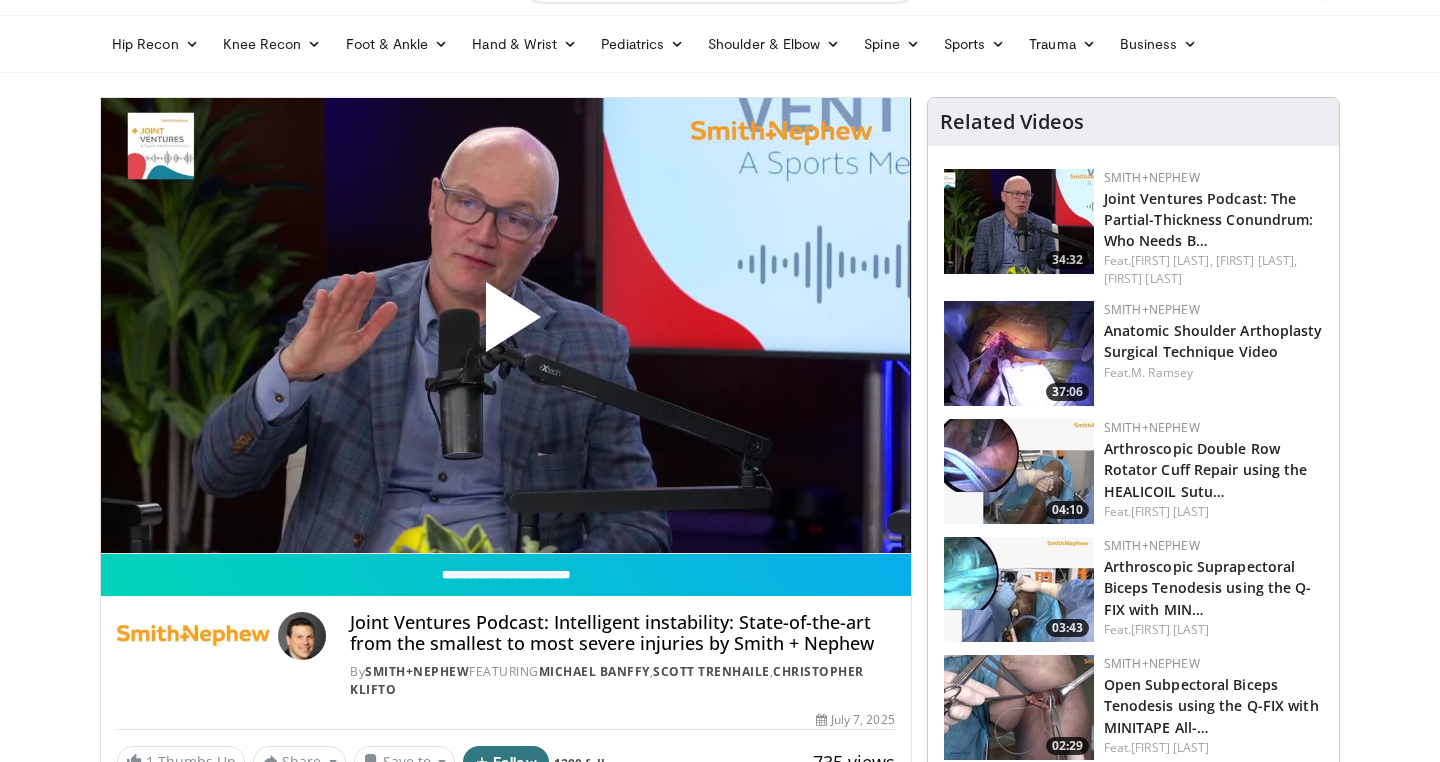 click at bounding box center [506, 325] 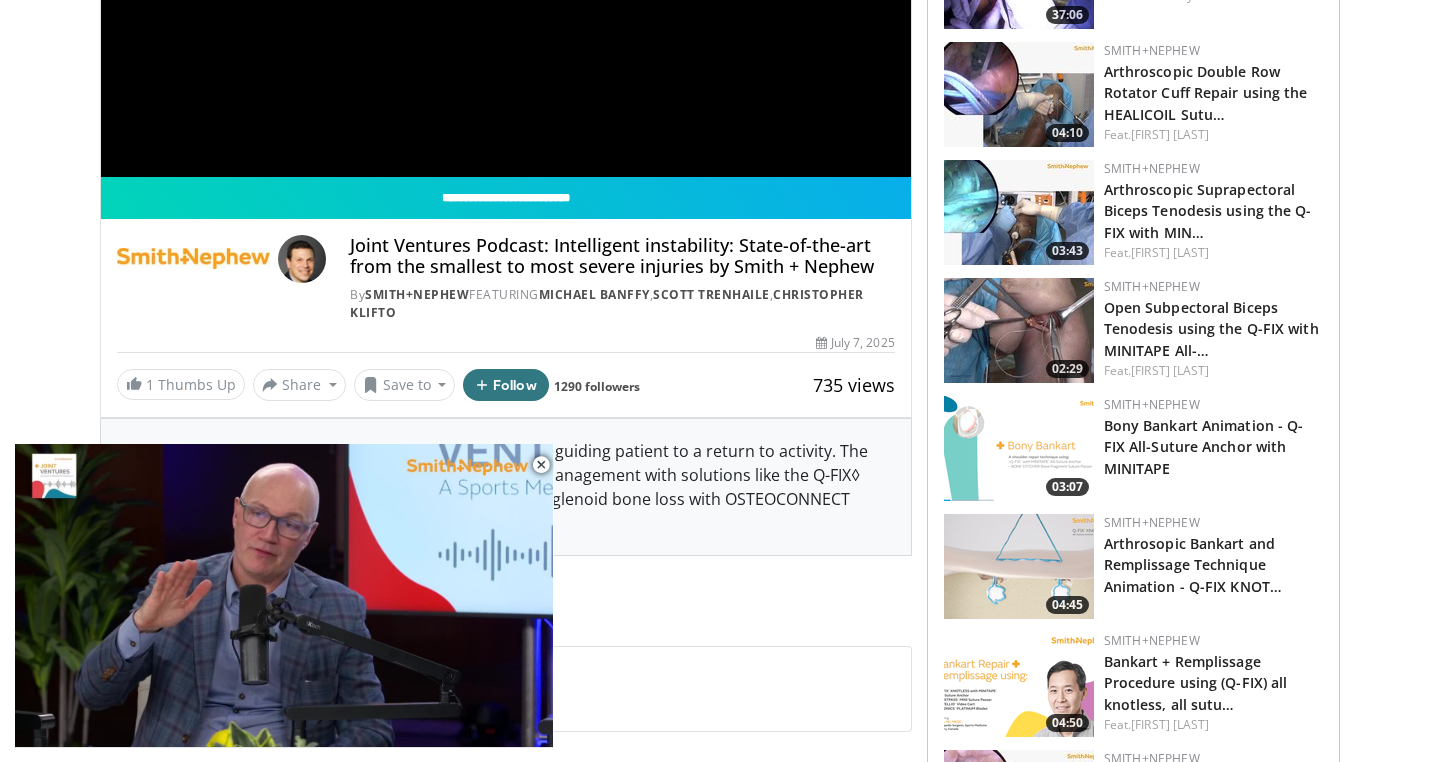 scroll, scrollTop: 551, scrollLeft: 0, axis: vertical 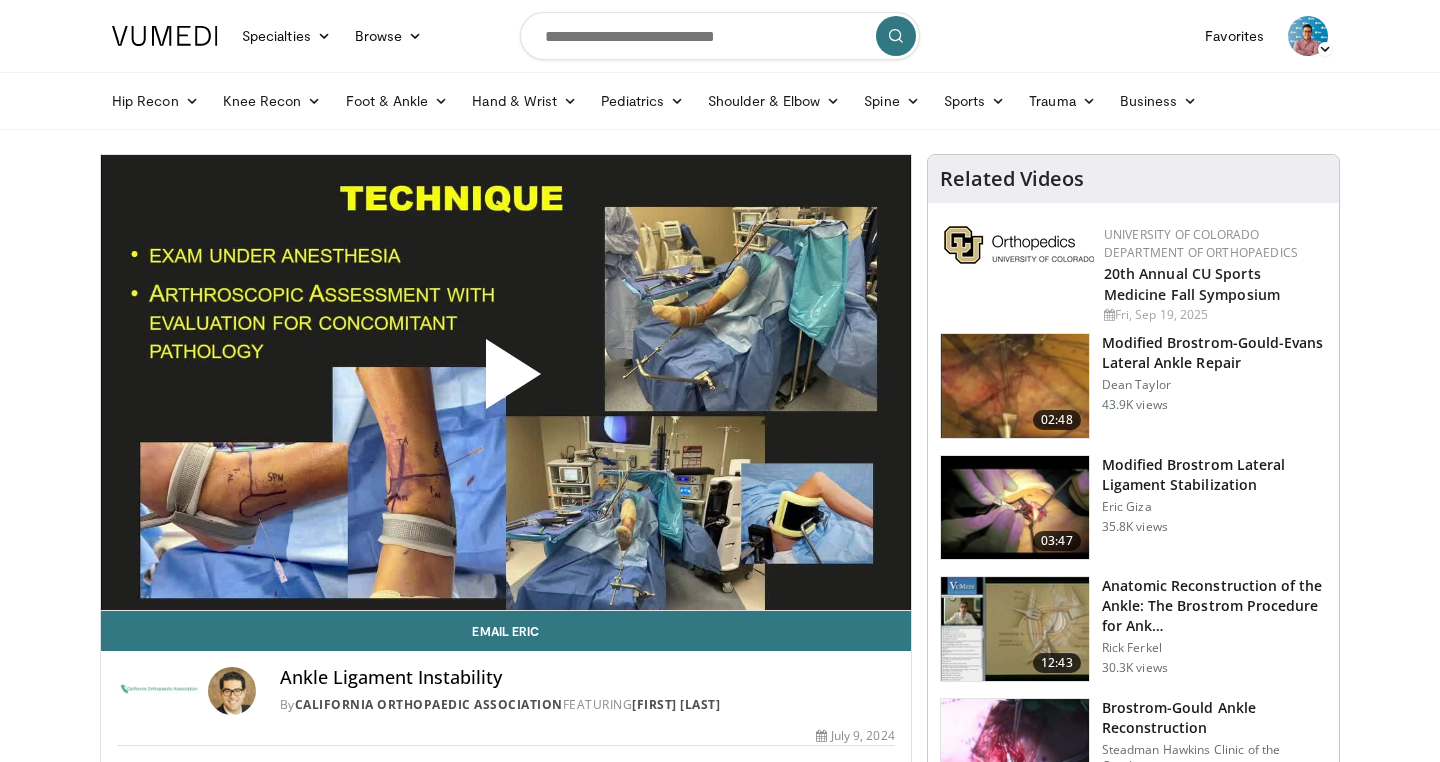 click at bounding box center [506, 382] 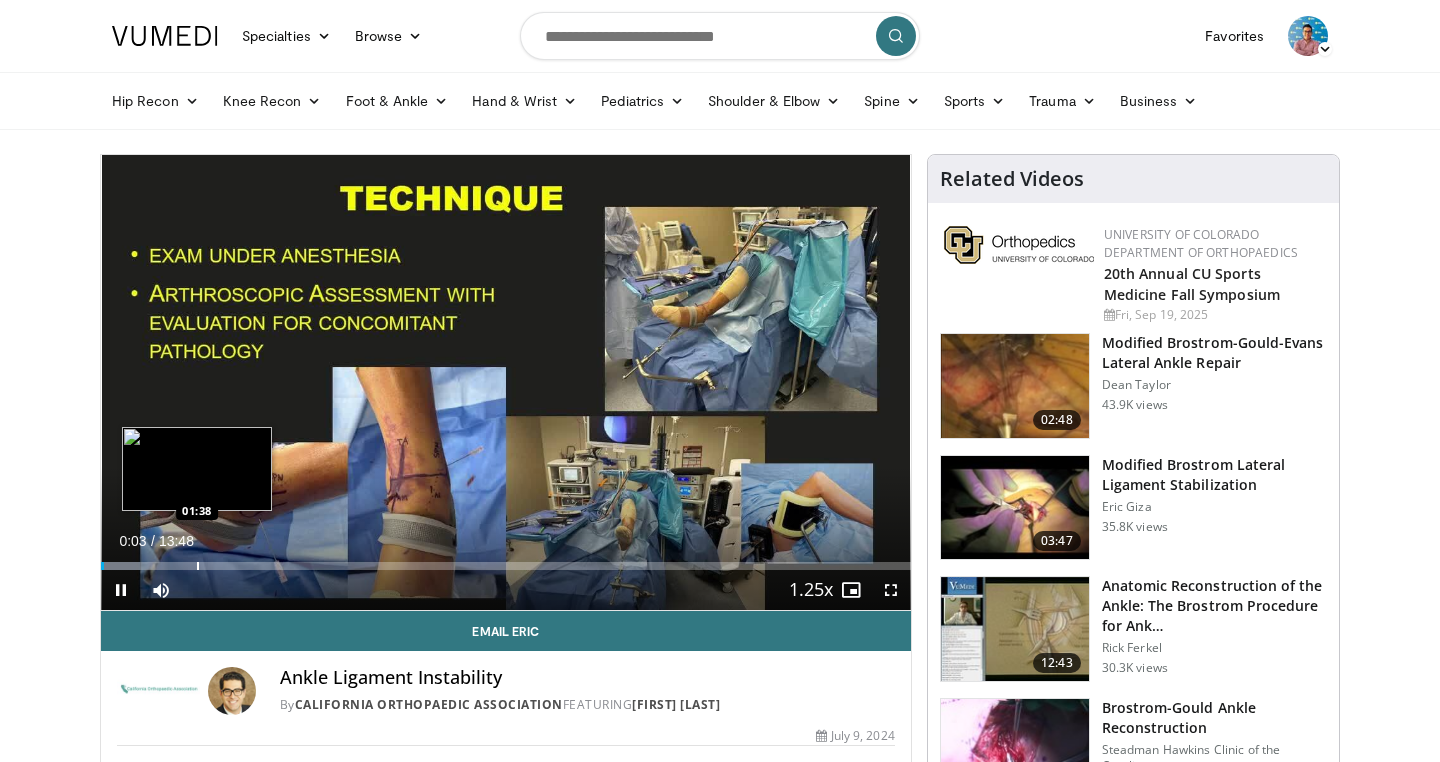 click on "Loaded :  4.82% 00:03 01:38" at bounding box center [506, 560] 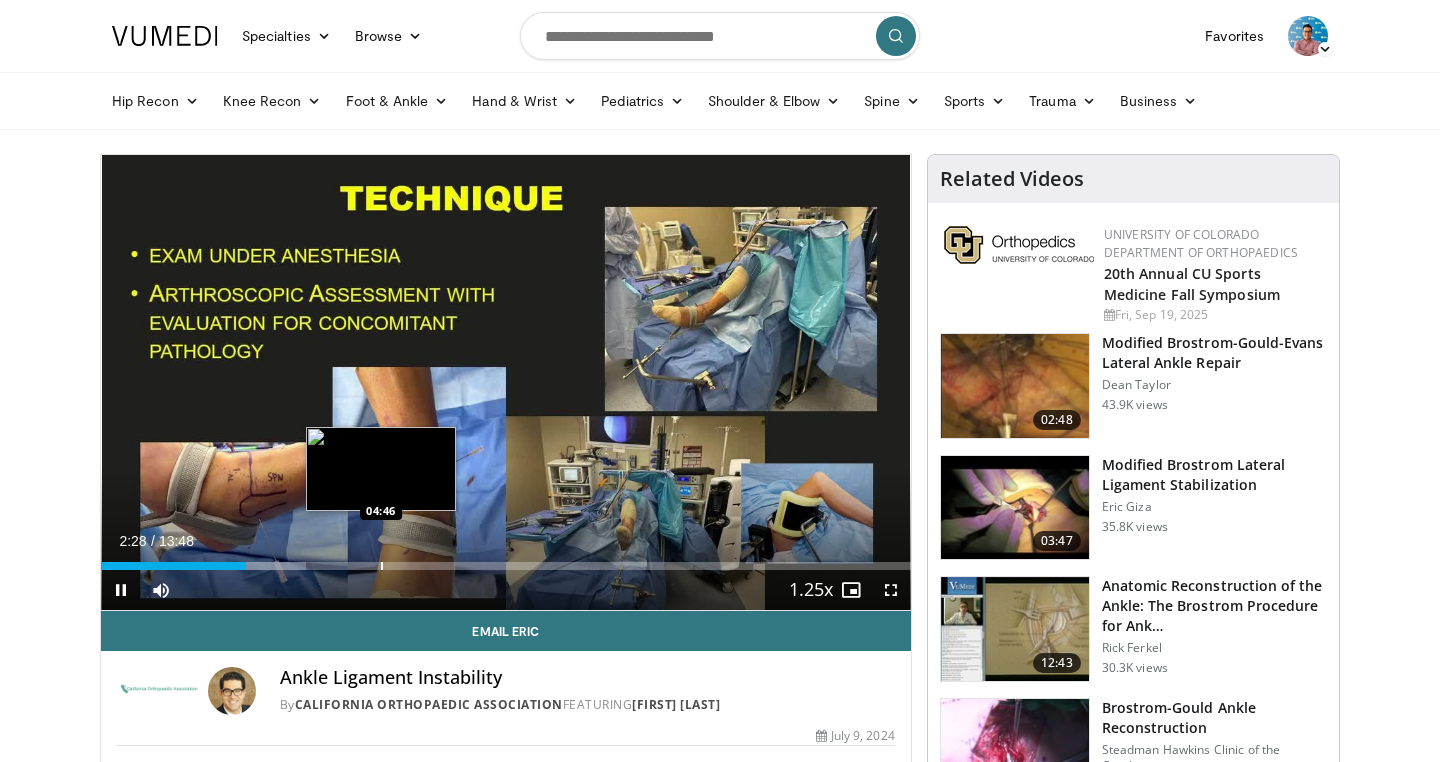 click on "Loaded :  25.32% 02:28 04:46" at bounding box center (506, 566) 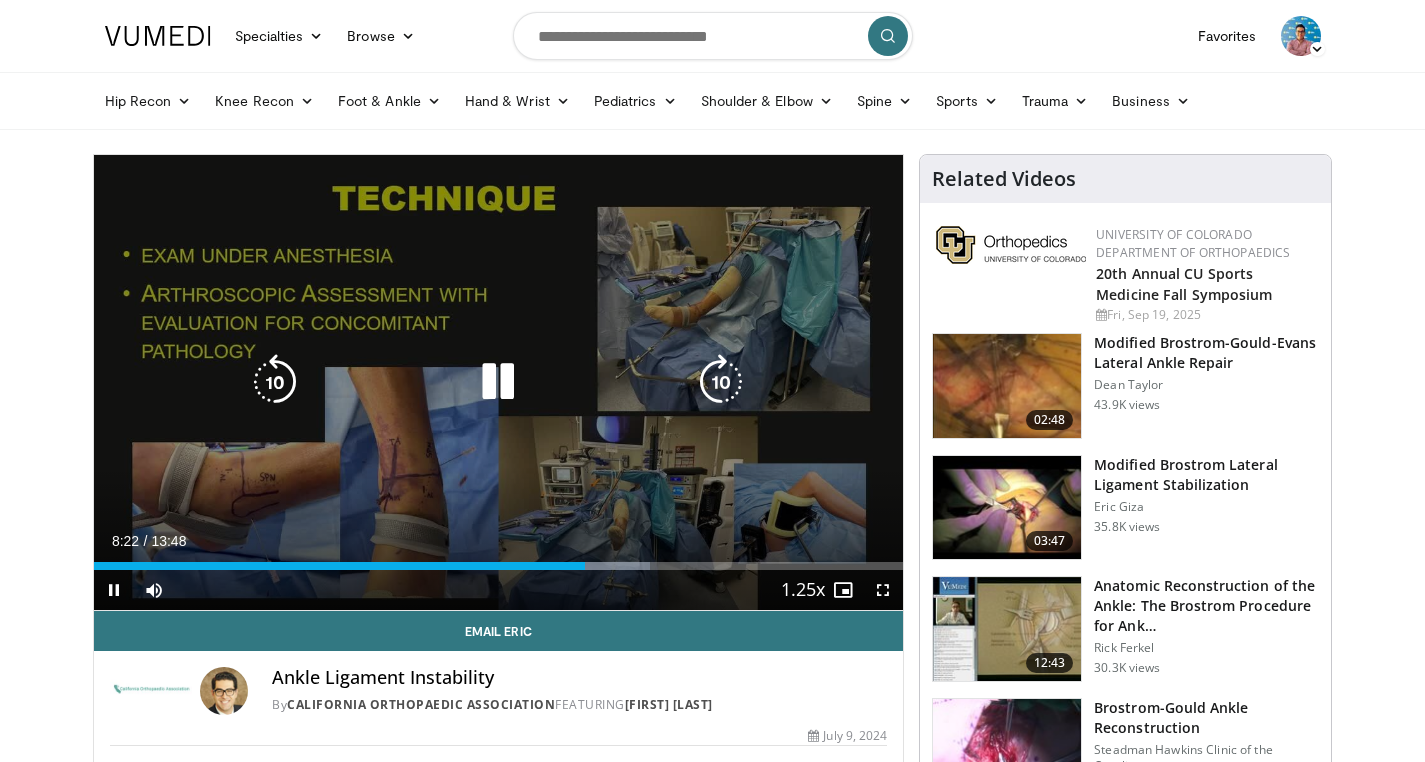 click at bounding box center (275, 382) 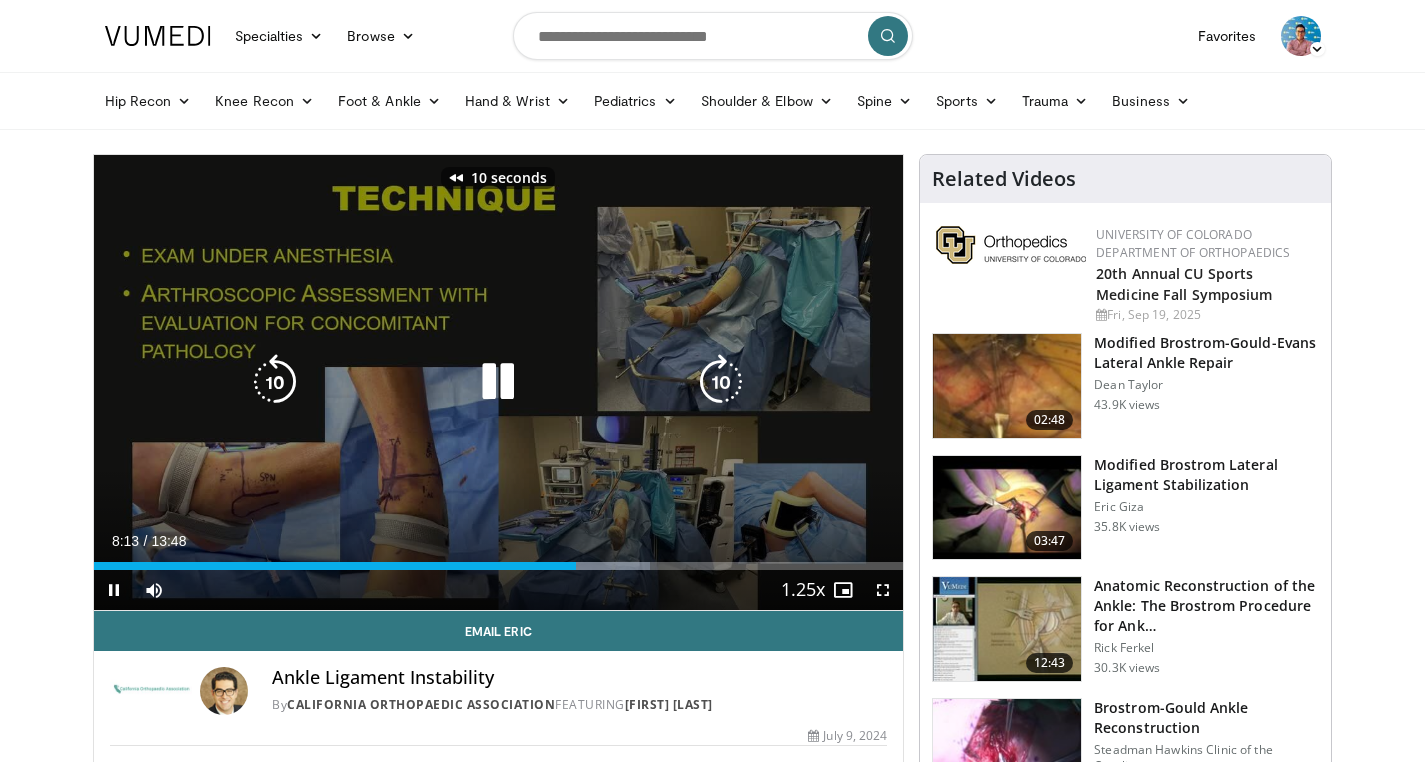 click at bounding box center (498, 382) 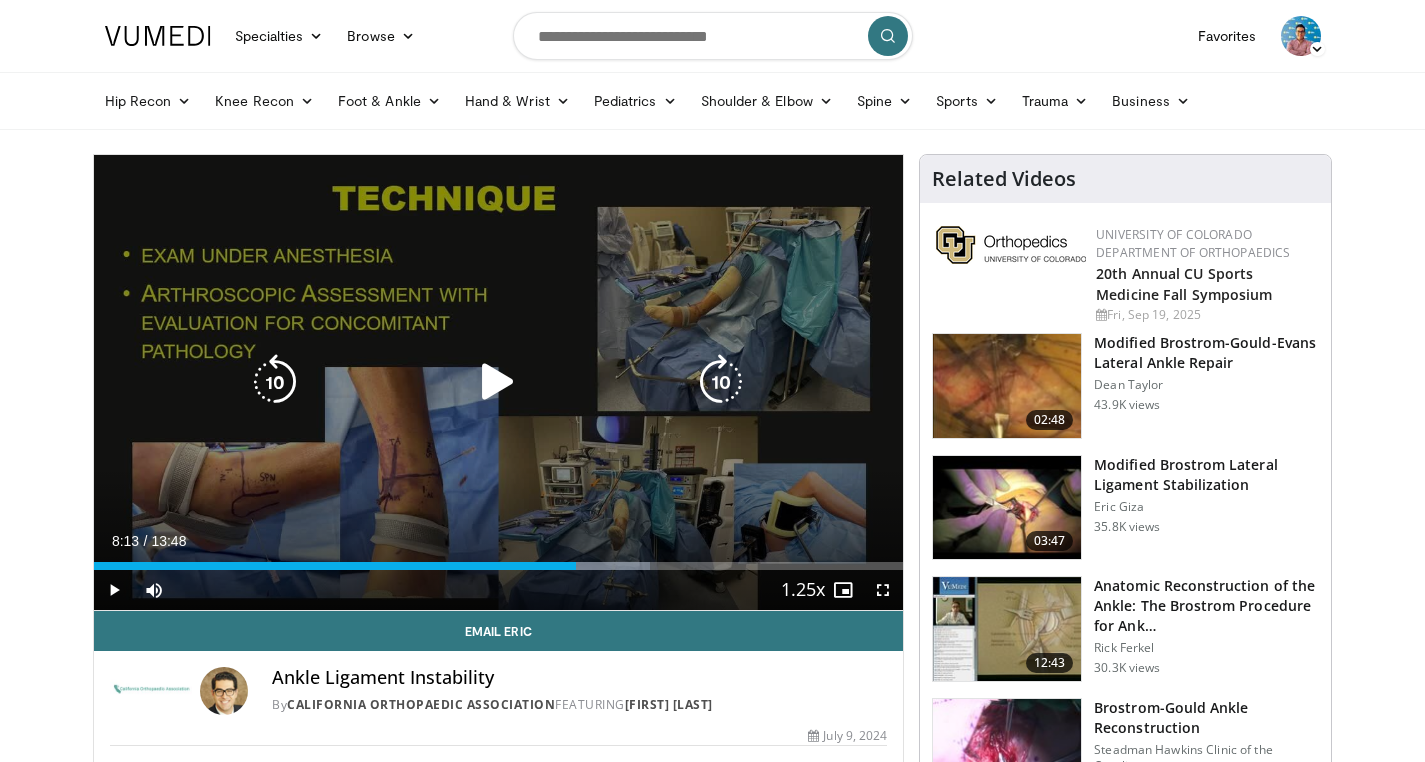 click at bounding box center [498, 382] 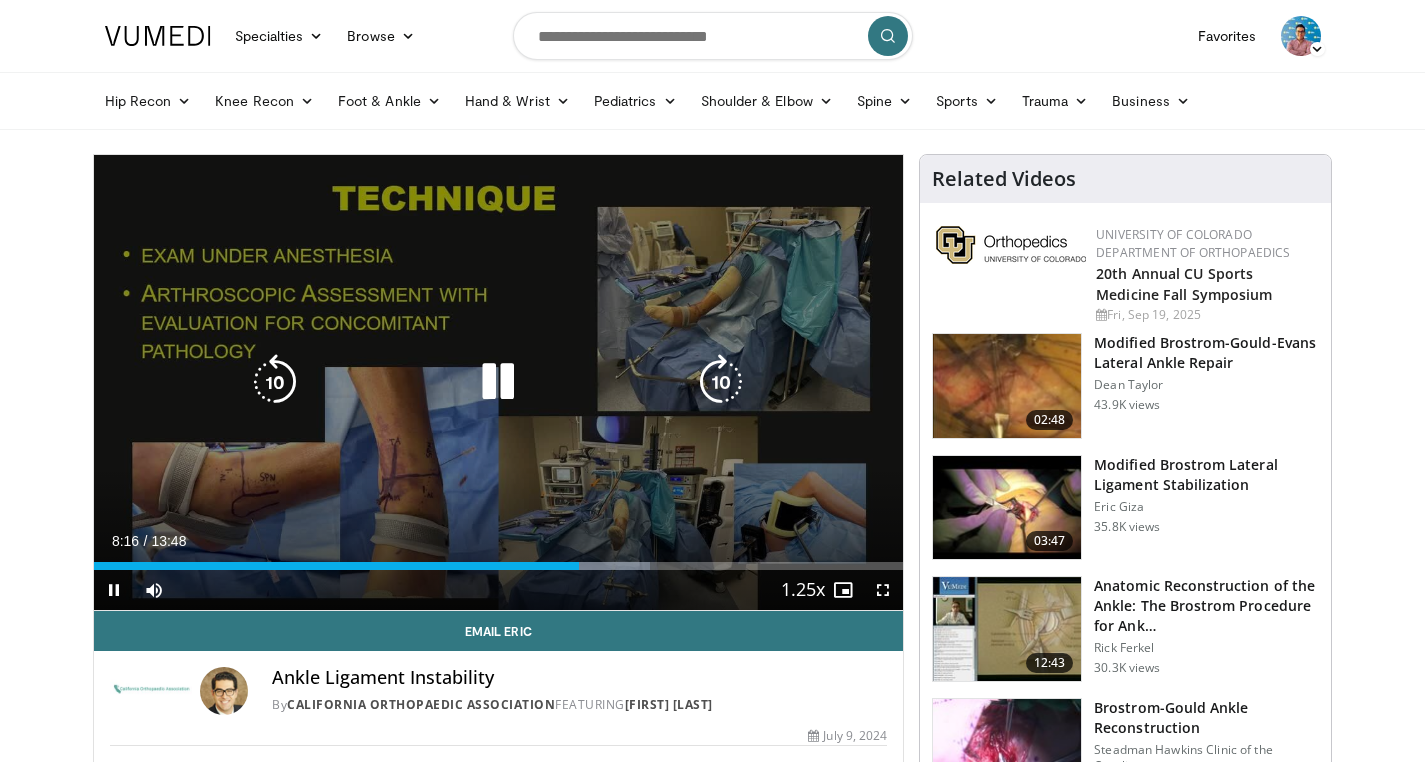click at bounding box center (498, 382) 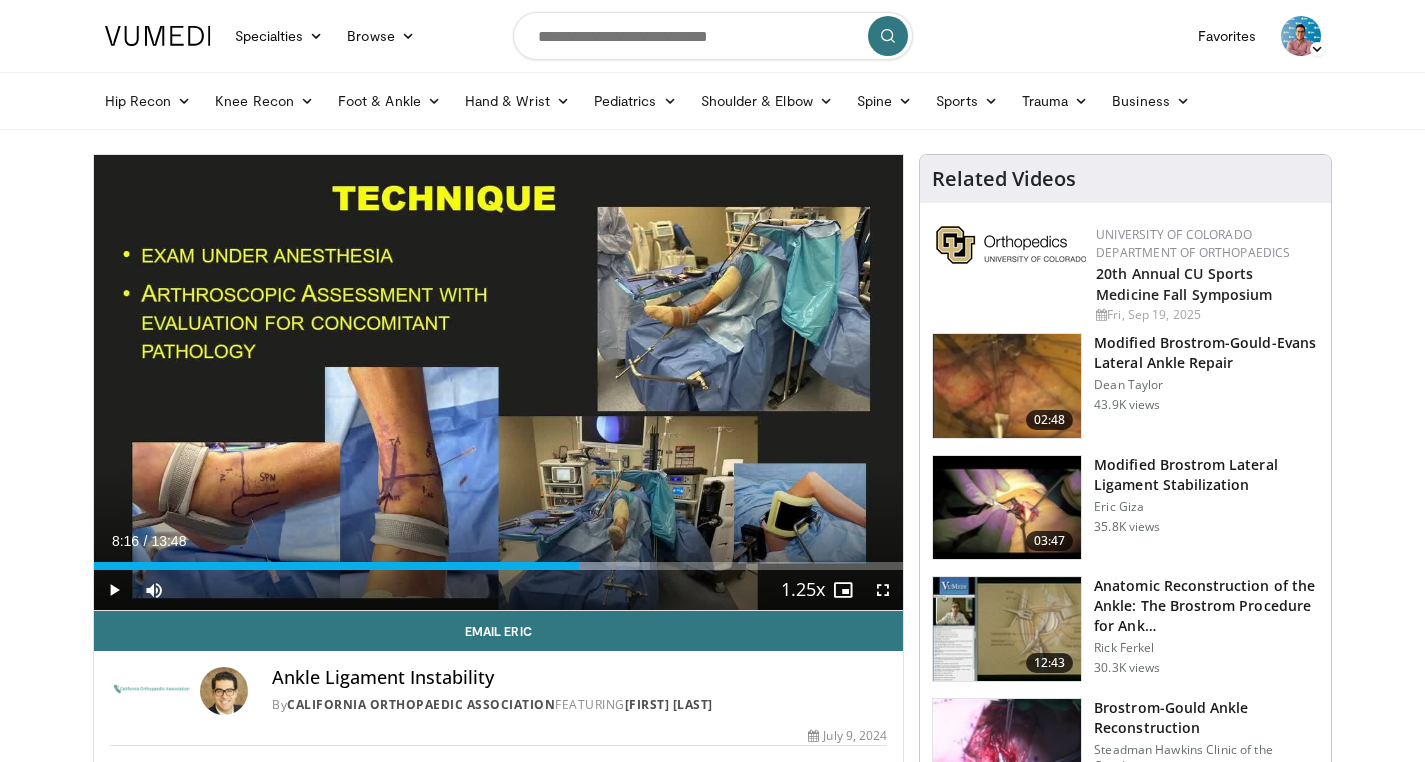 click on "10 seconds
Tap to unmute" at bounding box center (499, 382) 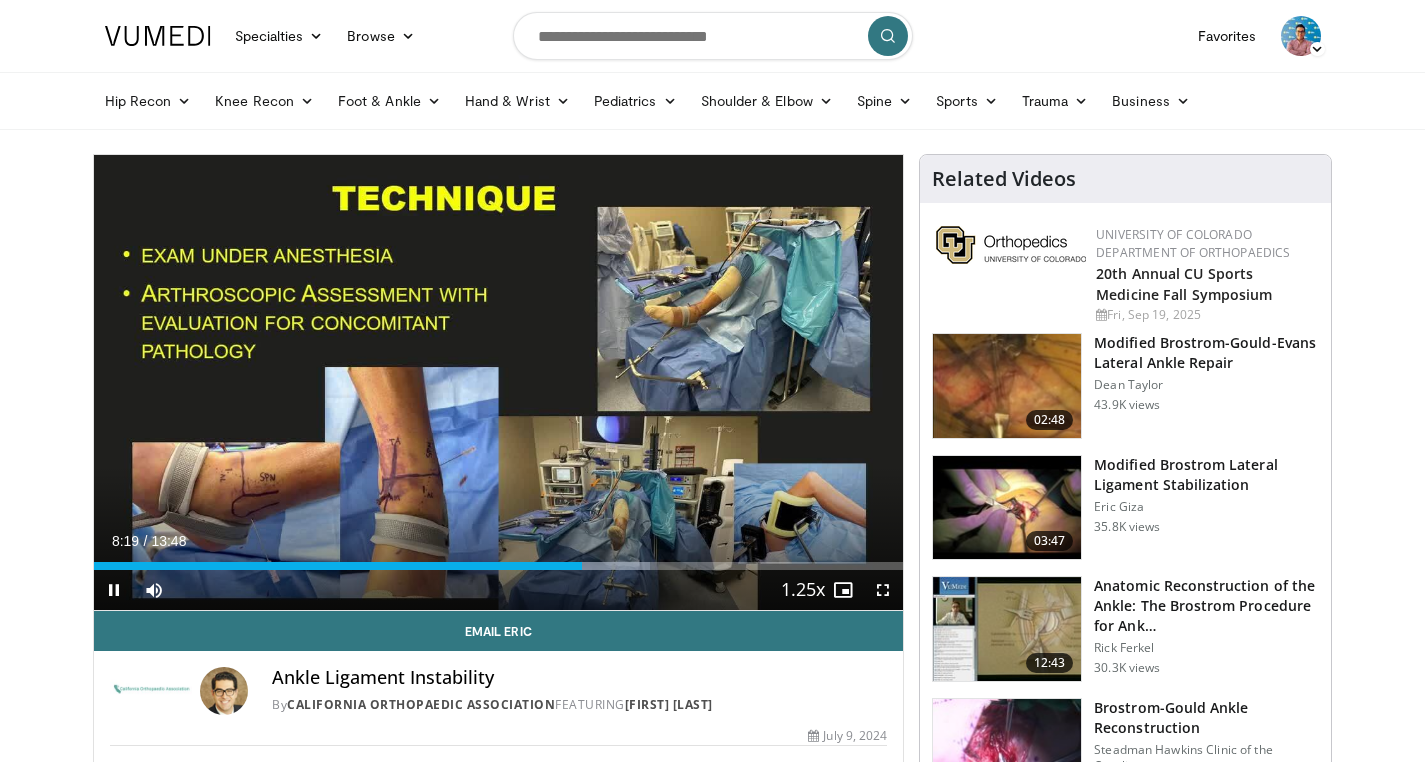 click on "10 seconds
Tap to unmute" at bounding box center (499, 382) 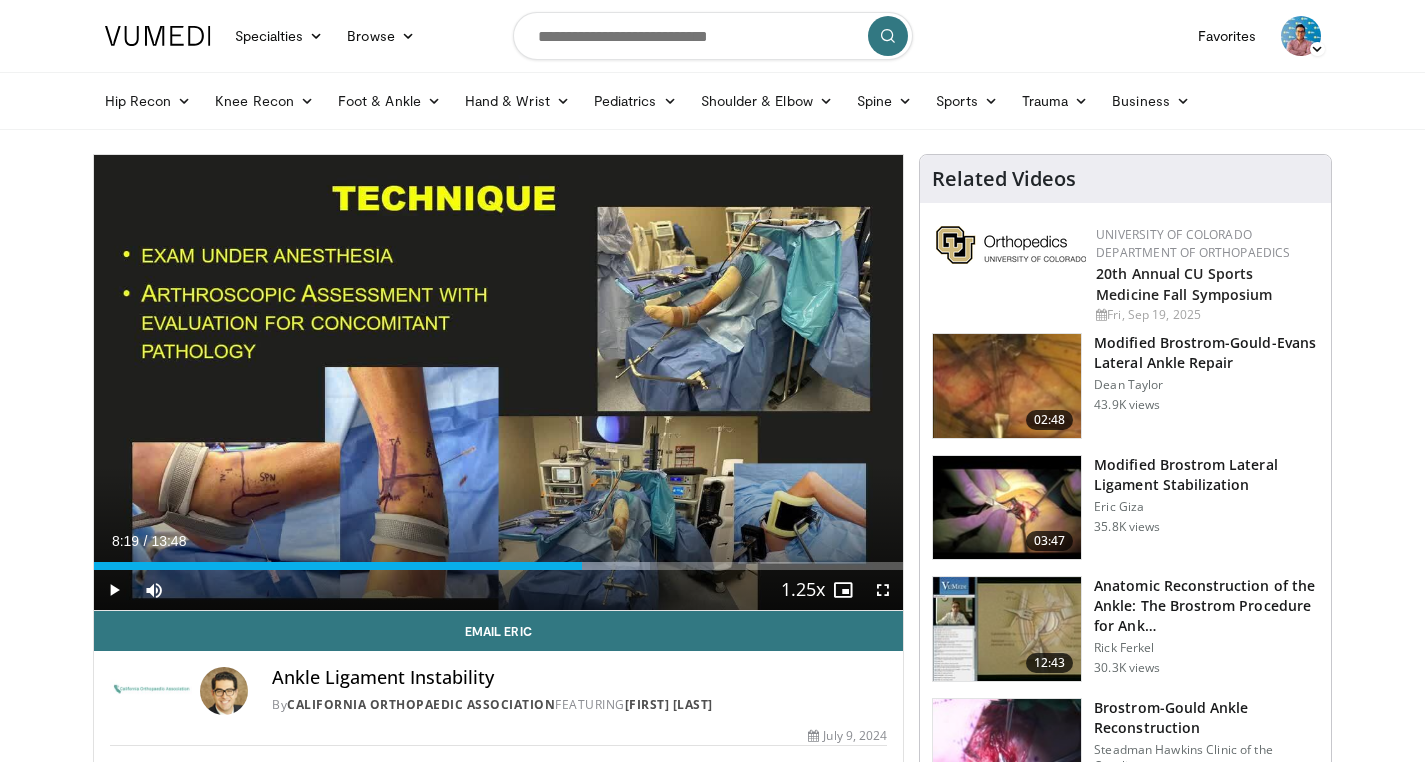 click on "10 seconds
Tap to unmute" at bounding box center [499, 382] 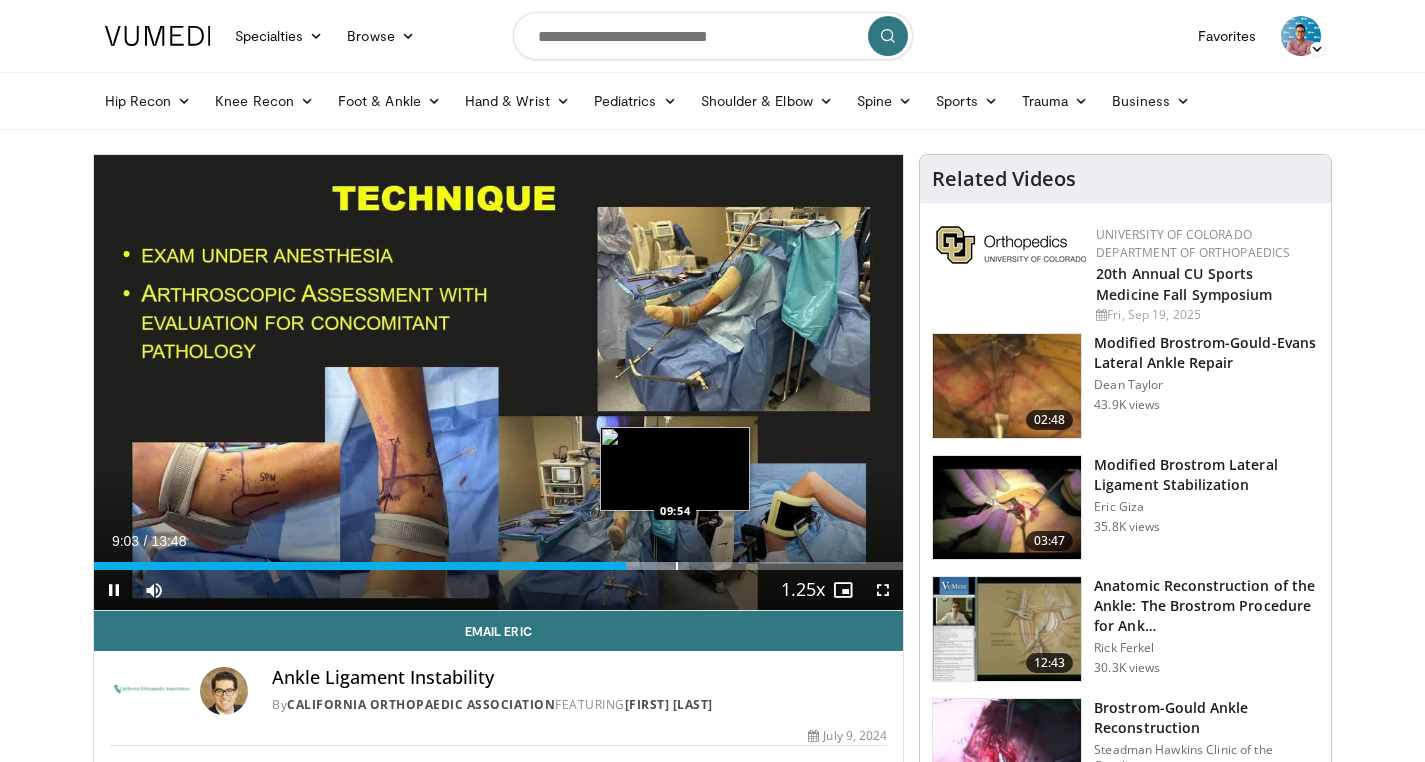 click at bounding box center [677, 566] 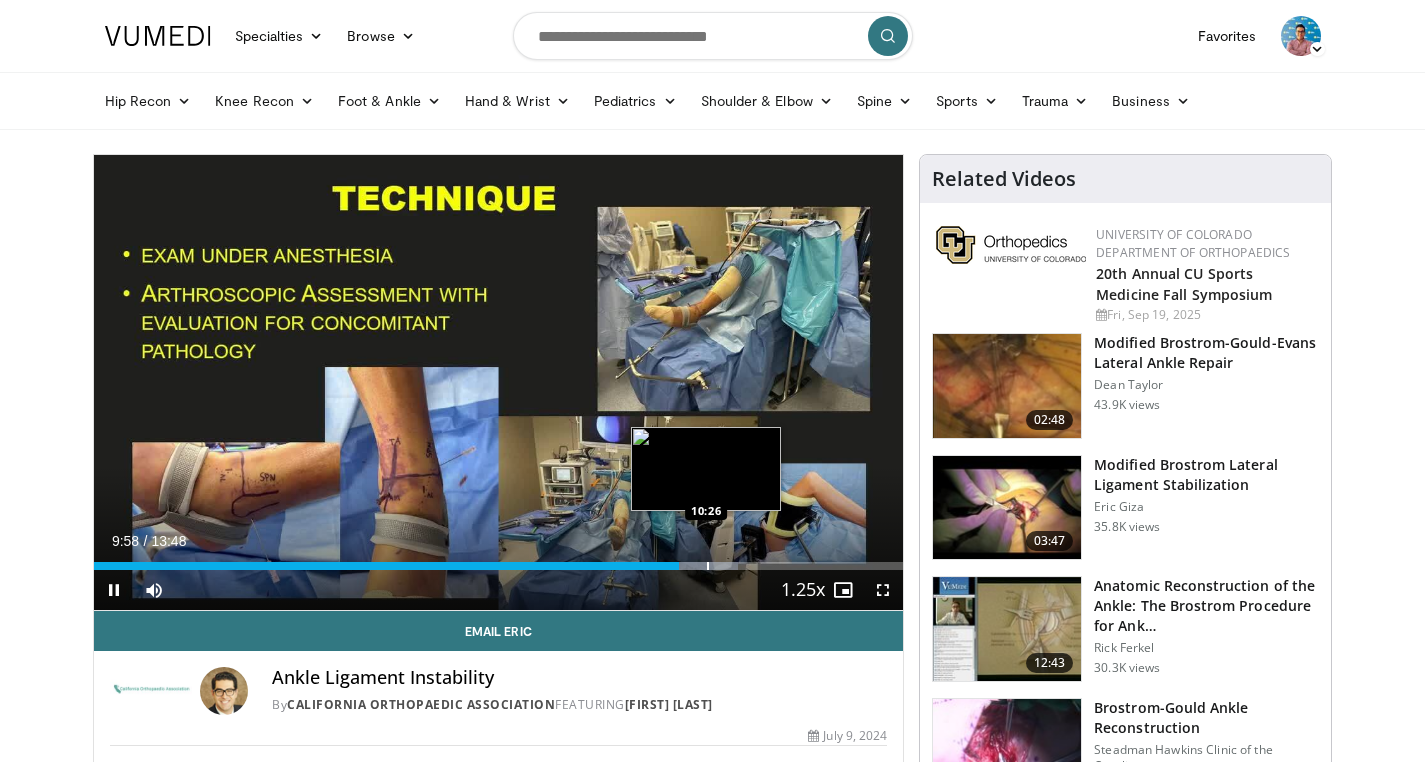 click at bounding box center (708, 566) 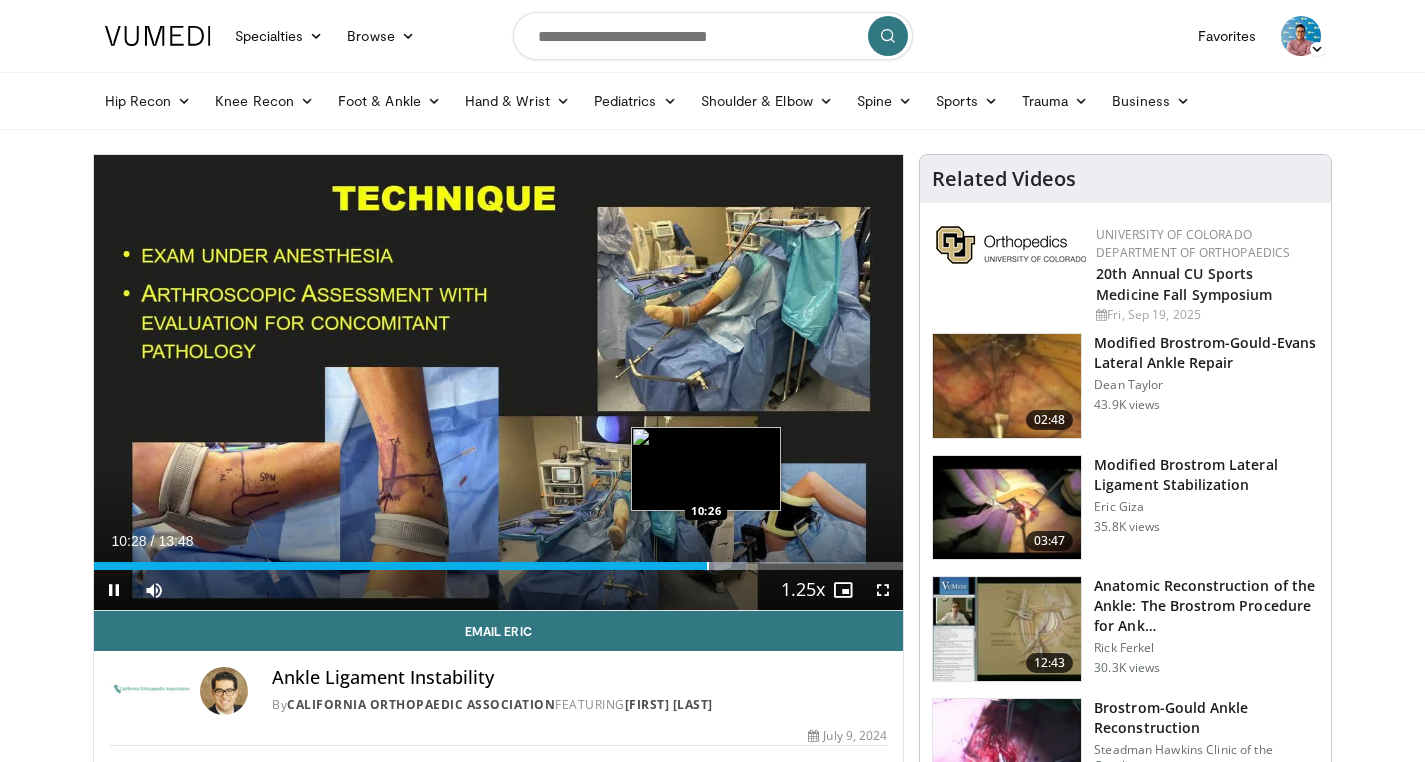 click at bounding box center [708, 566] 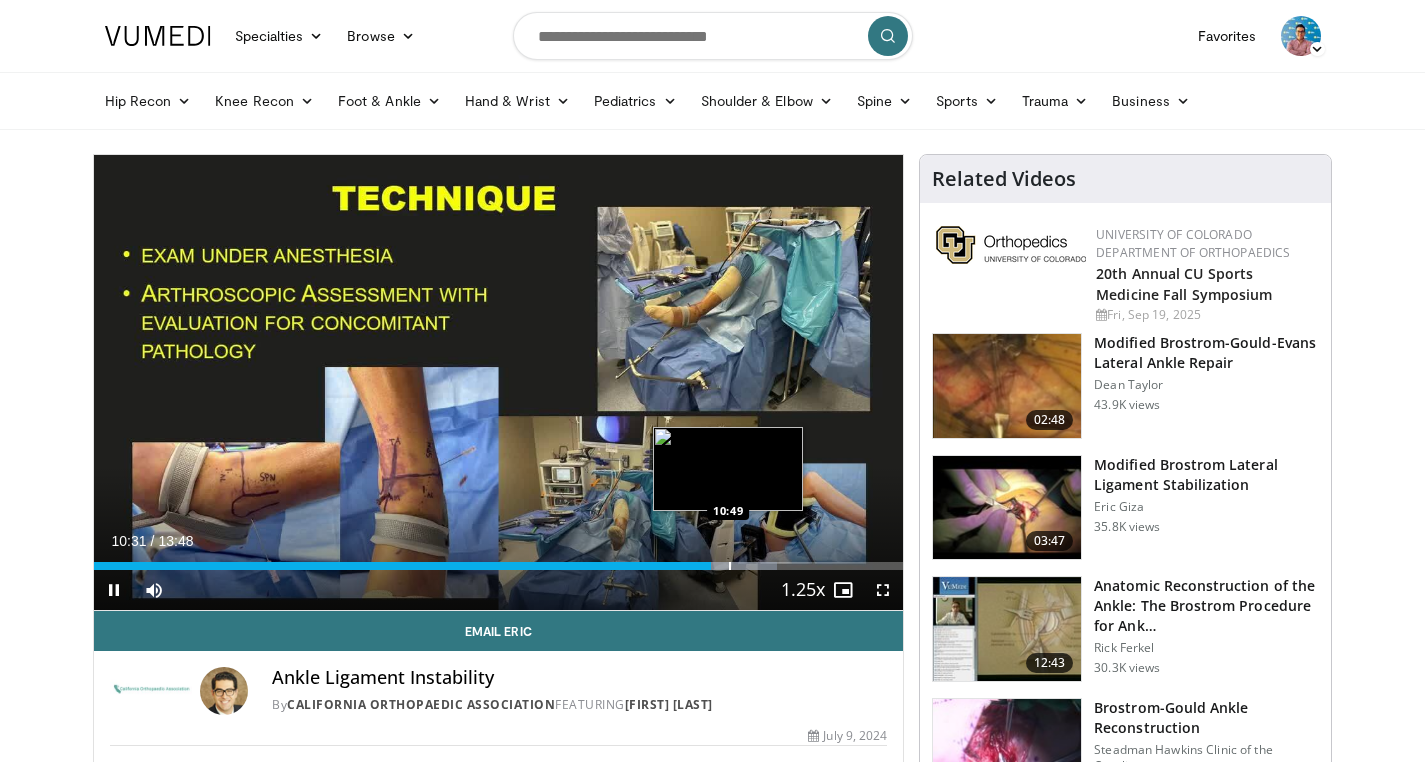 click at bounding box center [730, 566] 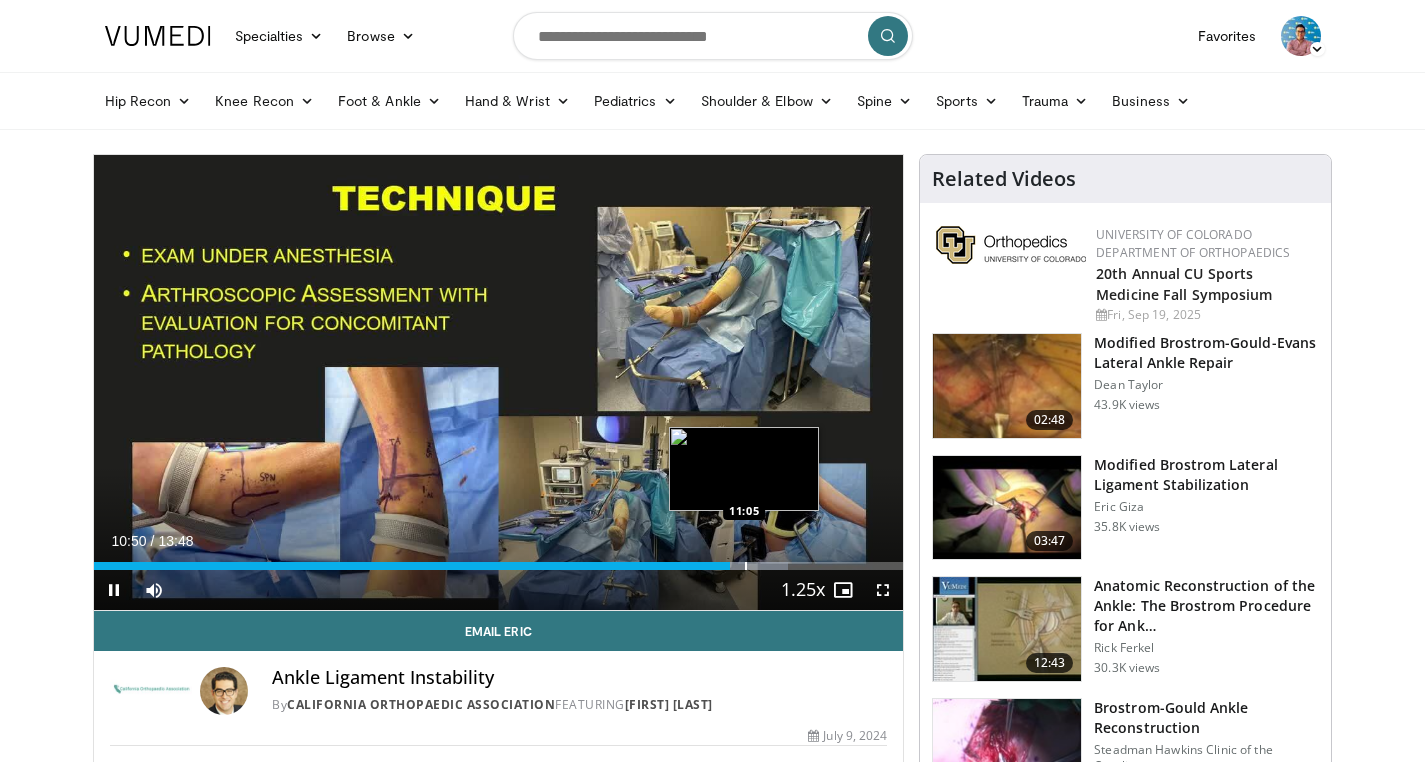 click at bounding box center (744, 566) 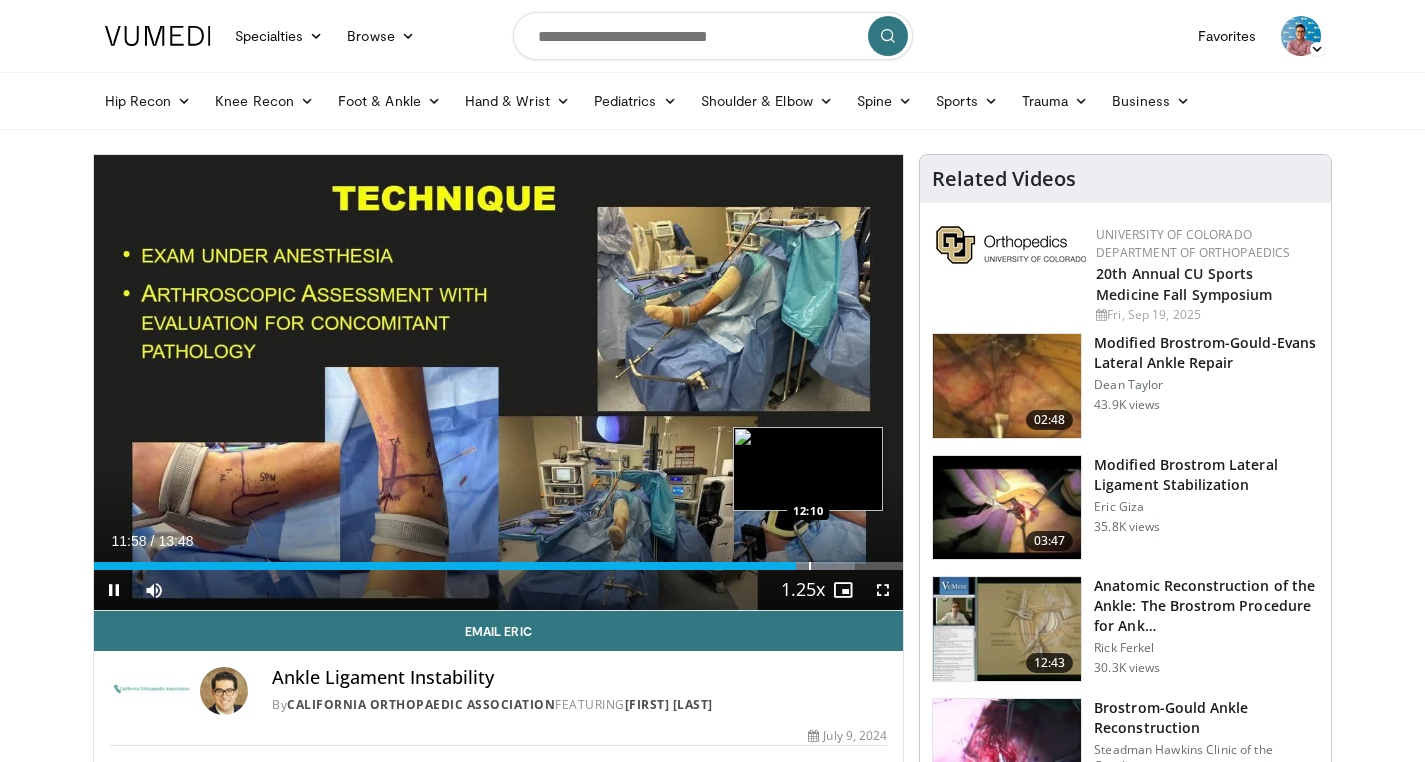 click at bounding box center [810, 566] 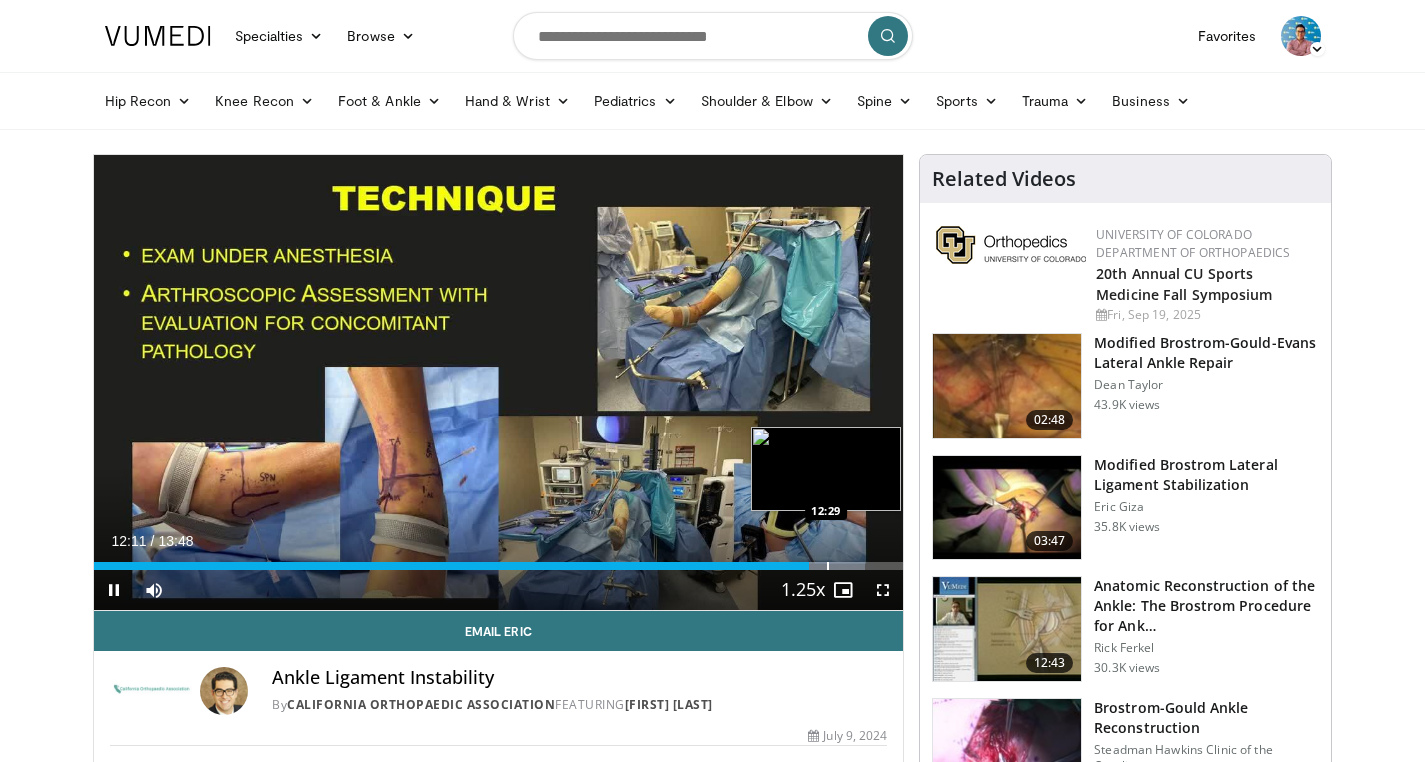 click on "10 seconds
Tap to unmute" at bounding box center (499, 382) 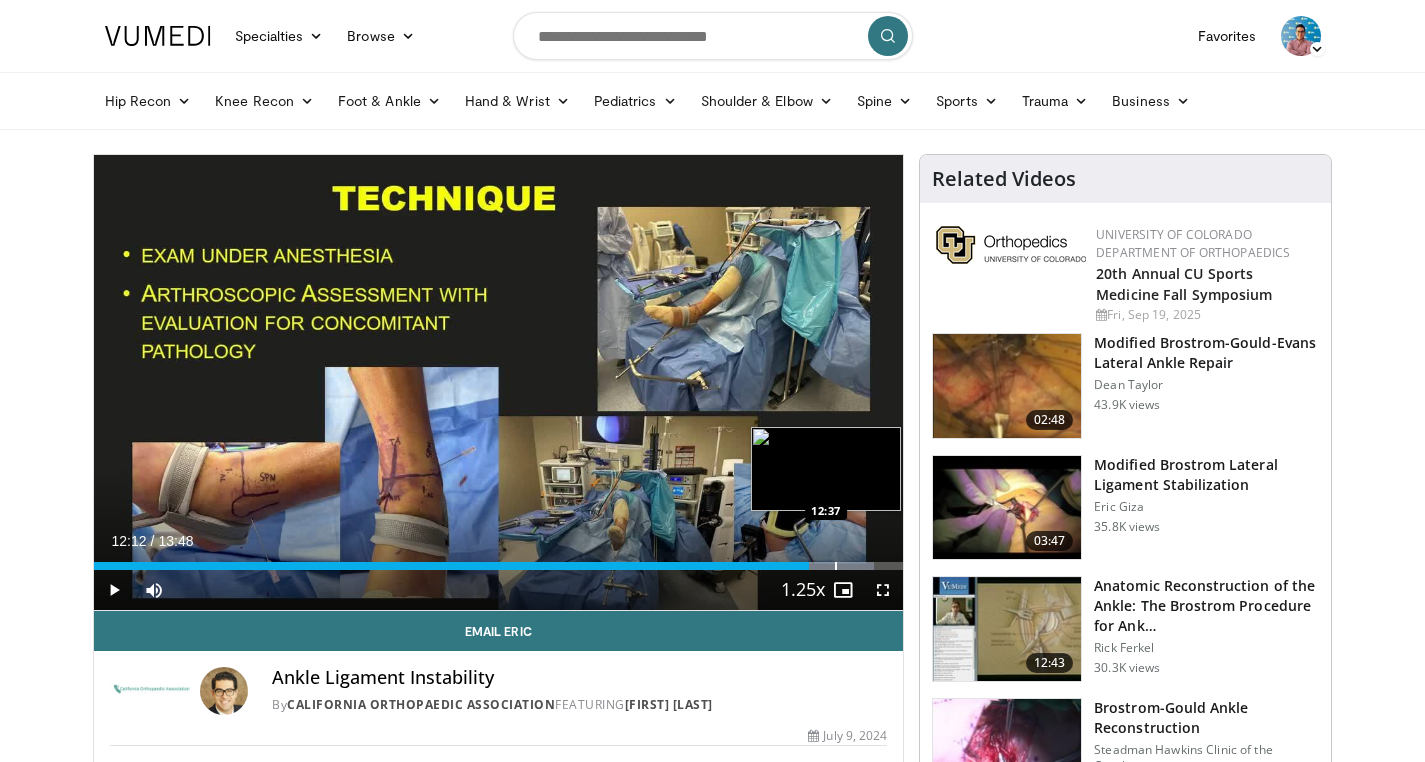 click at bounding box center (836, 566) 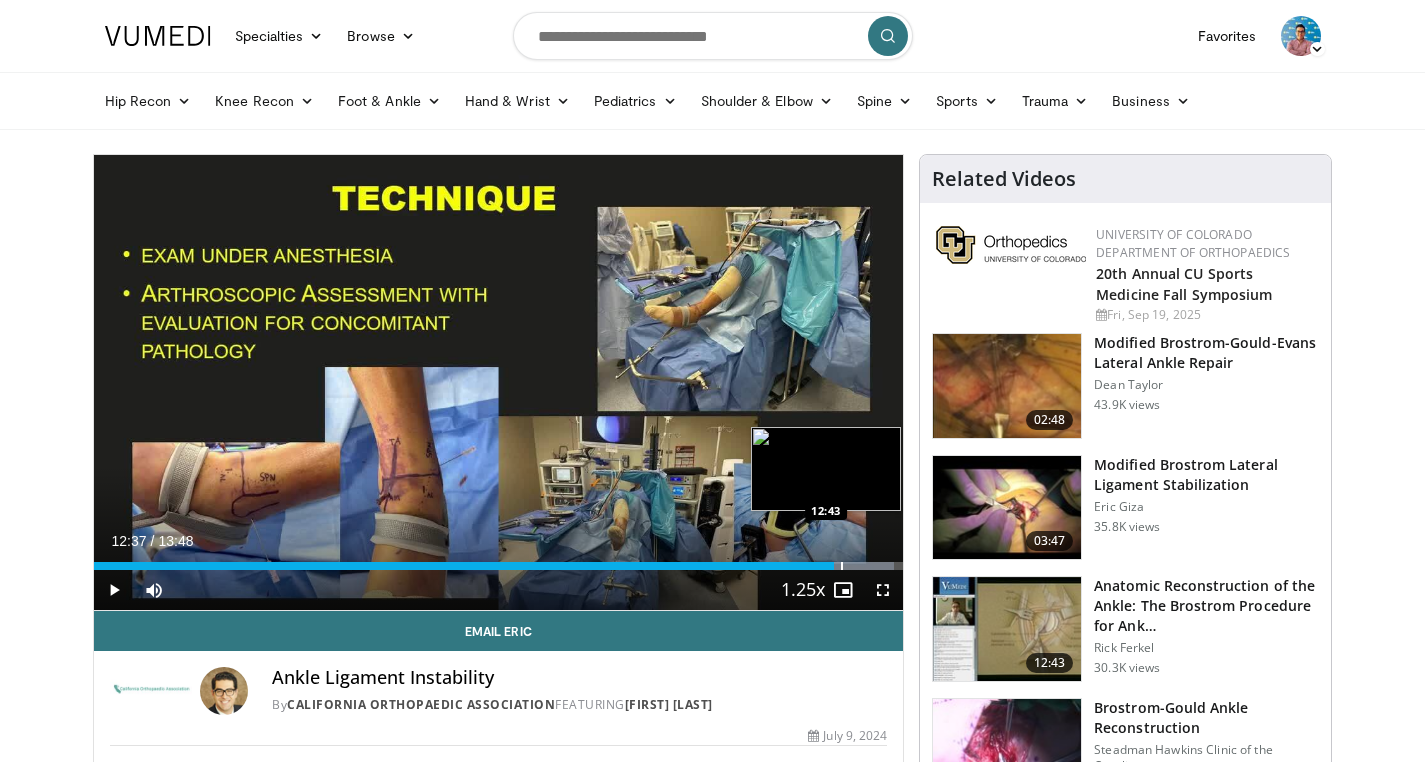 click at bounding box center [842, 566] 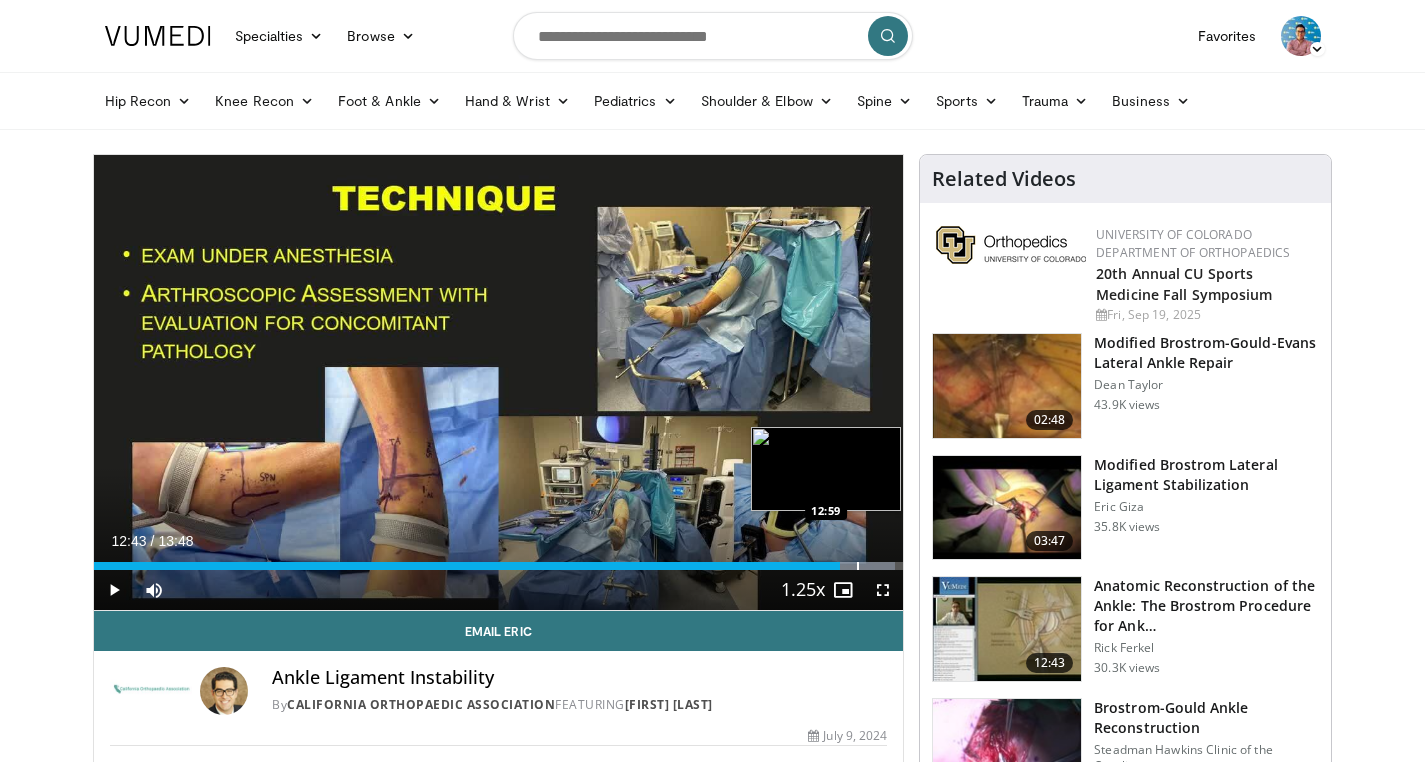 click at bounding box center (858, 566) 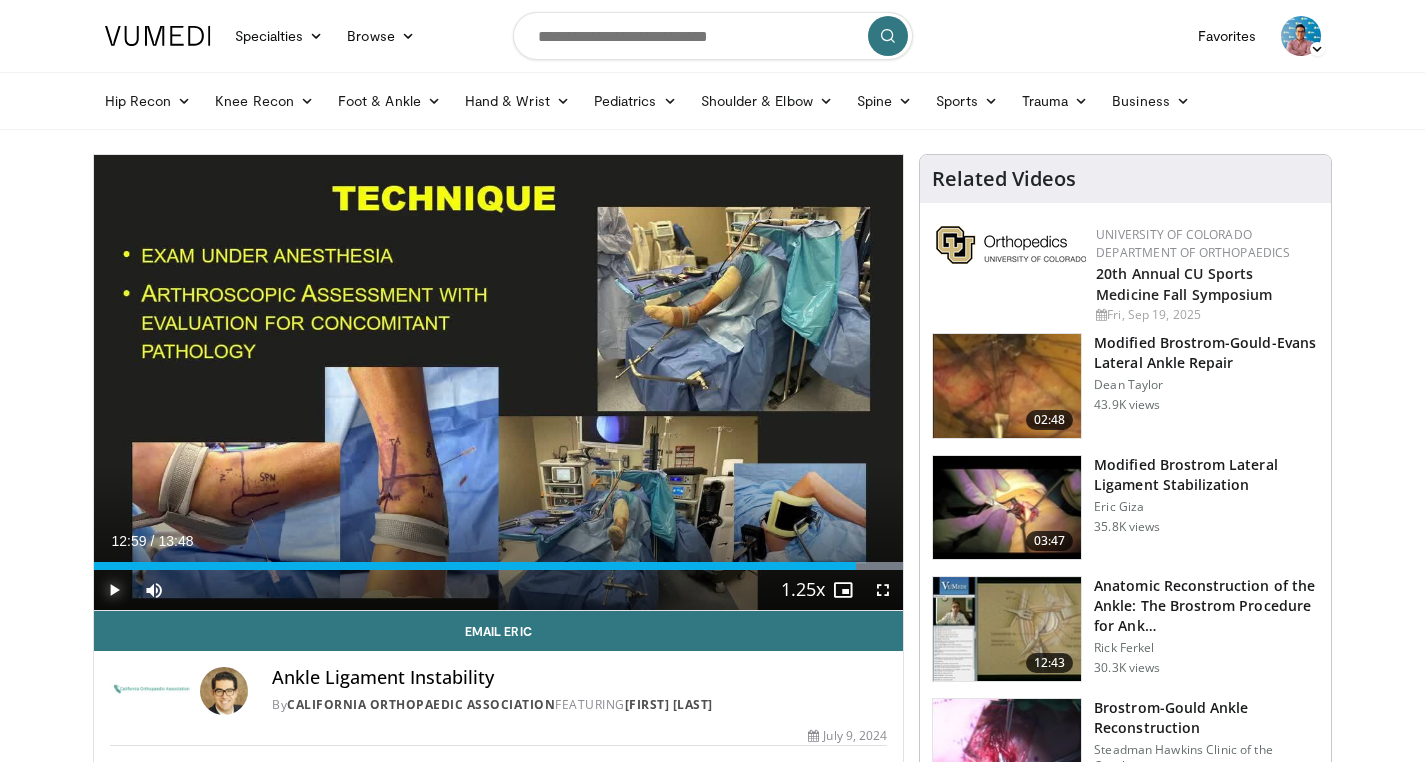 click at bounding box center (114, 590) 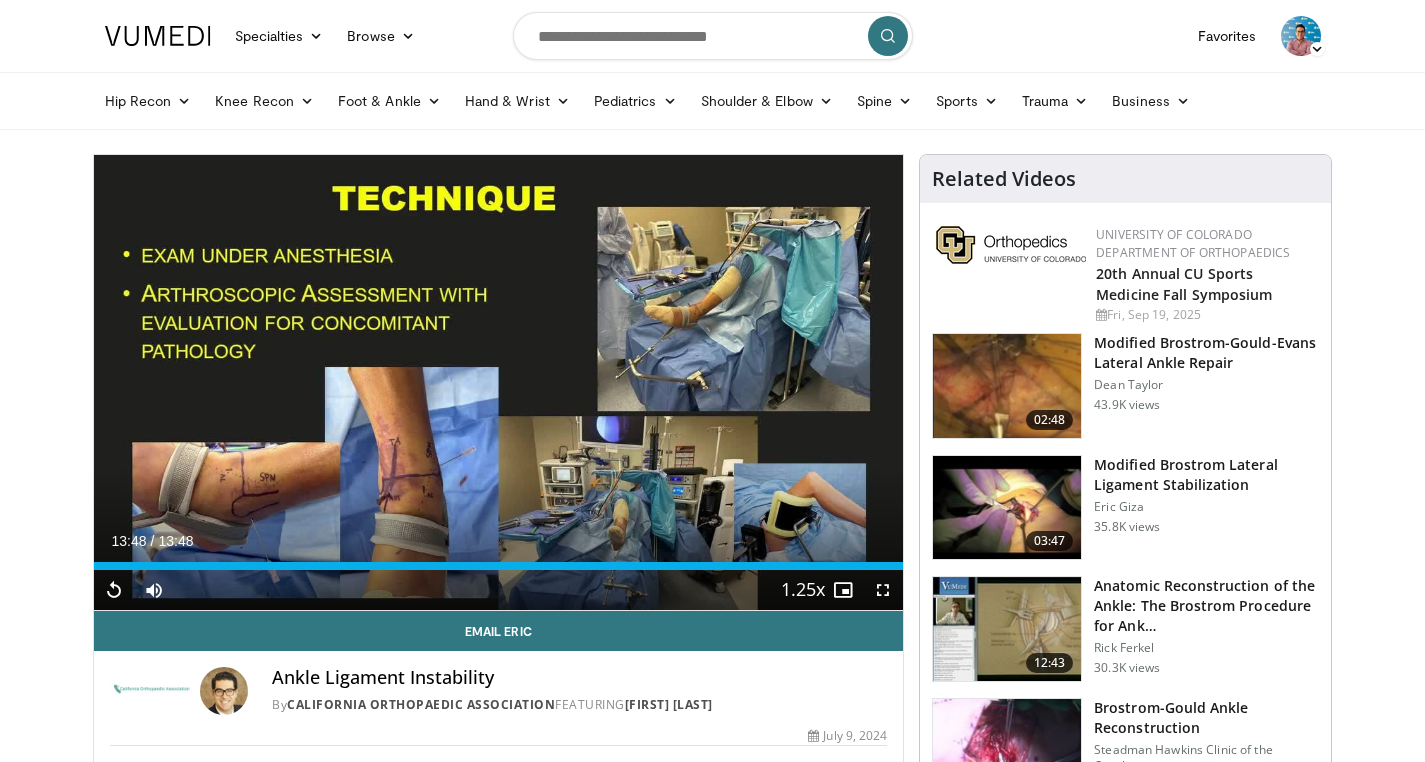 click at bounding box center [1007, 629] 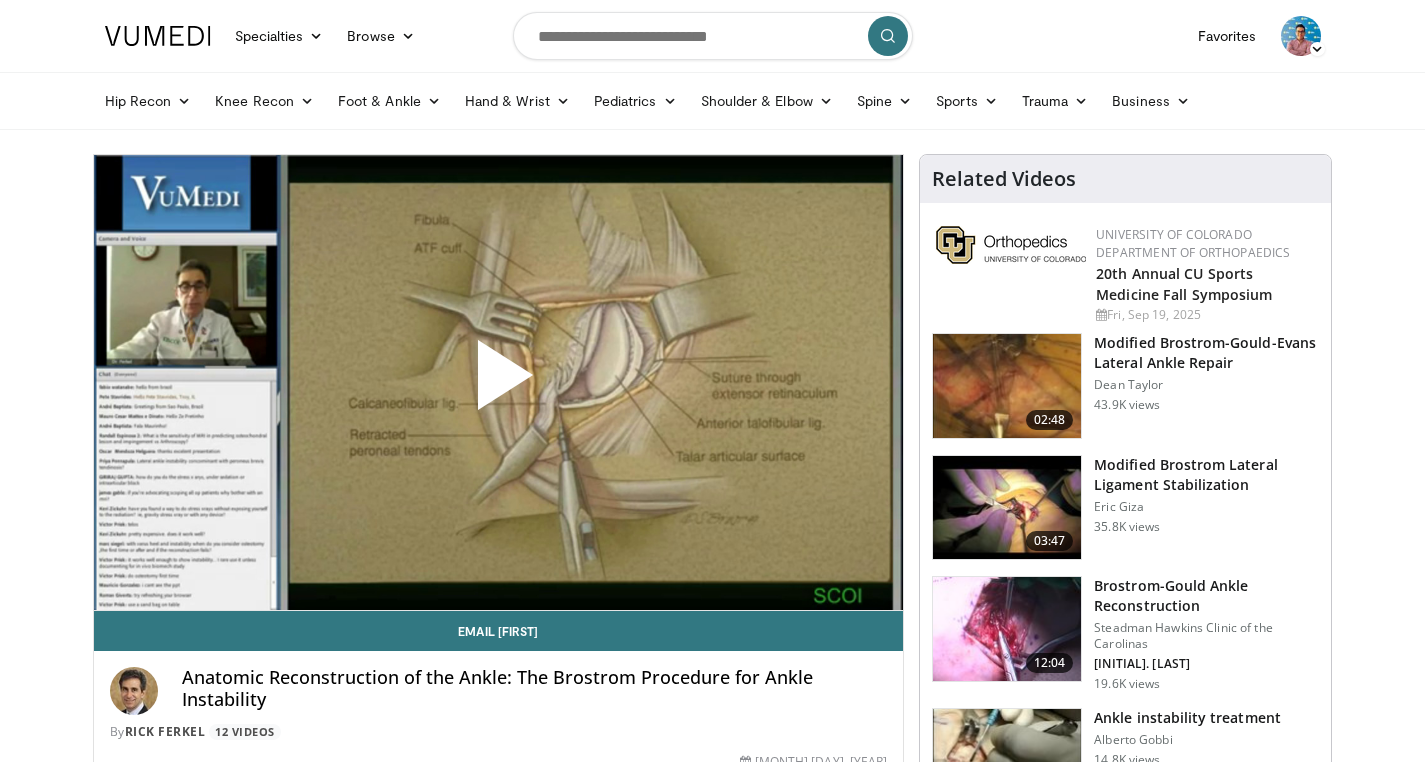 scroll, scrollTop: 0, scrollLeft: 0, axis: both 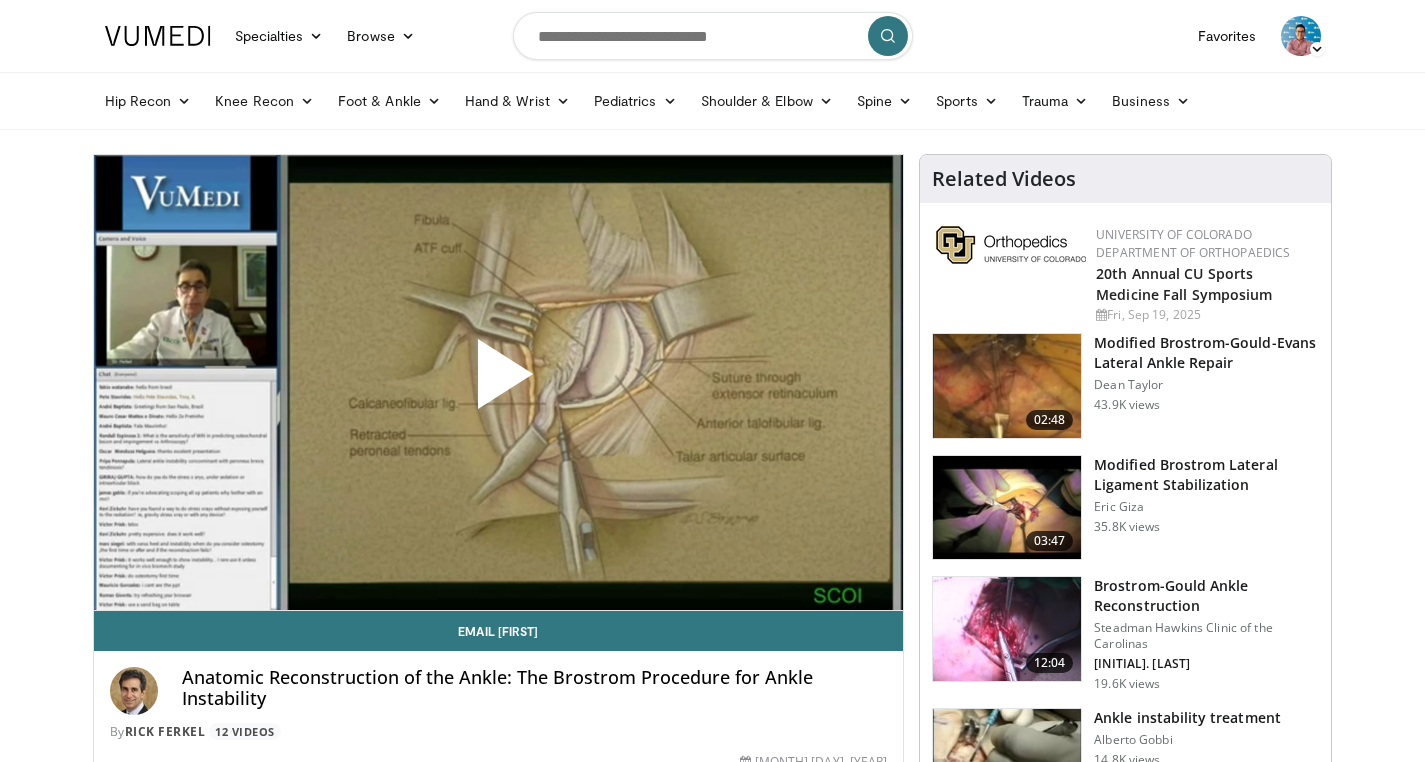 click at bounding box center (498, 382) 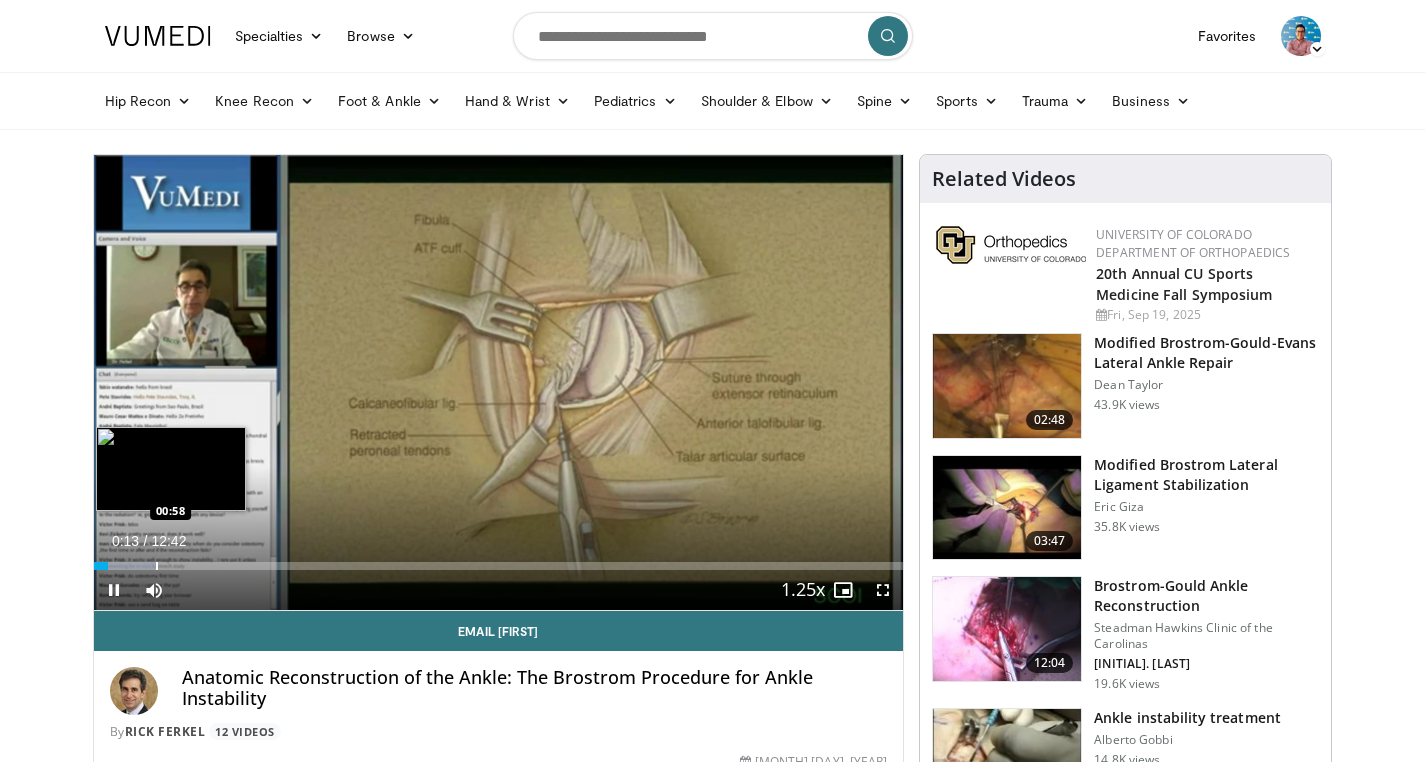 click at bounding box center (157, 566) 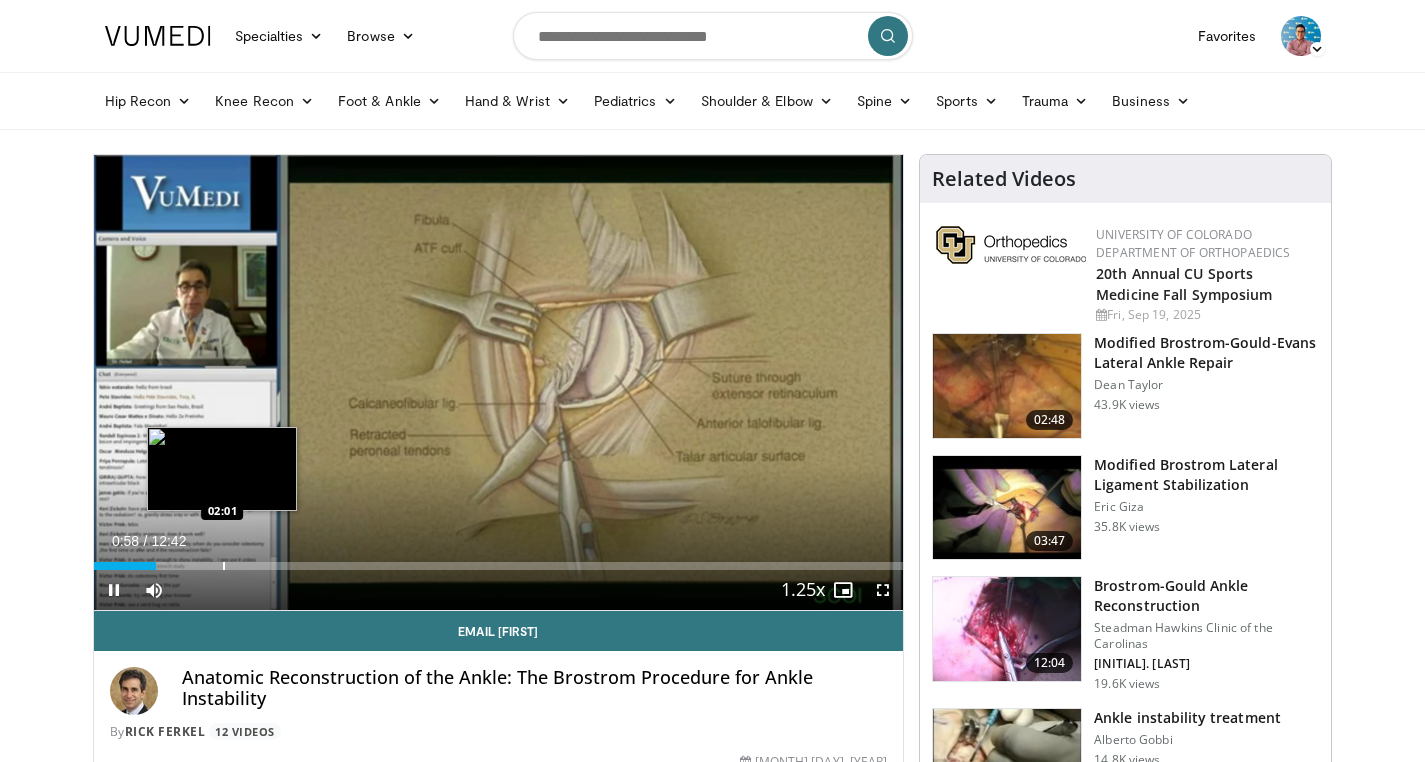 click at bounding box center [224, 566] 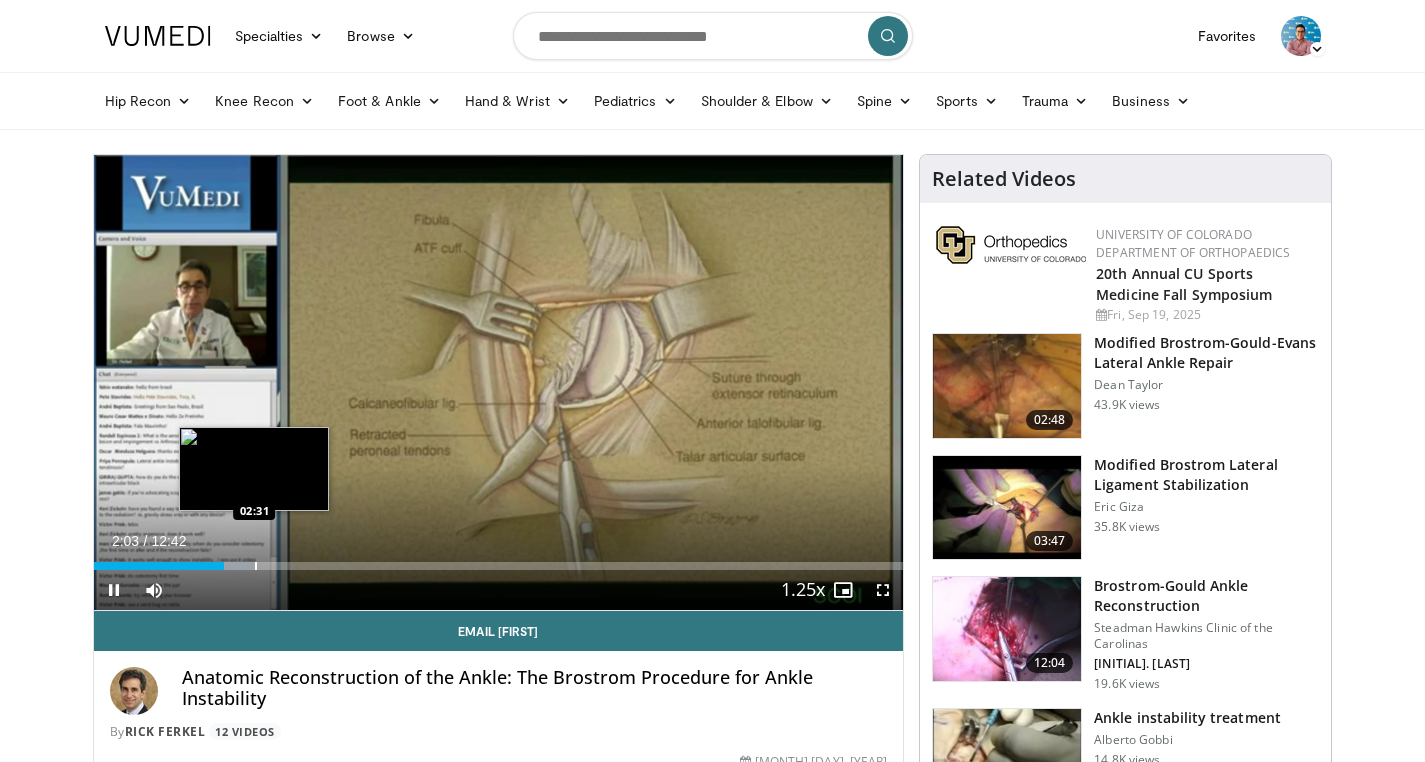 click on "Loaded :  19.66% 02:03 02:31" at bounding box center [499, 566] 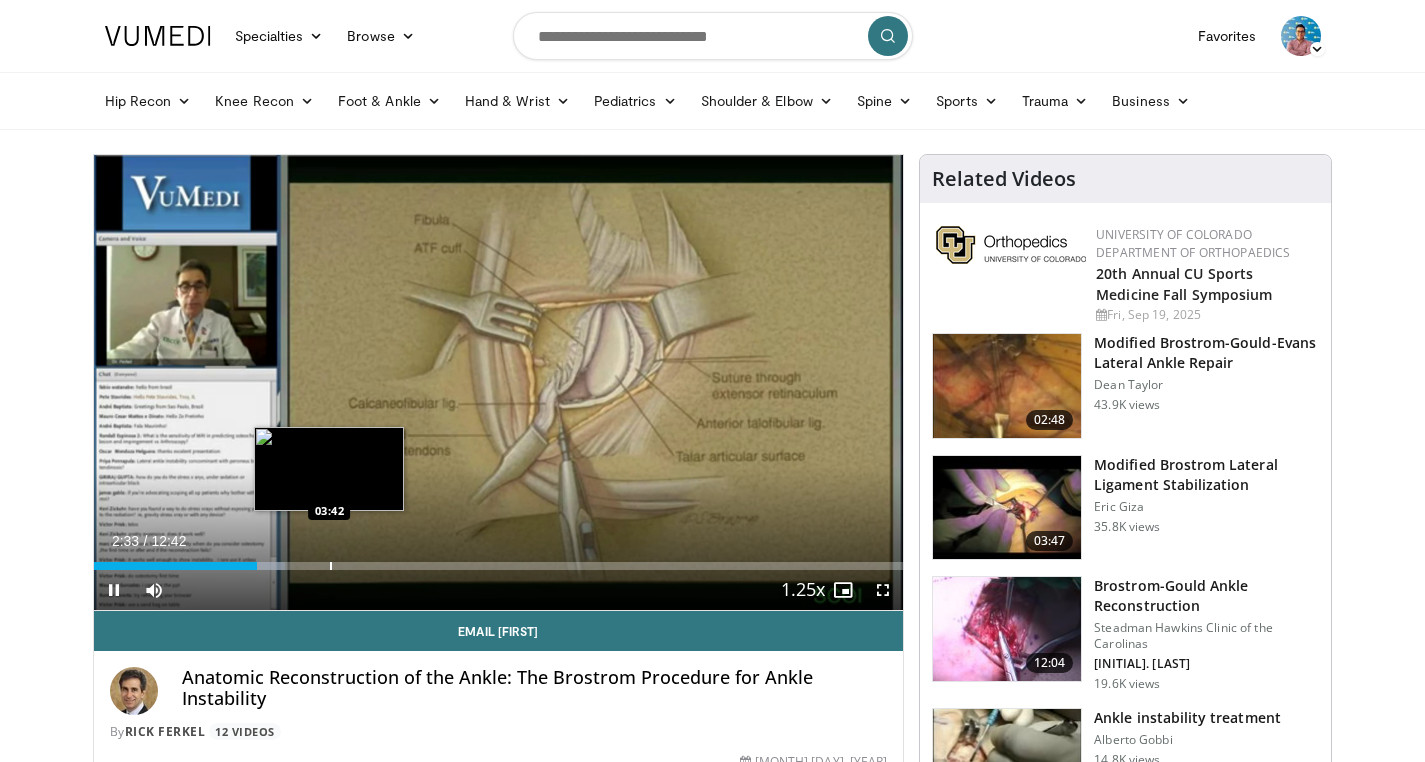 click on "Loaded :  23.60% 02:33 03:42" at bounding box center (499, 566) 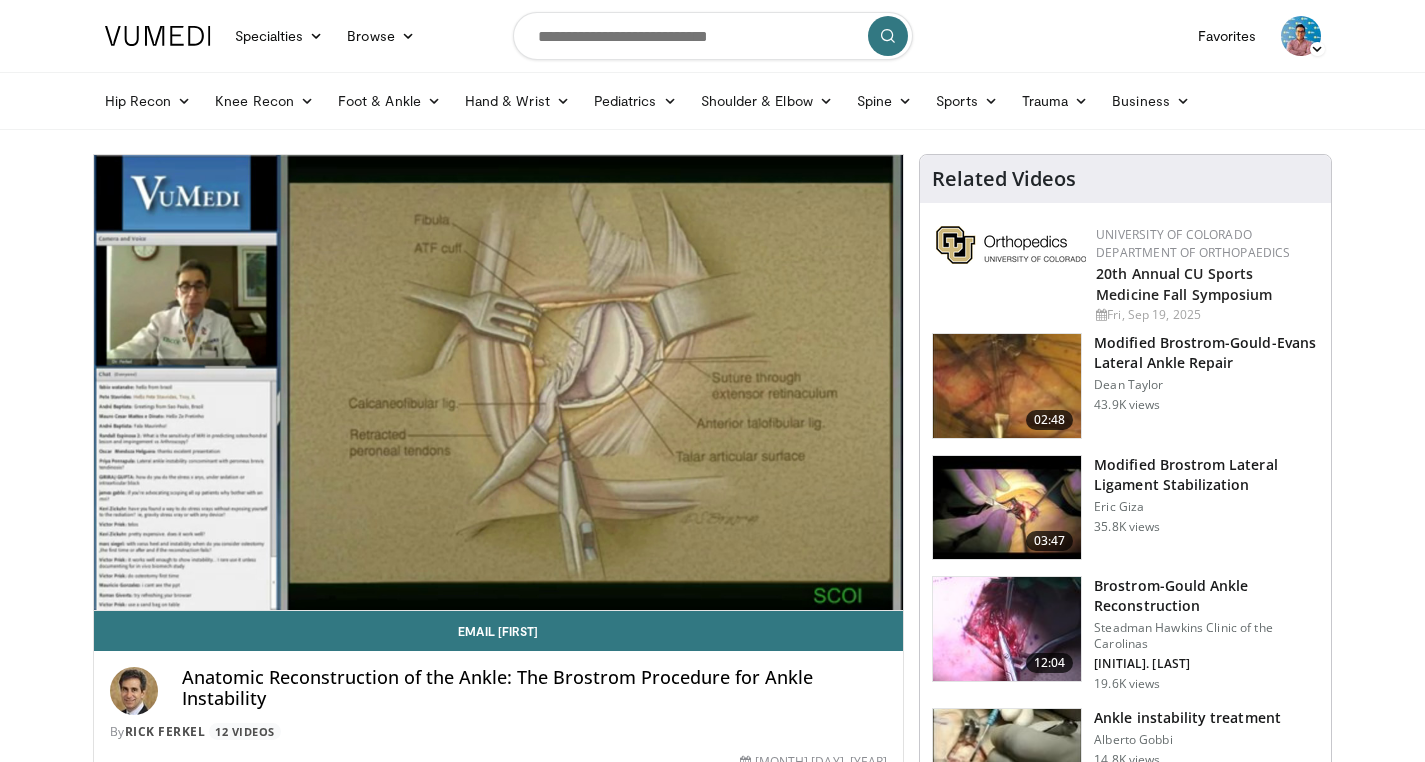 click on "10 seconds
Tap to unmute" at bounding box center (499, 382) 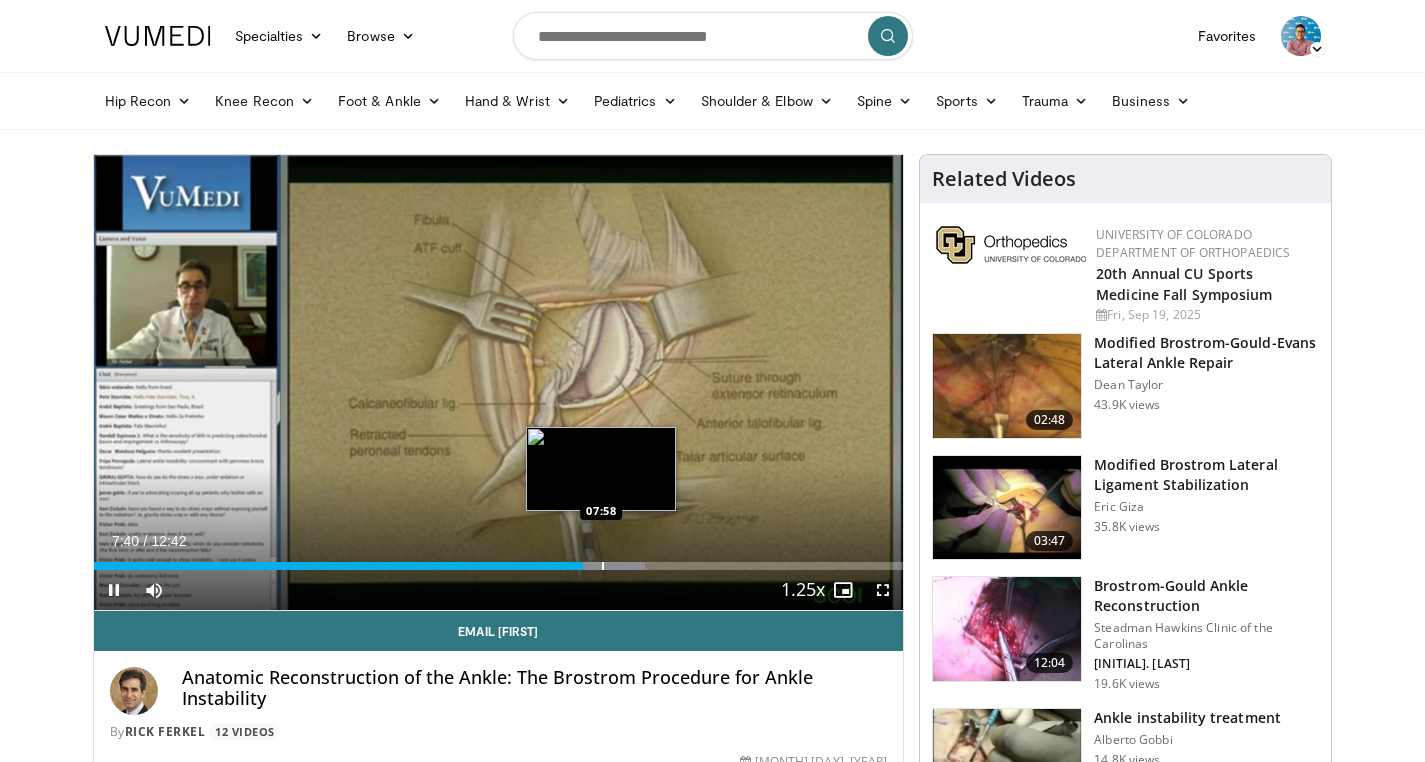 click at bounding box center (598, 566) 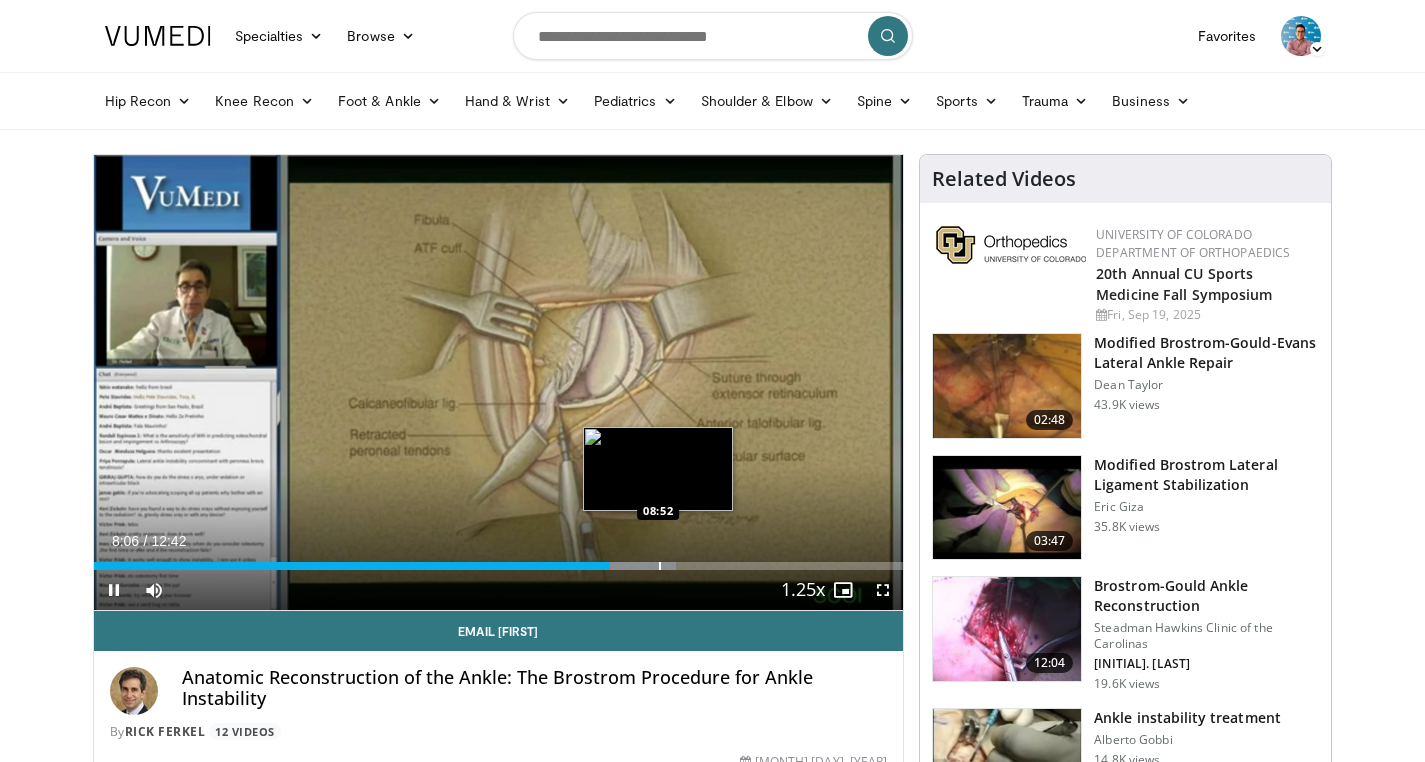 click on "Loaded :  71.98% 08:06 08:52" at bounding box center [499, 560] 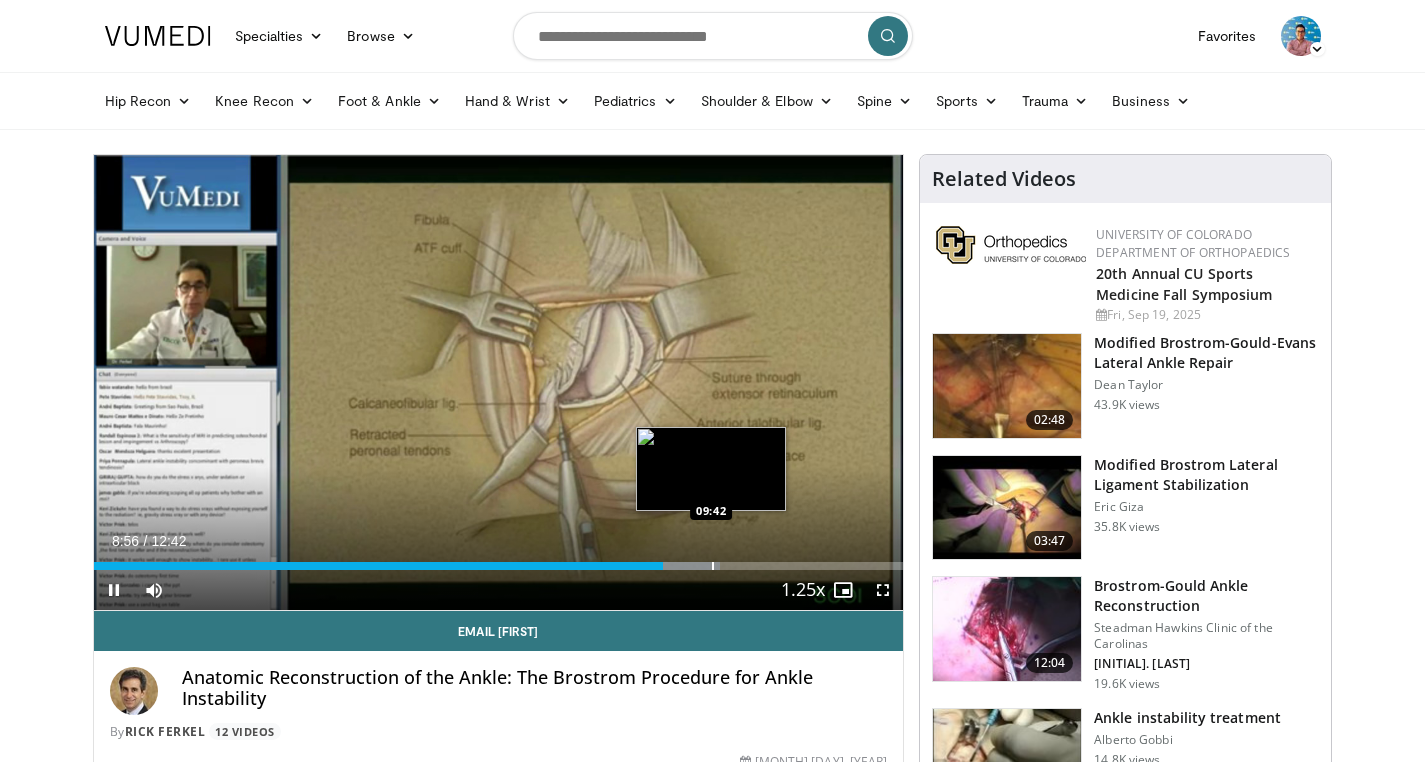 click on "Loaded :  77.34% 08:56 09:42" at bounding box center [499, 560] 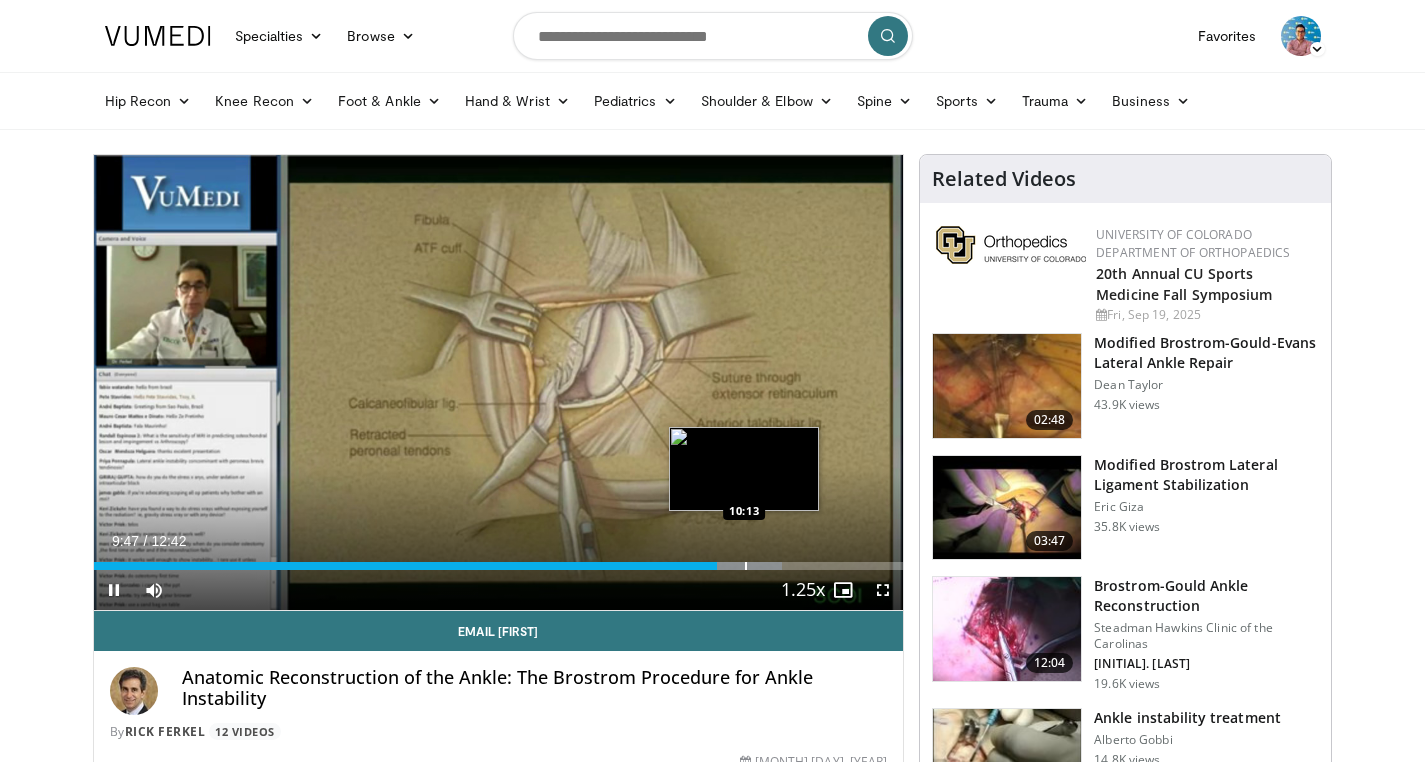 click on "Loaded :  85.07% 09:47 10:13" at bounding box center [499, 560] 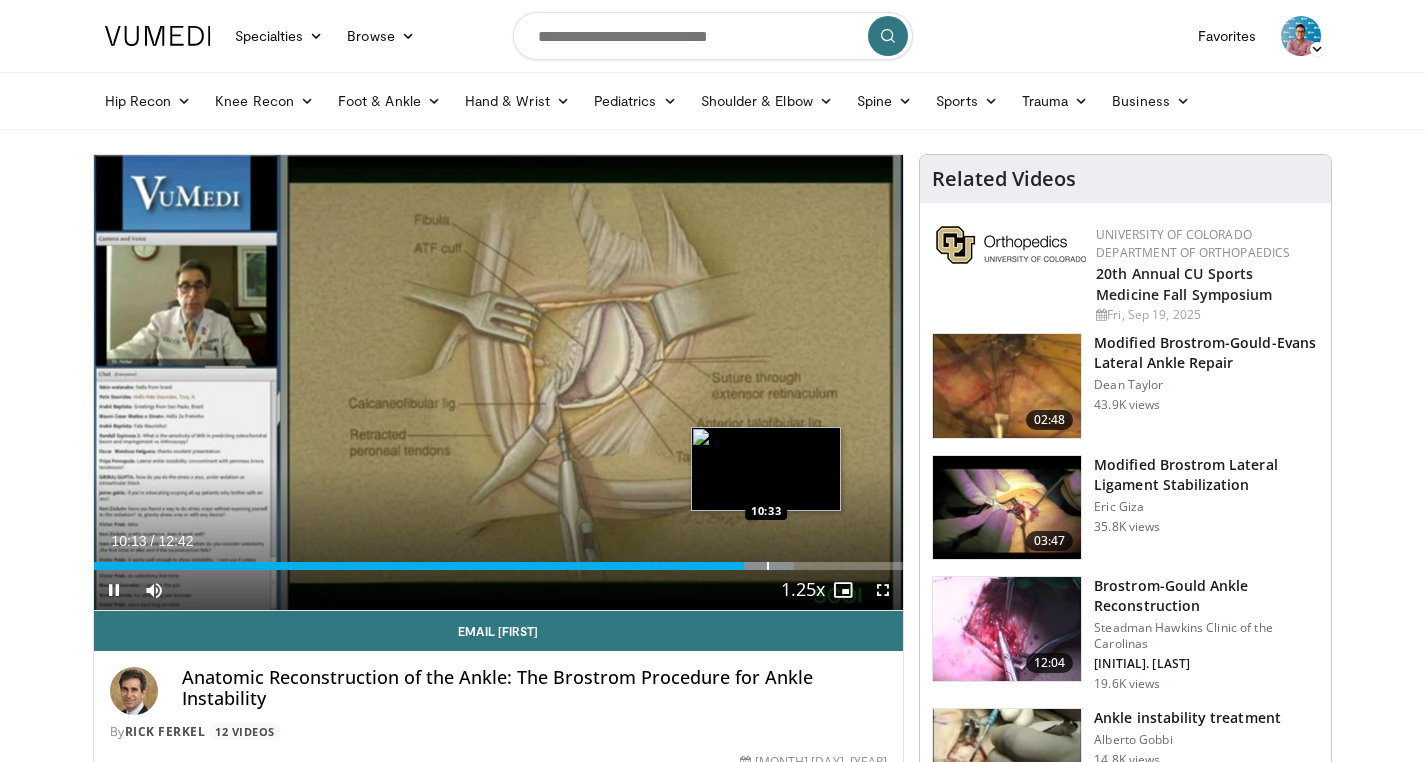 click on "Loaded :  86.52% 10:13 10:33" at bounding box center (499, 560) 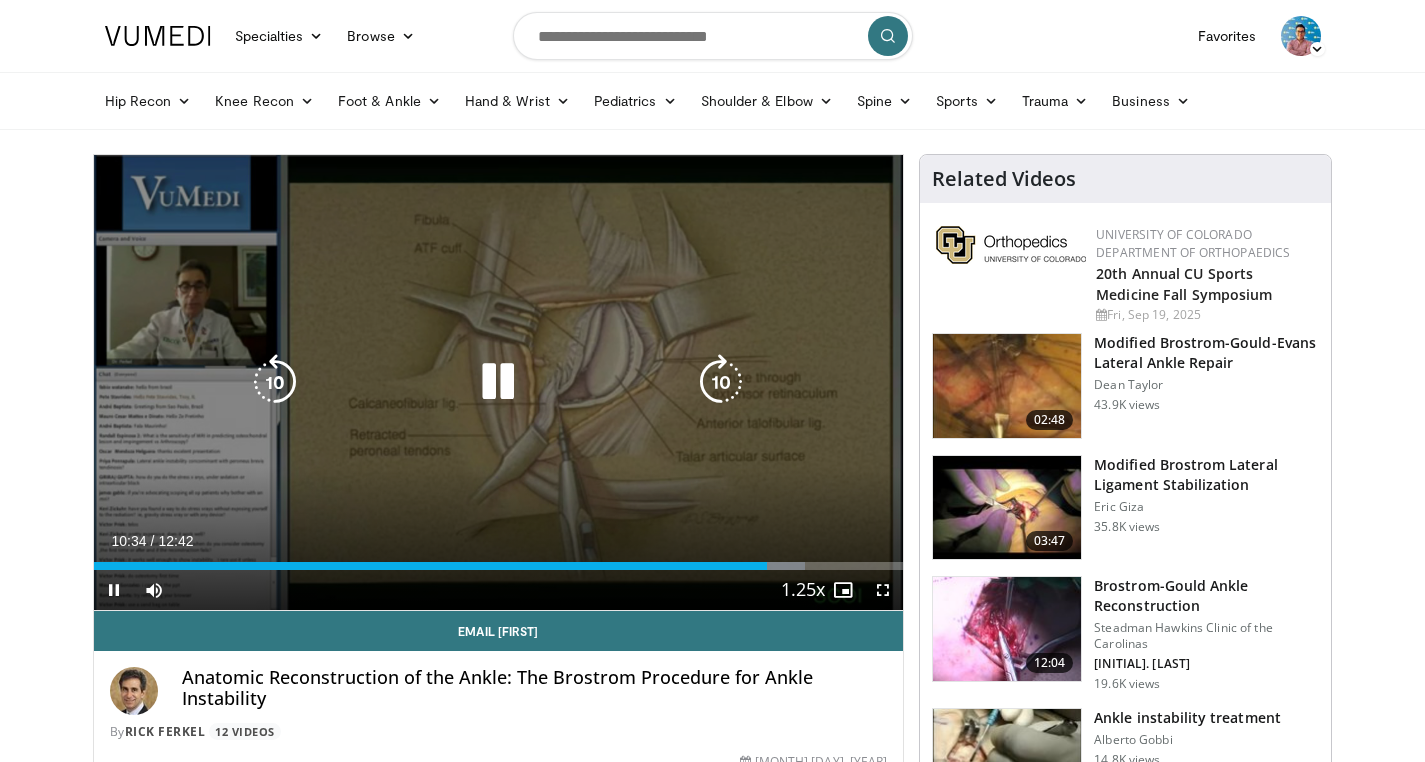 click on "Loaded :  87.83% 10:34 10:33" at bounding box center (499, 560) 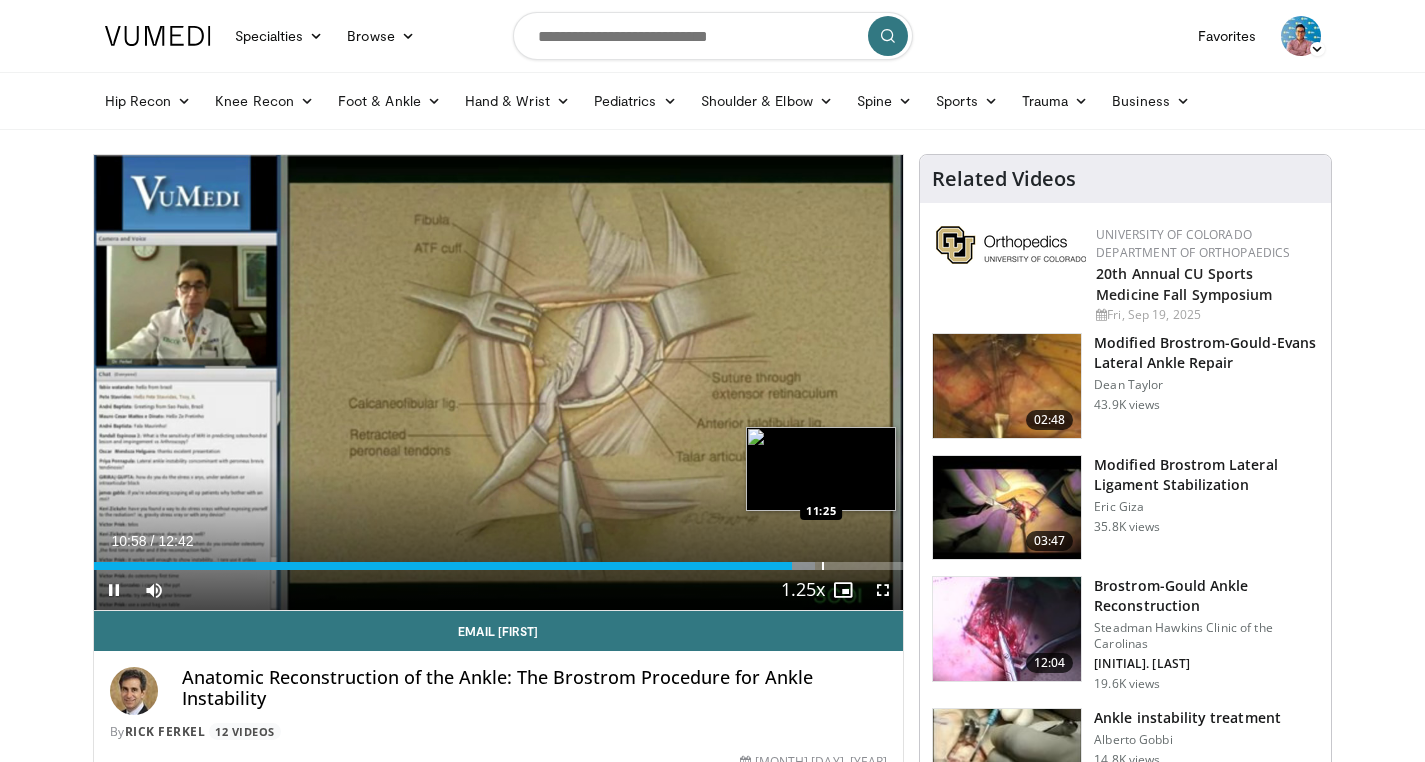 click on "Loaded :  89.14% 10:58 11:25" at bounding box center (499, 566) 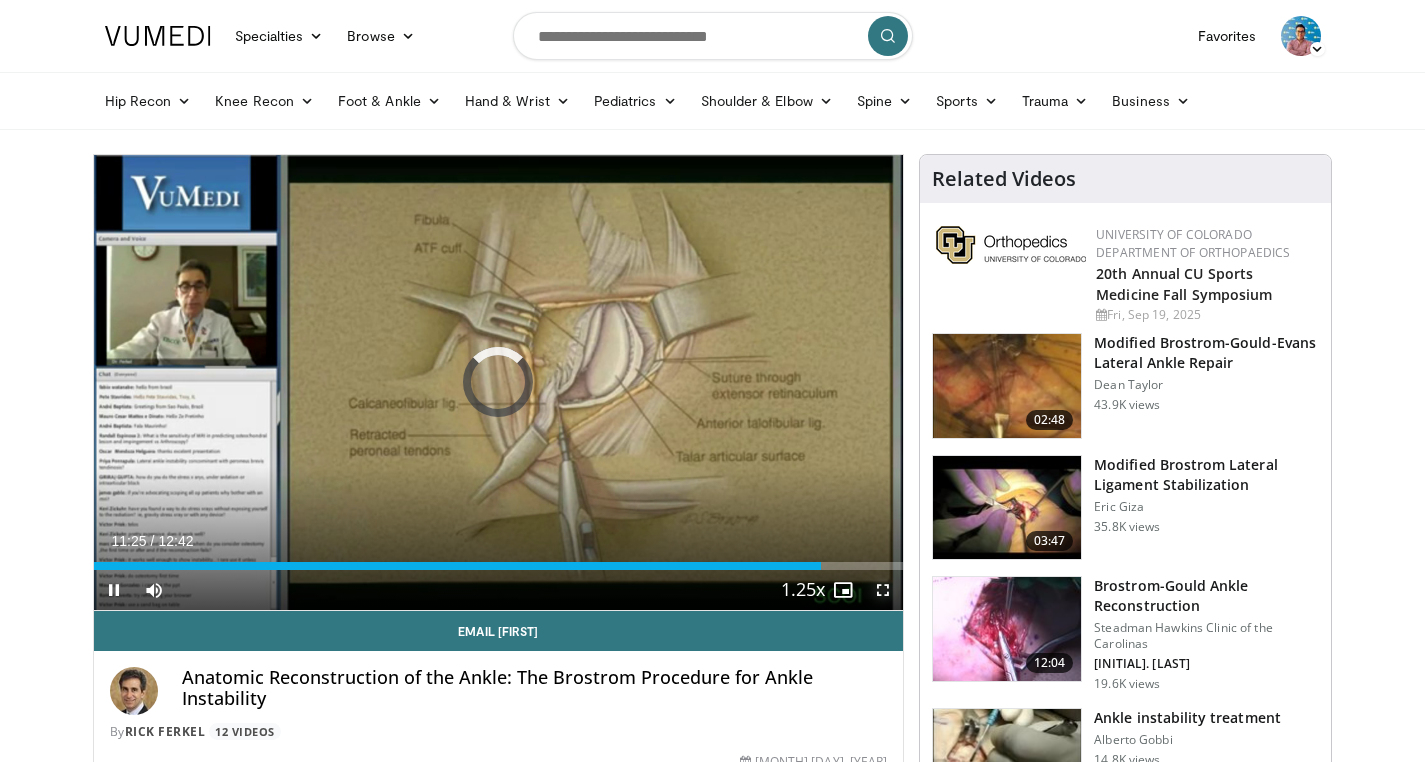click at bounding box center [883, 590] 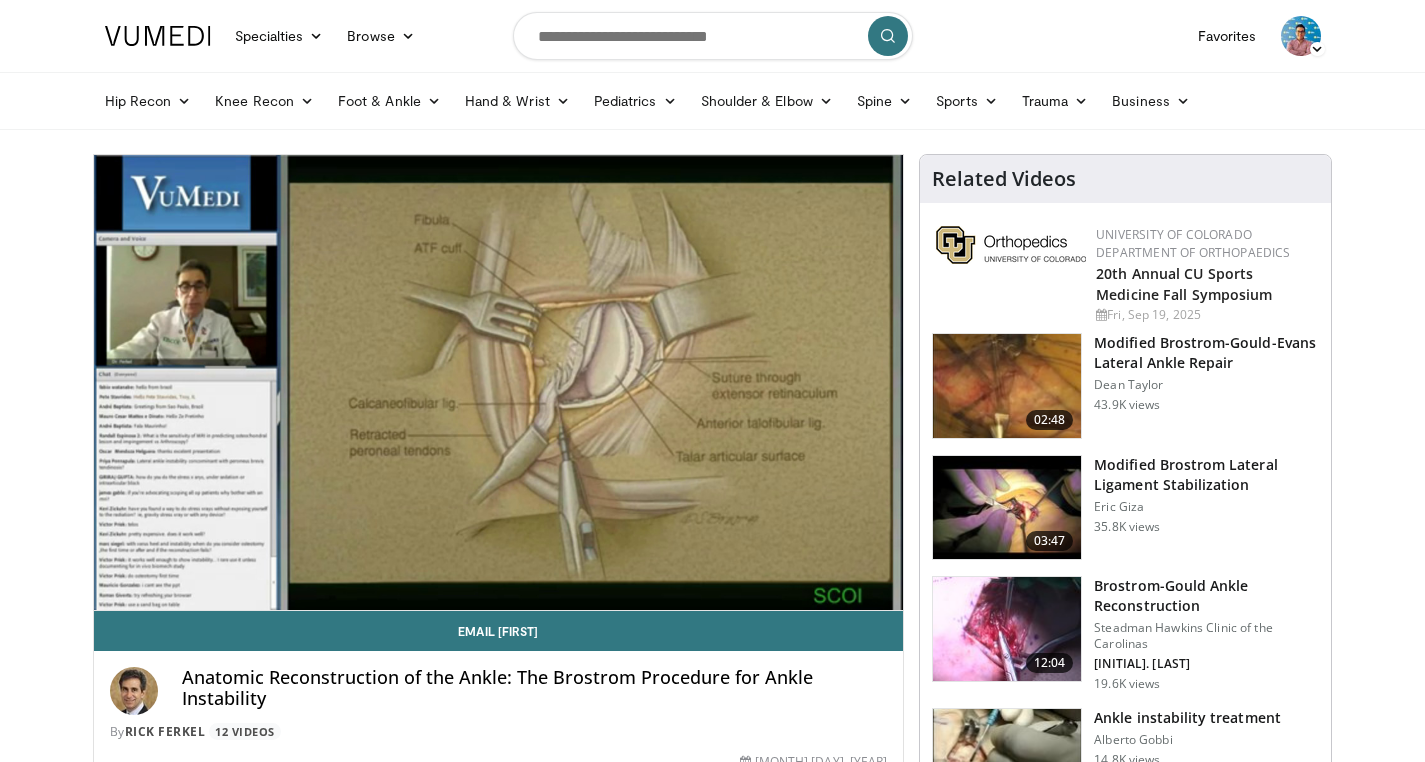 click at bounding box center (1007, 629) 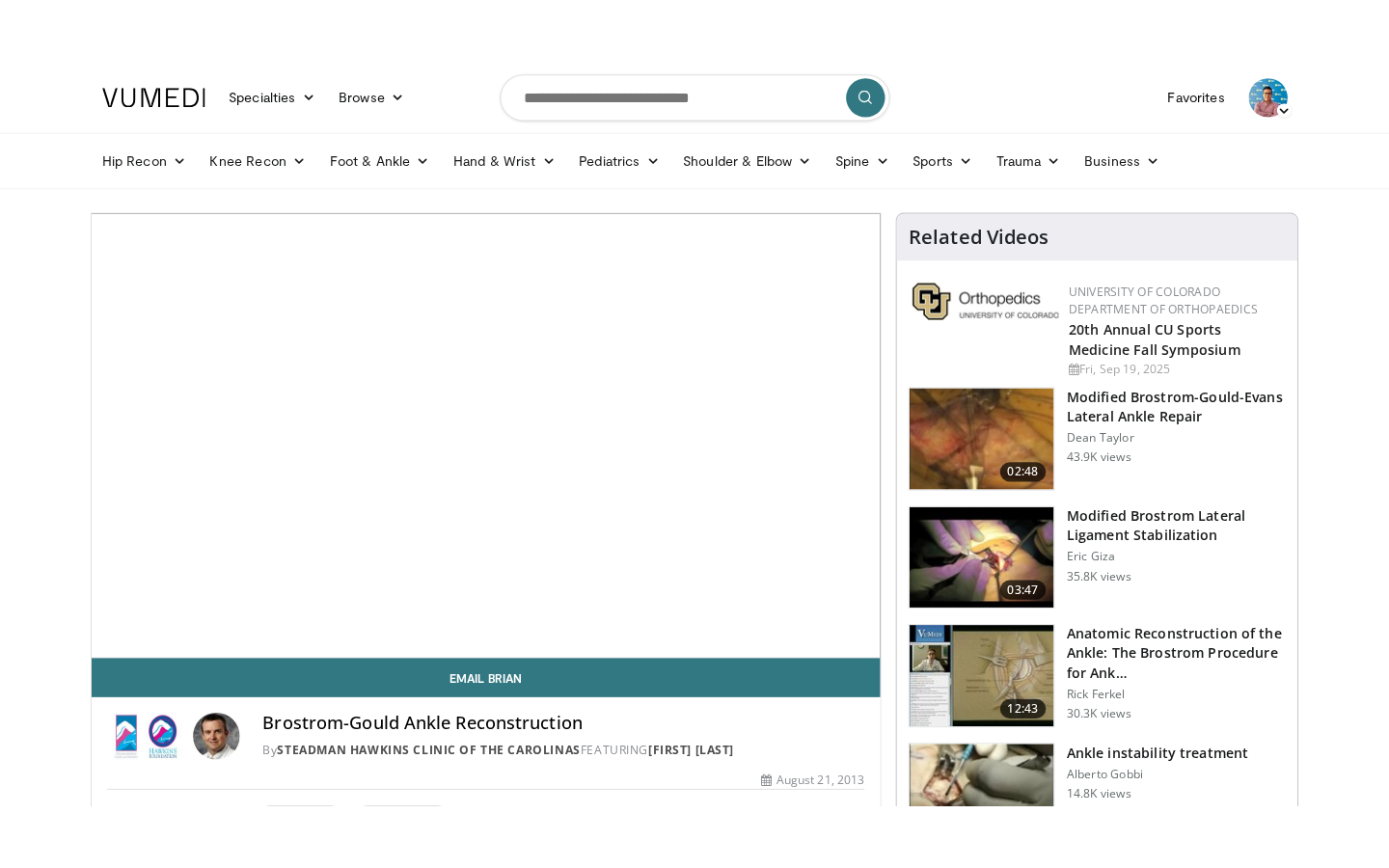 scroll, scrollTop: 0, scrollLeft: 0, axis: both 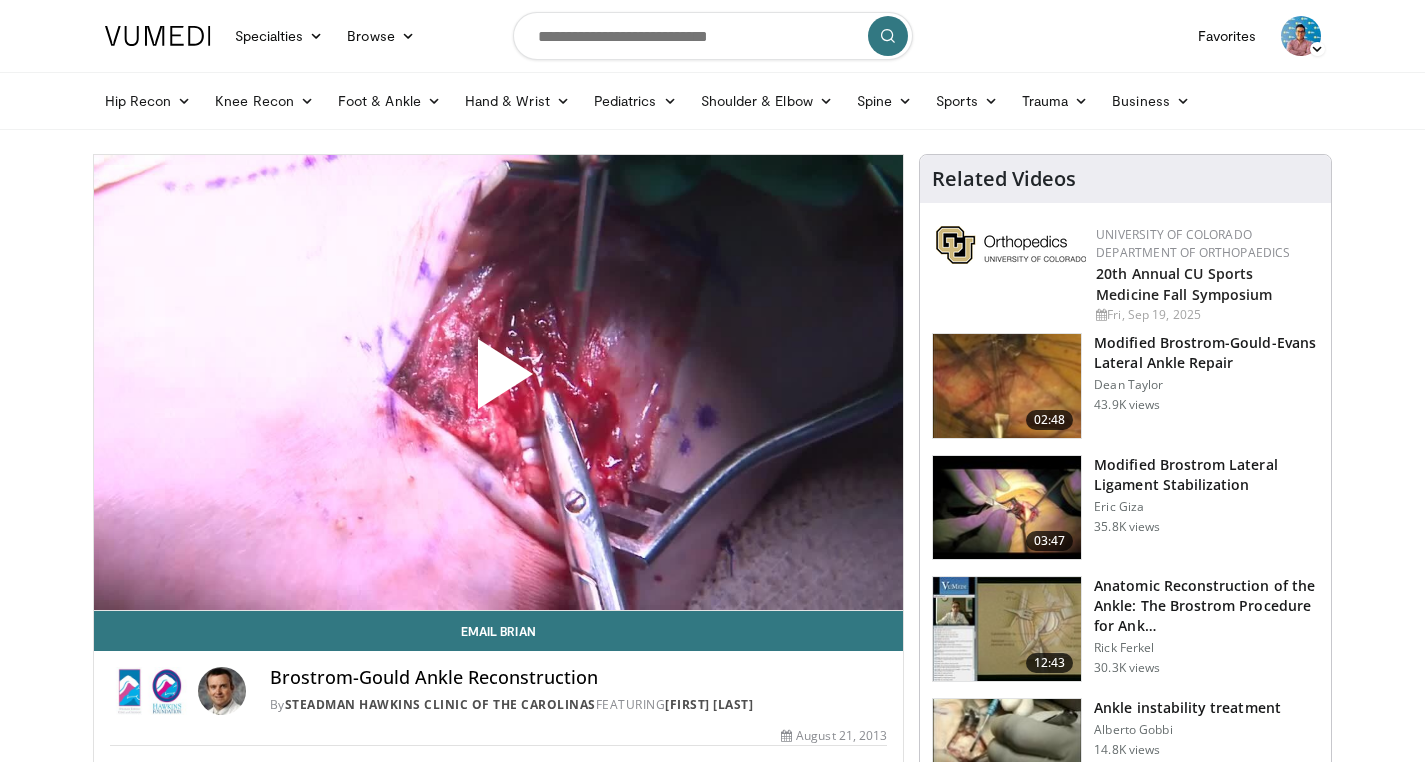 click at bounding box center (498, 382) 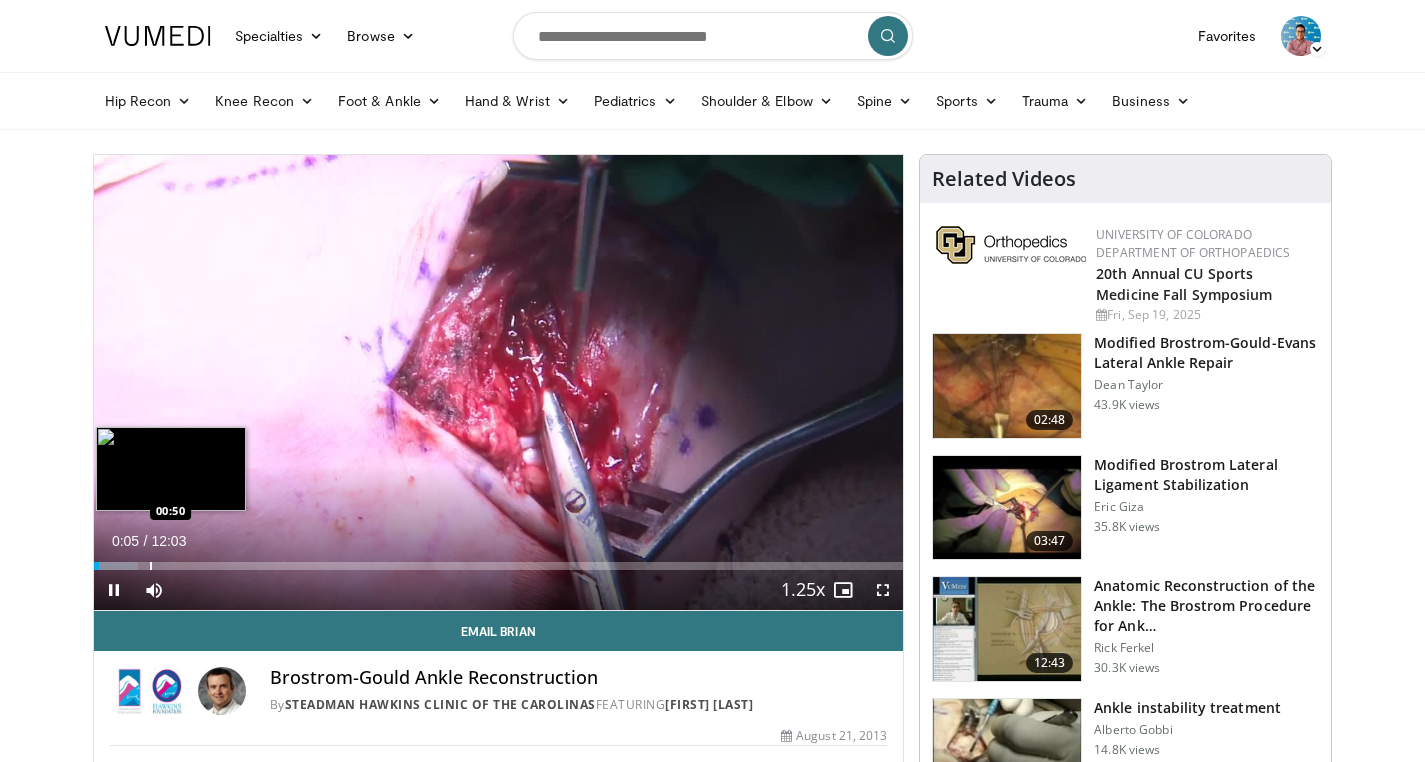 click on "10 seconds
Tap to unmute" at bounding box center (499, 382) 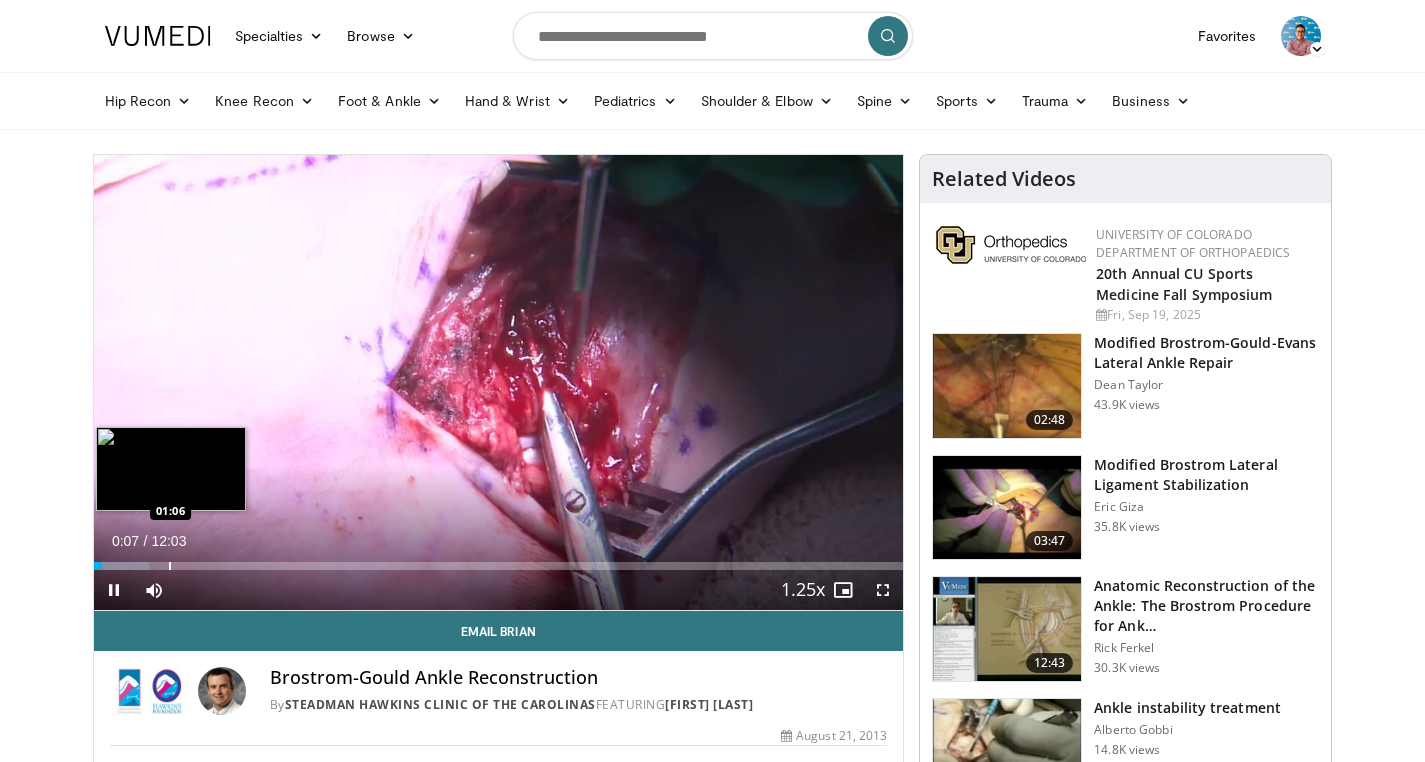 click on "Loaded :  6.89% 00:07 01:06" at bounding box center (499, 566) 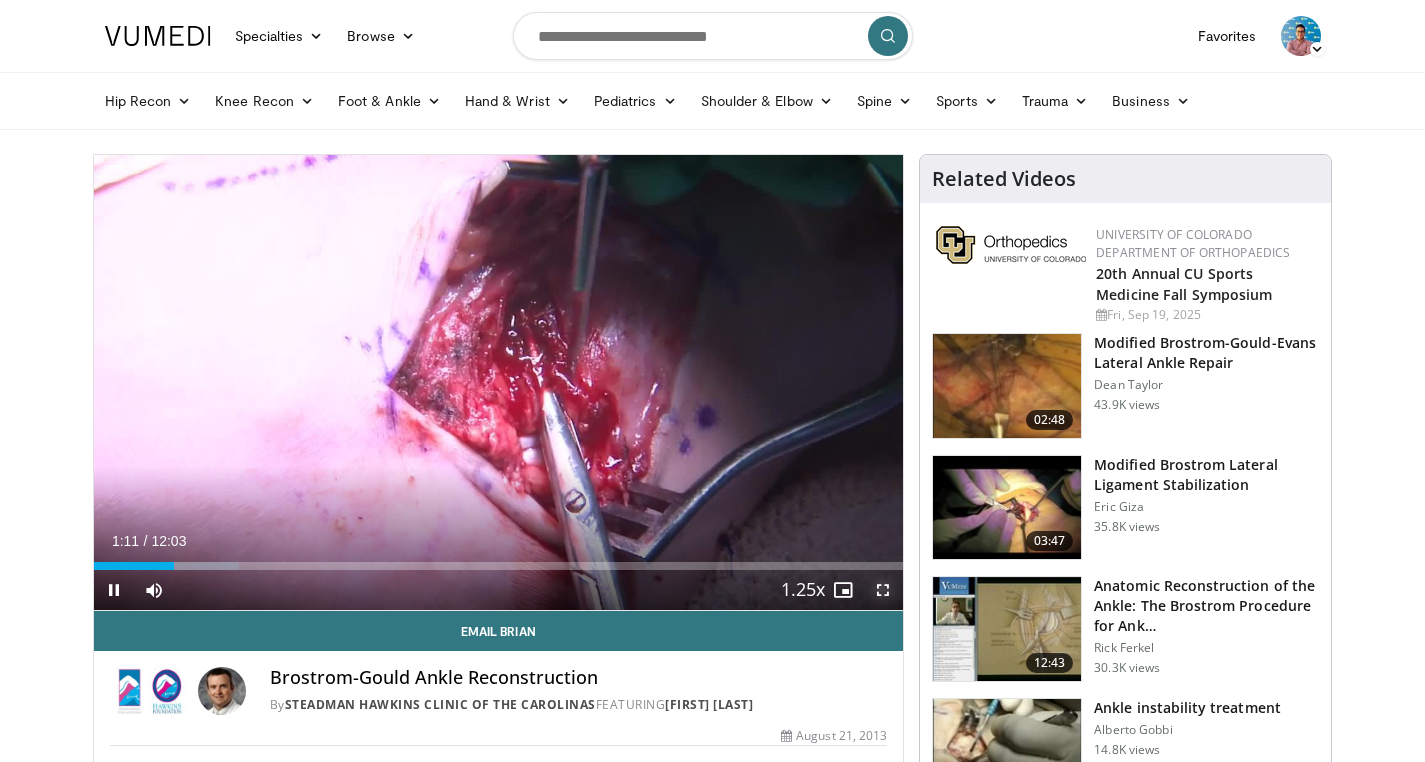 click at bounding box center (883, 590) 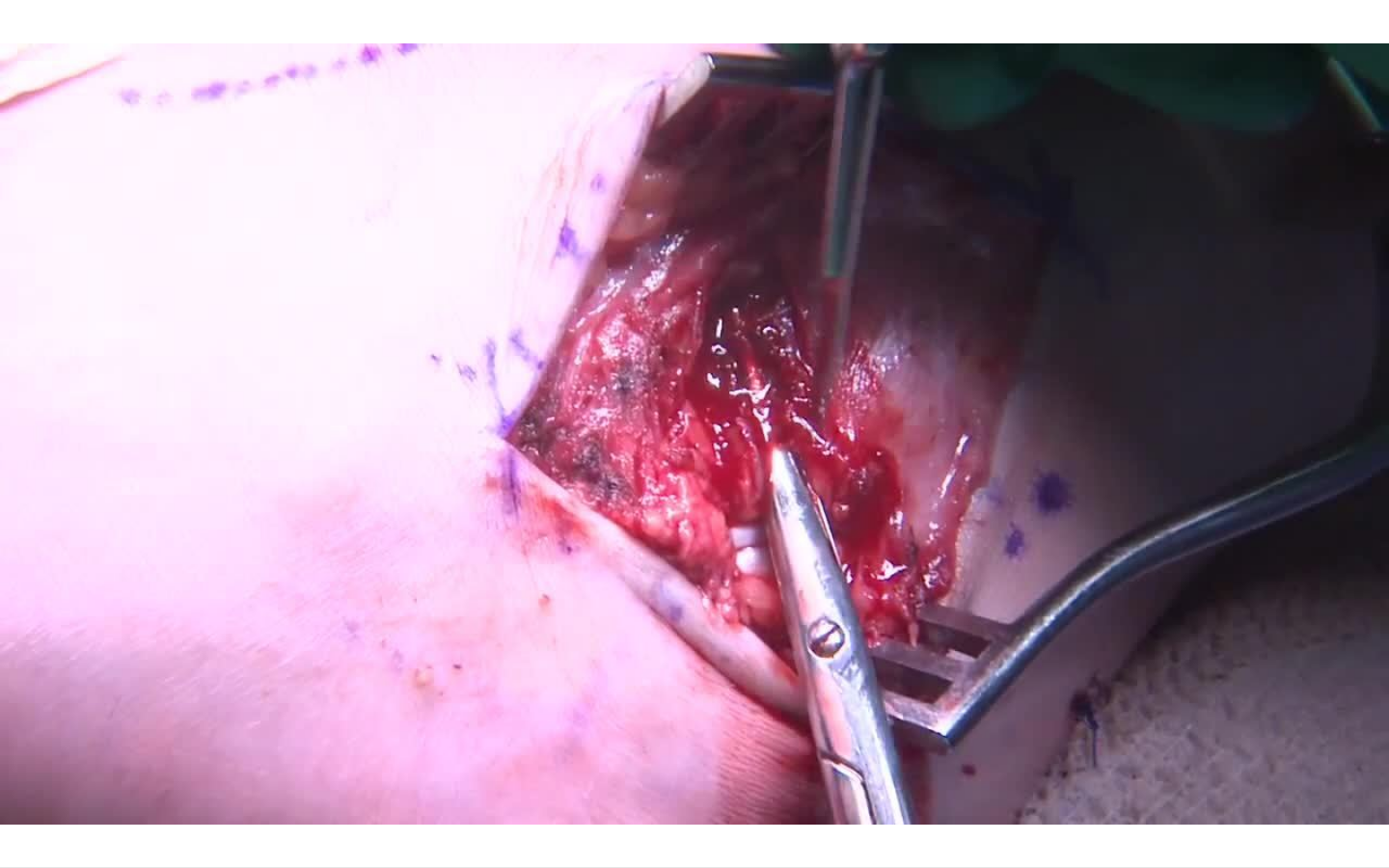 click on "10 seconds
Tap to unmute" at bounding box center (694, 433) 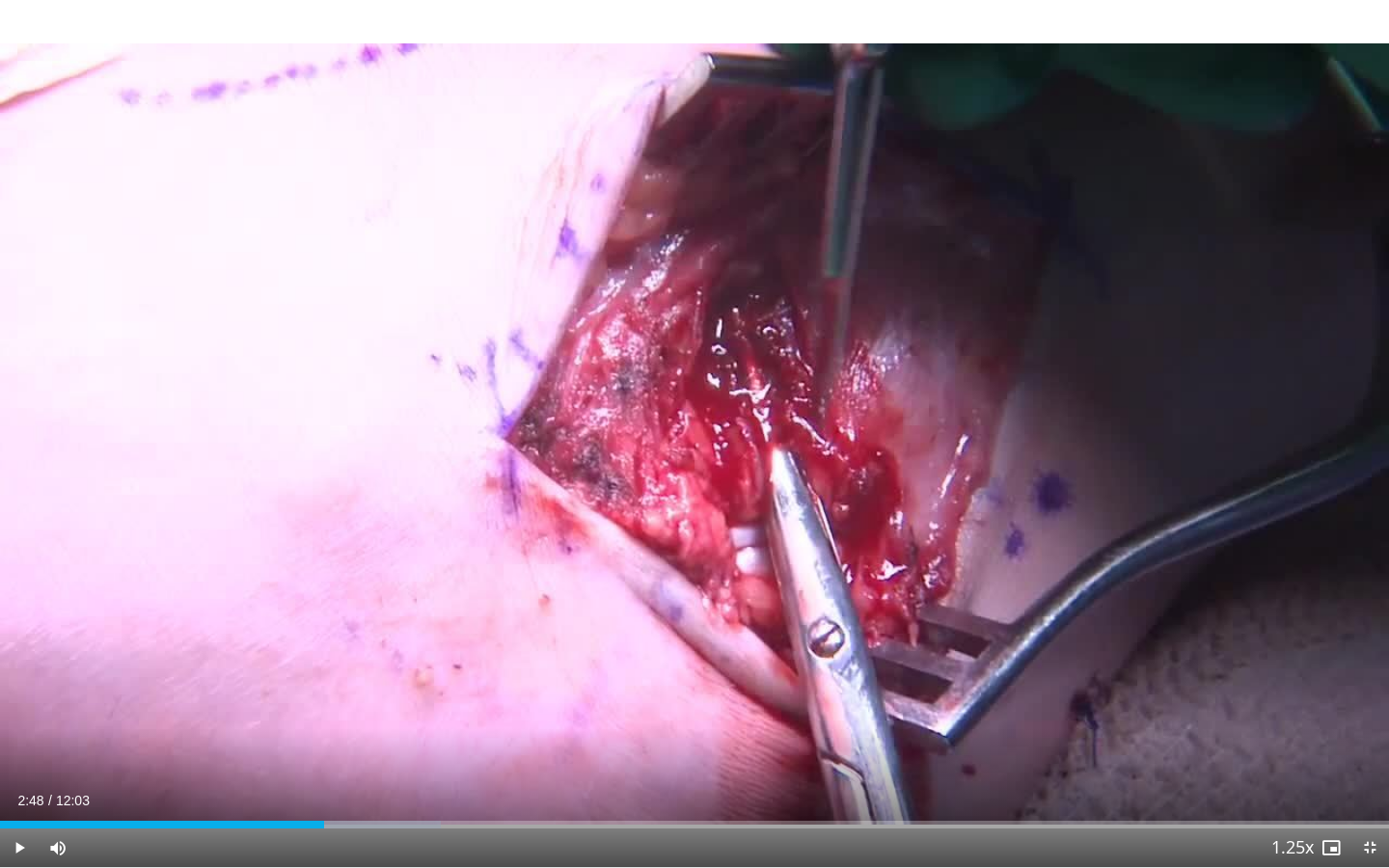click on "10 seconds
Tap to unmute" at bounding box center (694, 433) 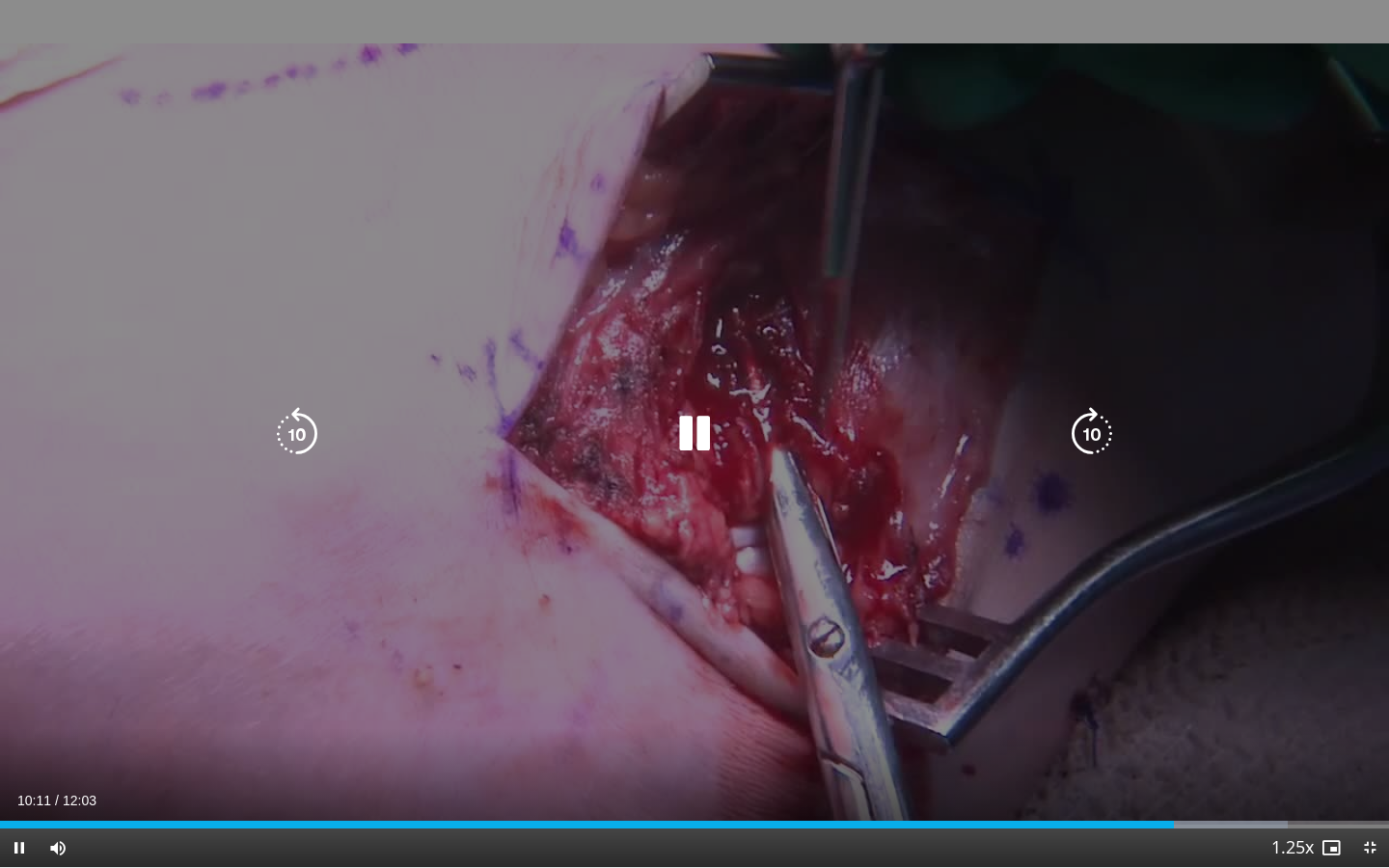 click at bounding box center [297, 434] 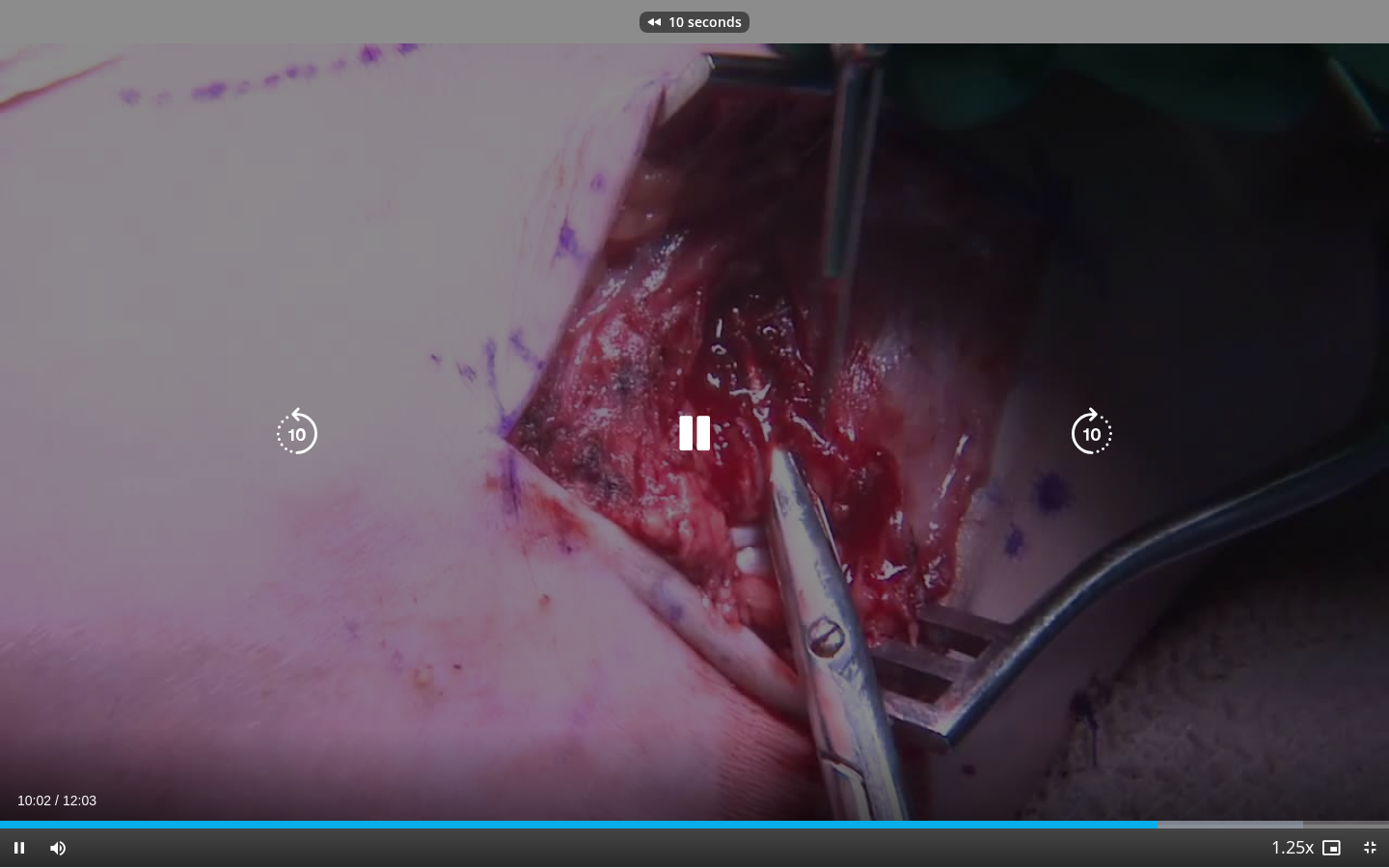 click at bounding box center [297, 434] 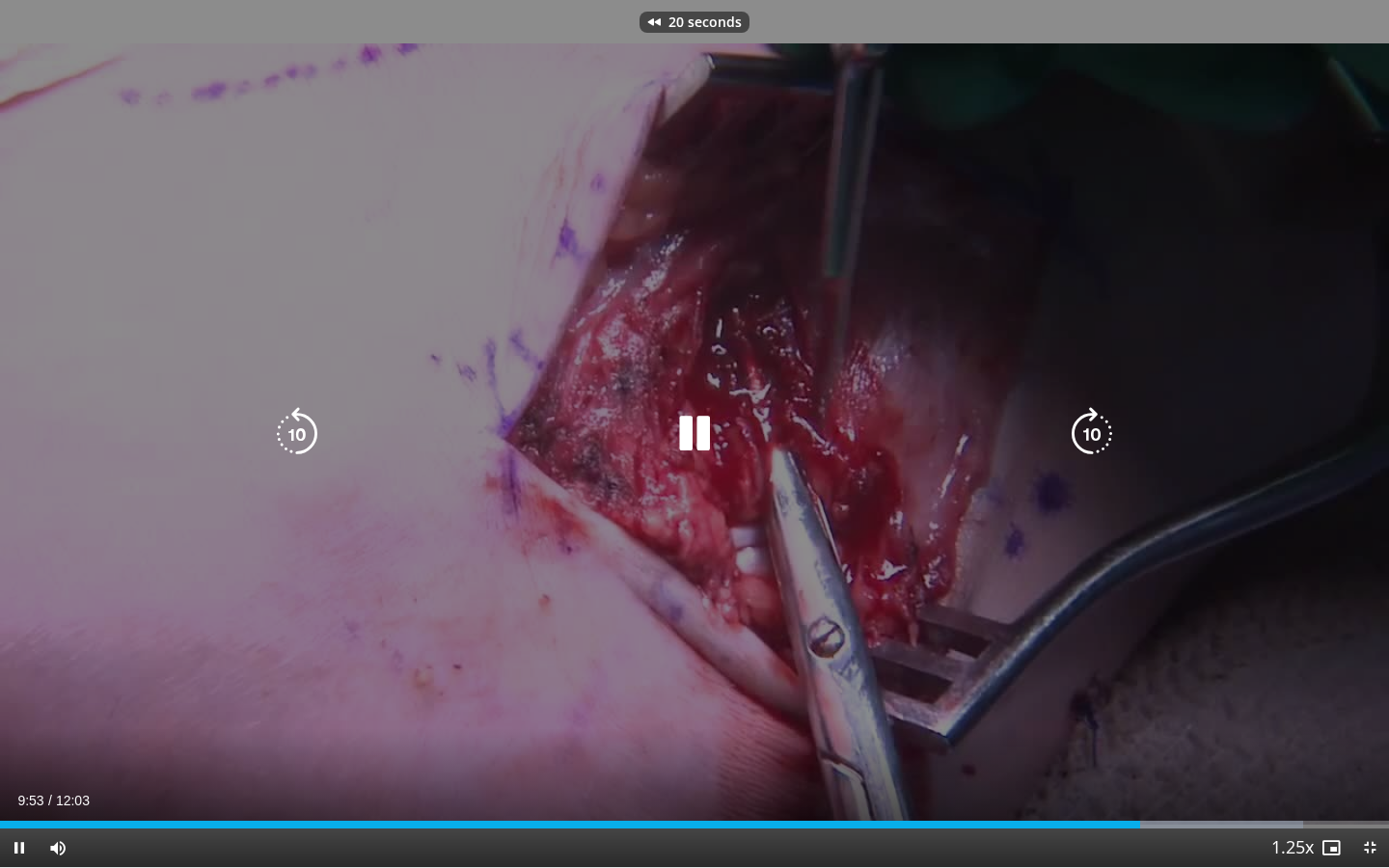 click at bounding box center (297, 434) 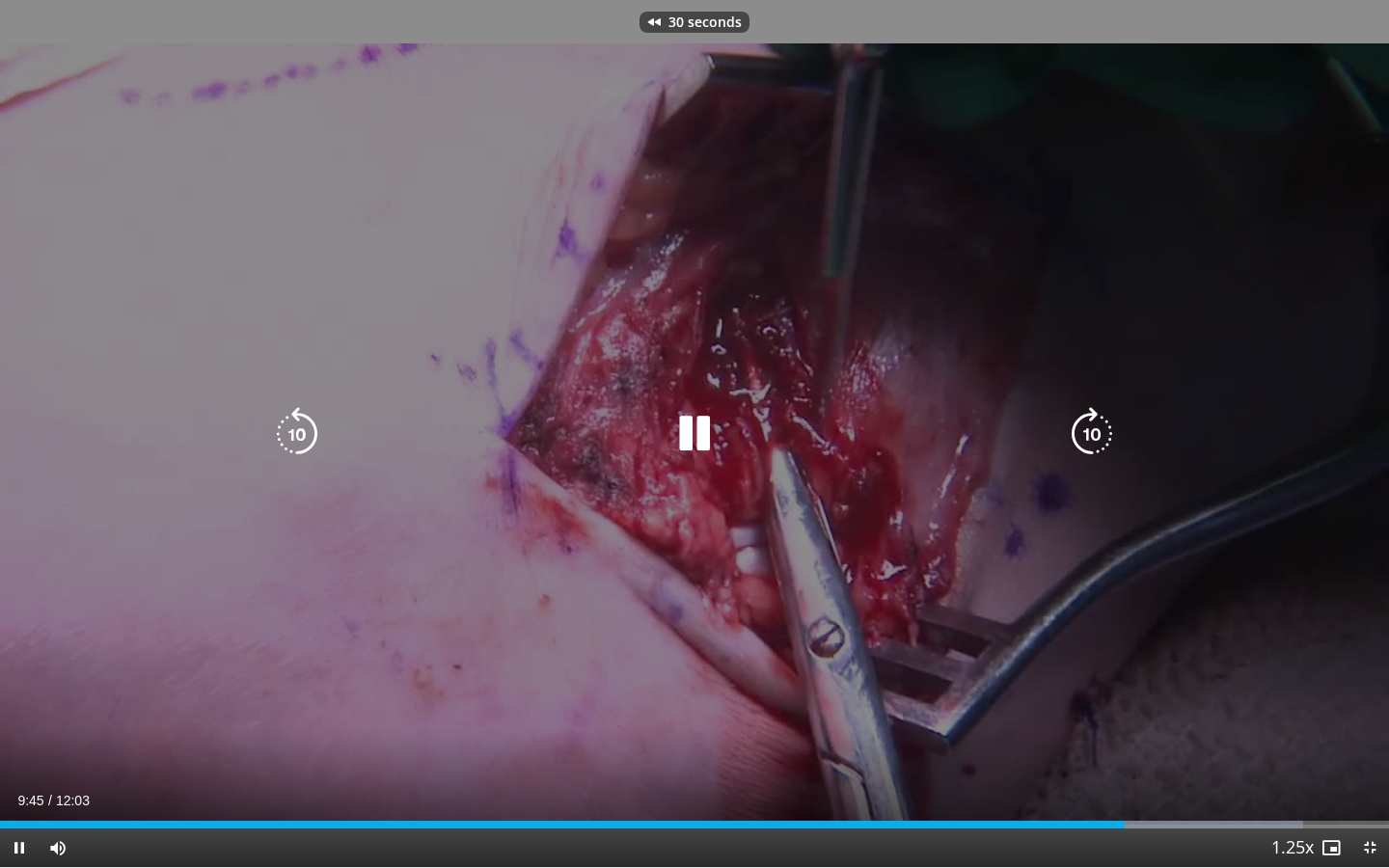 click at bounding box center [297, 434] 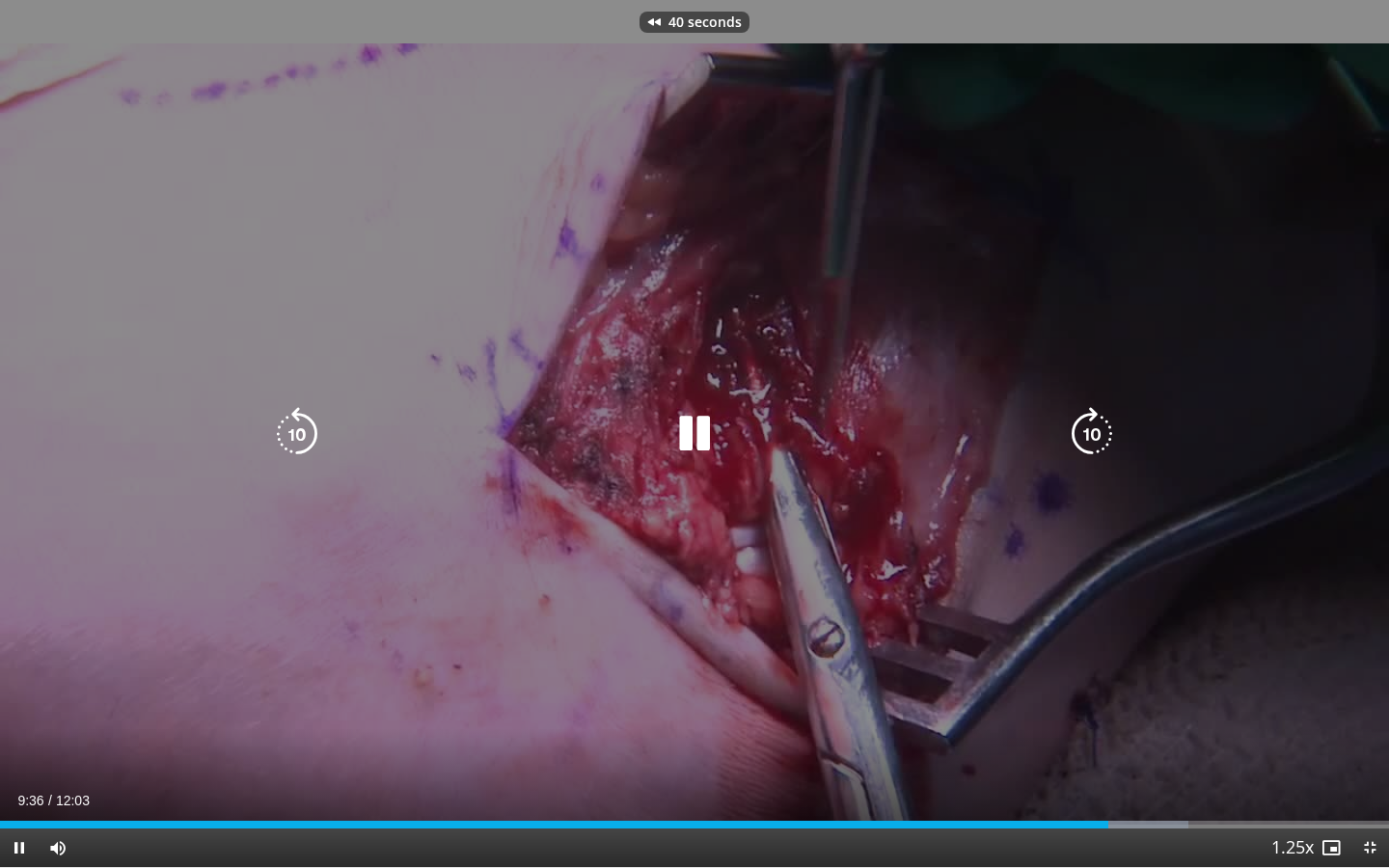 click at bounding box center [1092, 434] 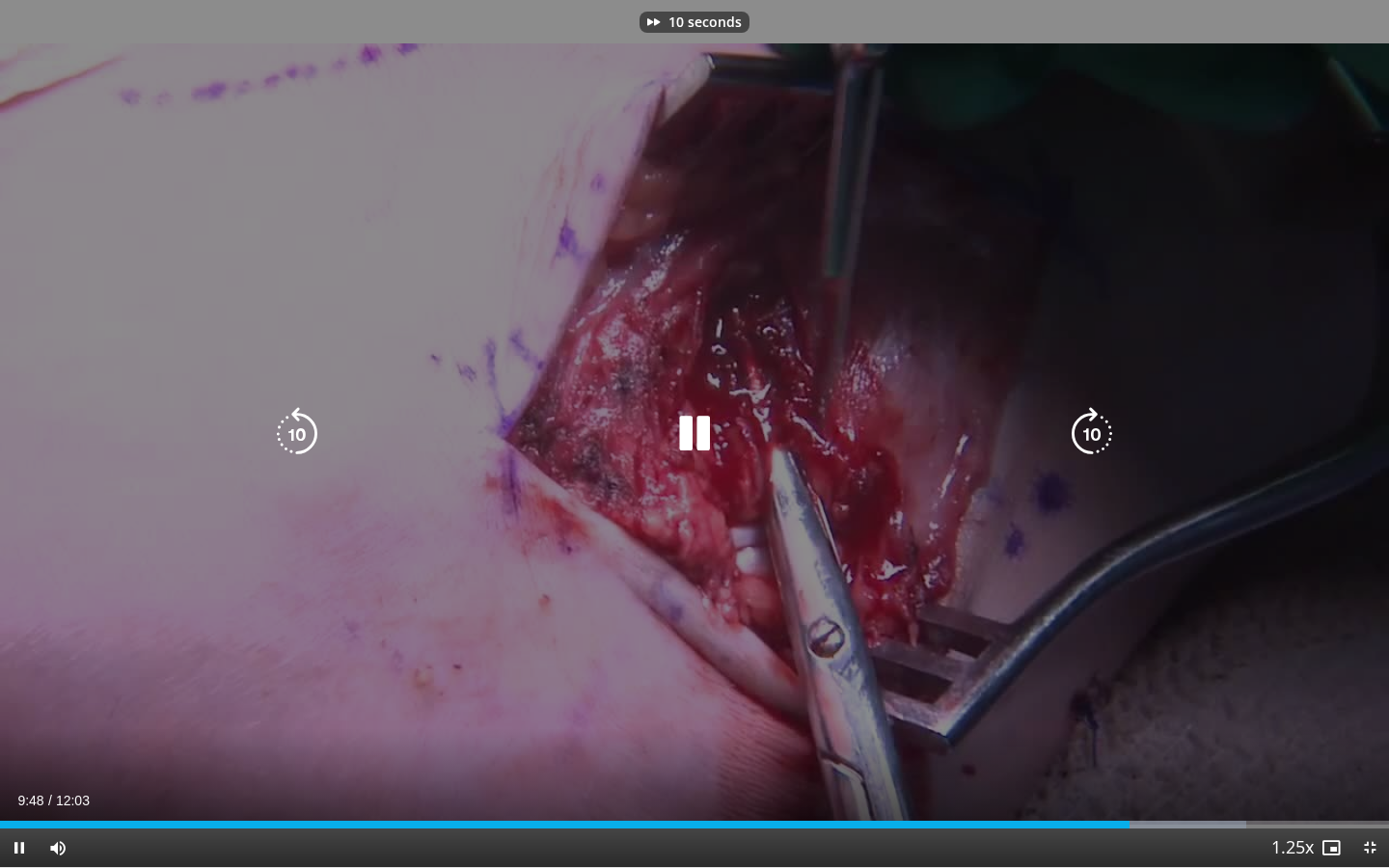 click at bounding box center [1092, 434] 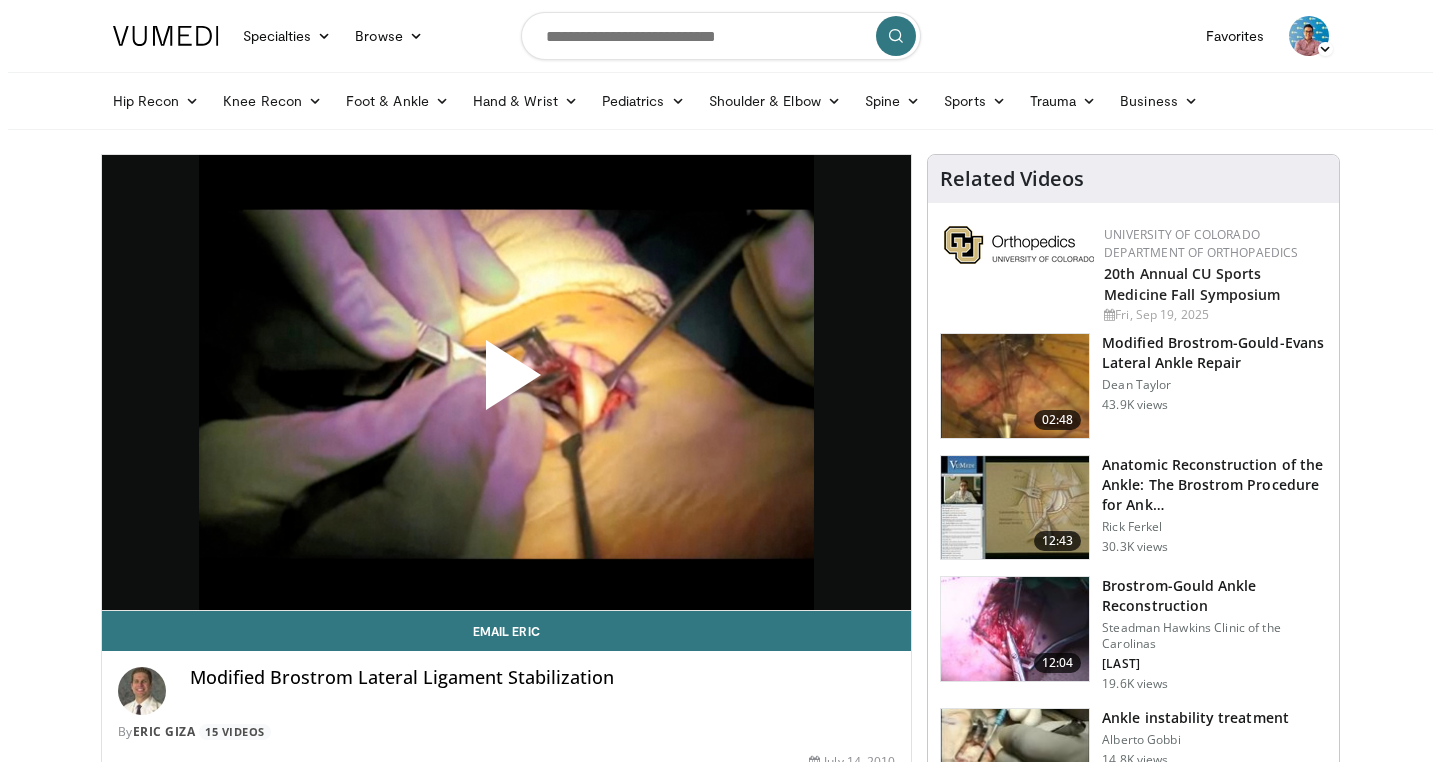 scroll, scrollTop: 0, scrollLeft: 0, axis: both 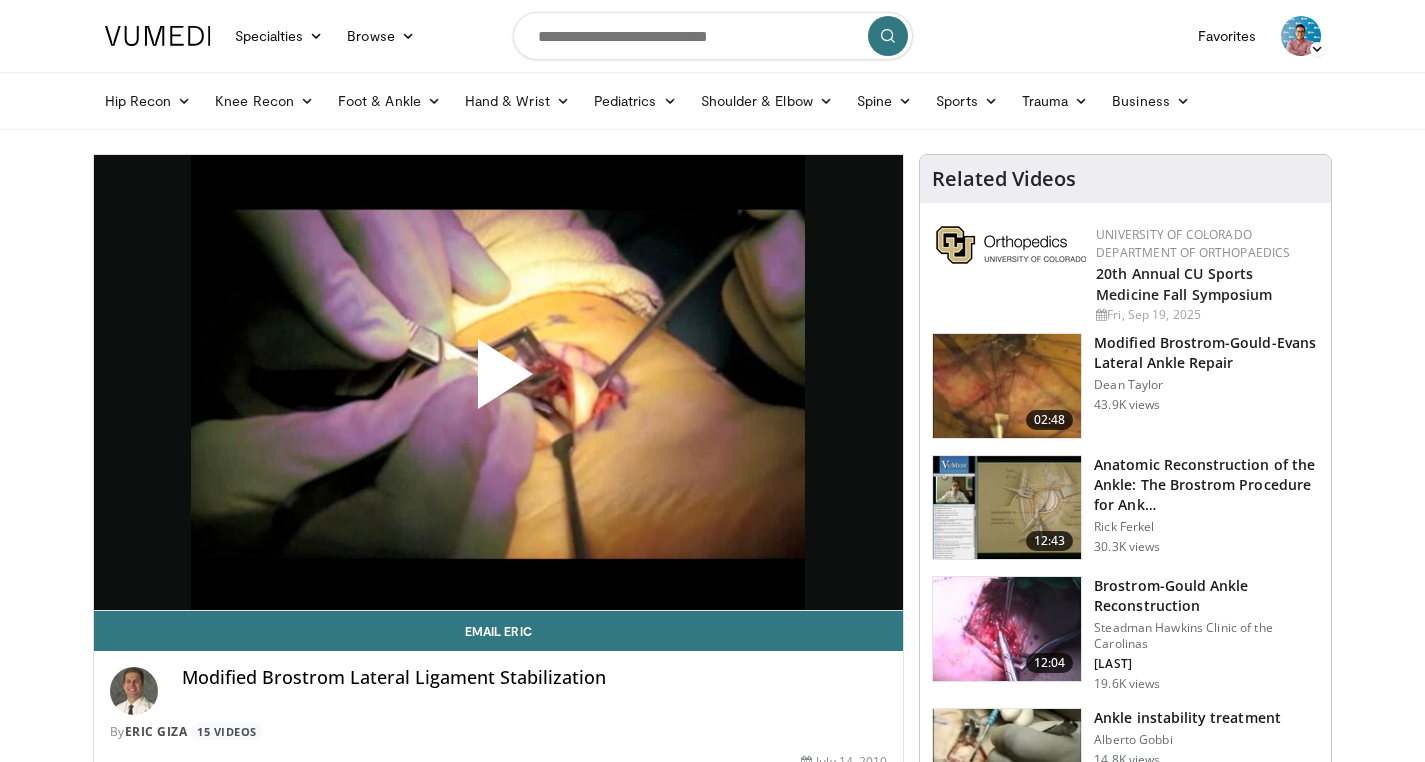 click at bounding box center [498, 382] 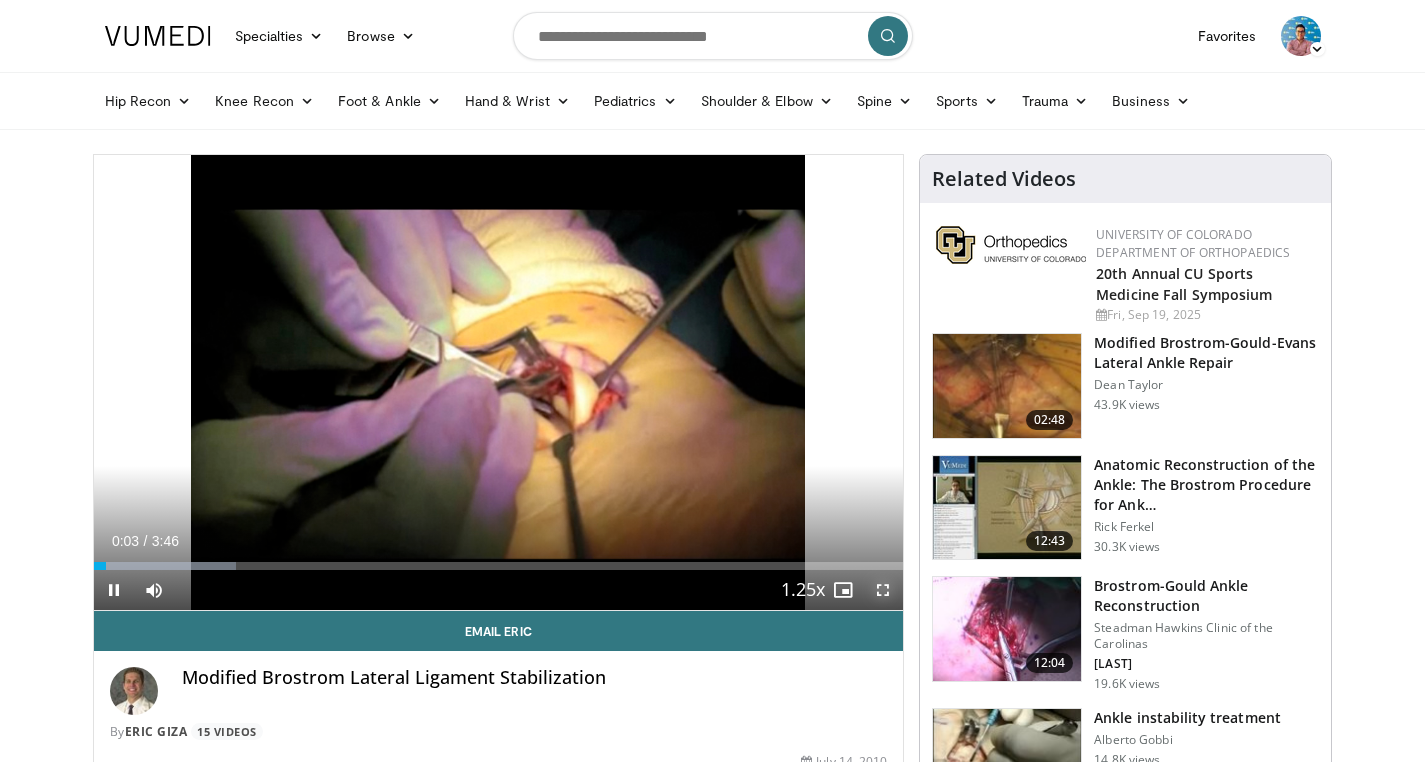 click at bounding box center (883, 590) 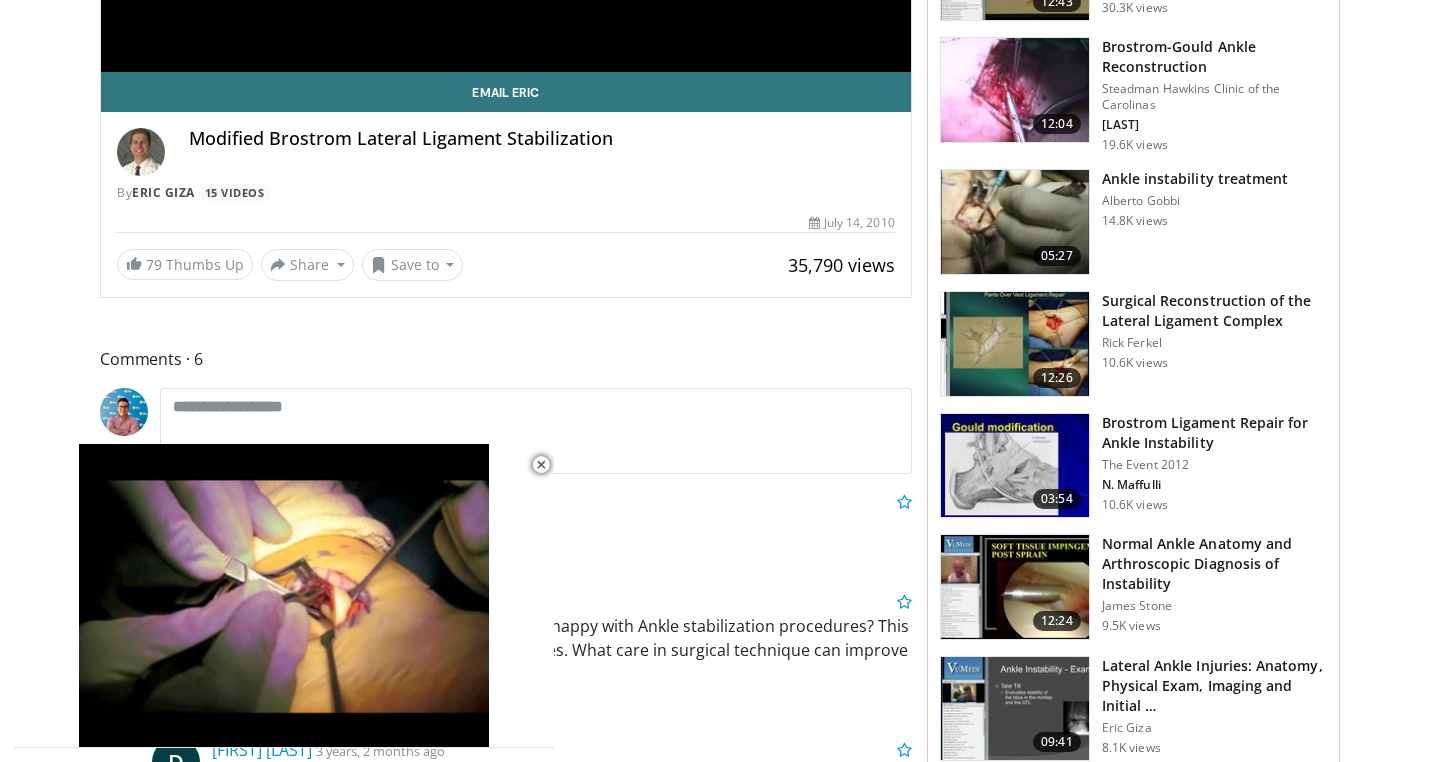 scroll, scrollTop: 635, scrollLeft: 0, axis: vertical 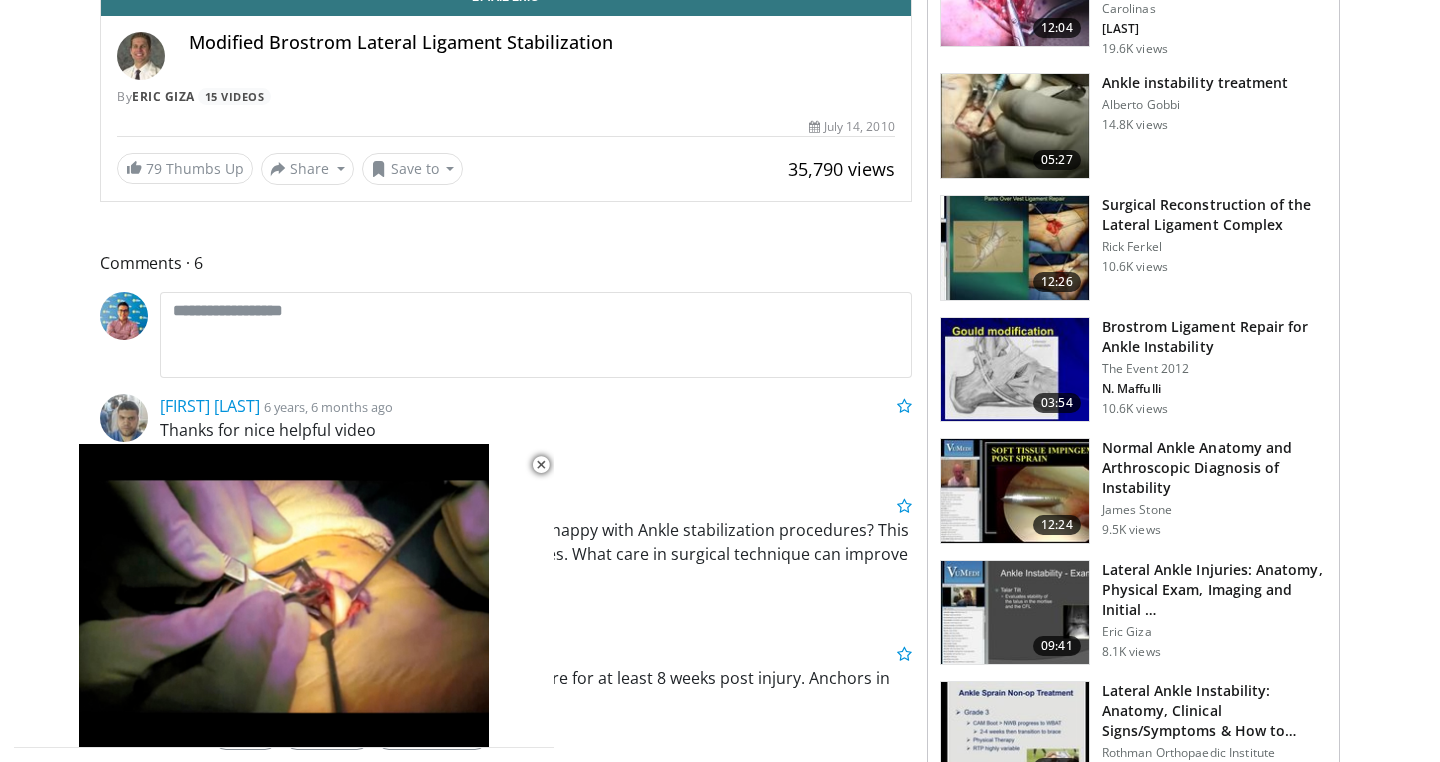 click at bounding box center (1015, 370) 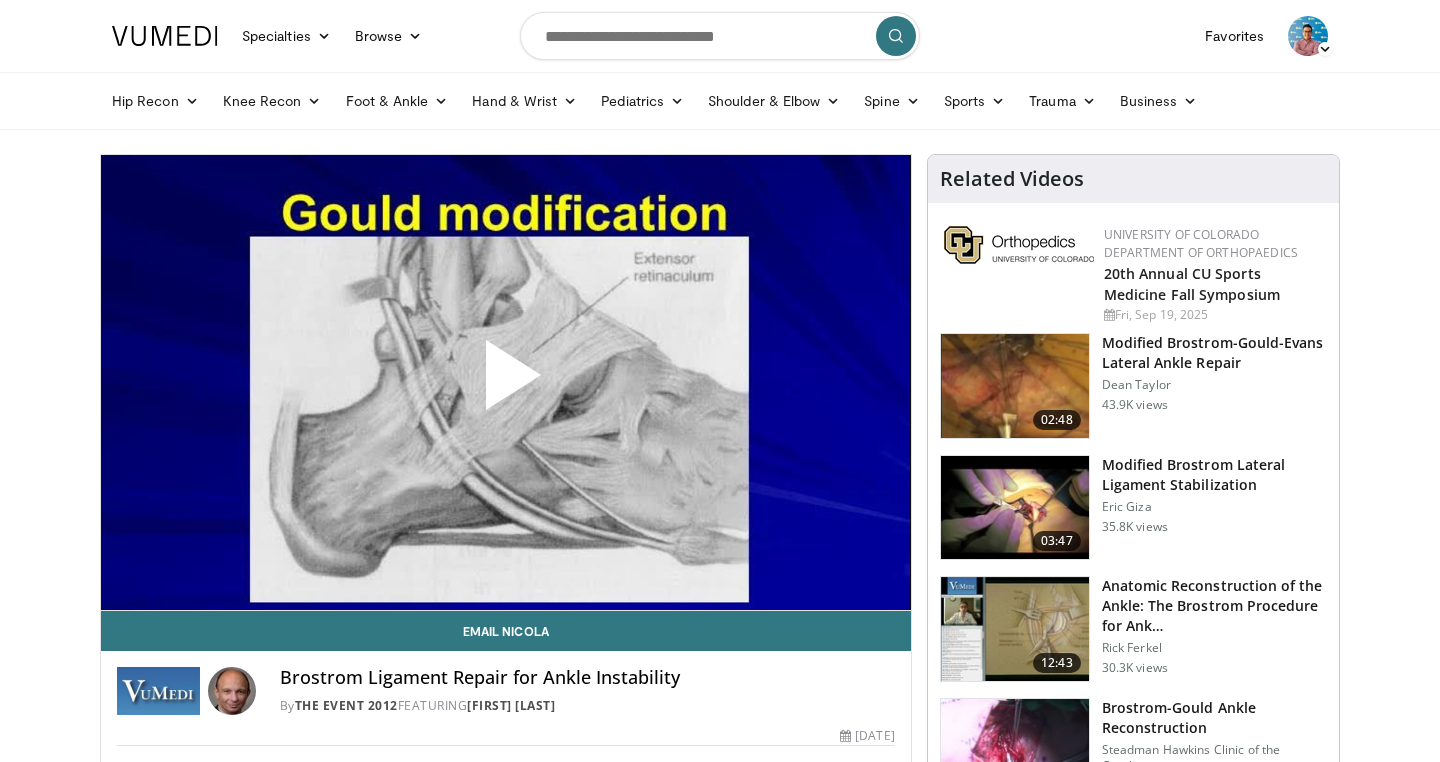 scroll, scrollTop: 0, scrollLeft: 0, axis: both 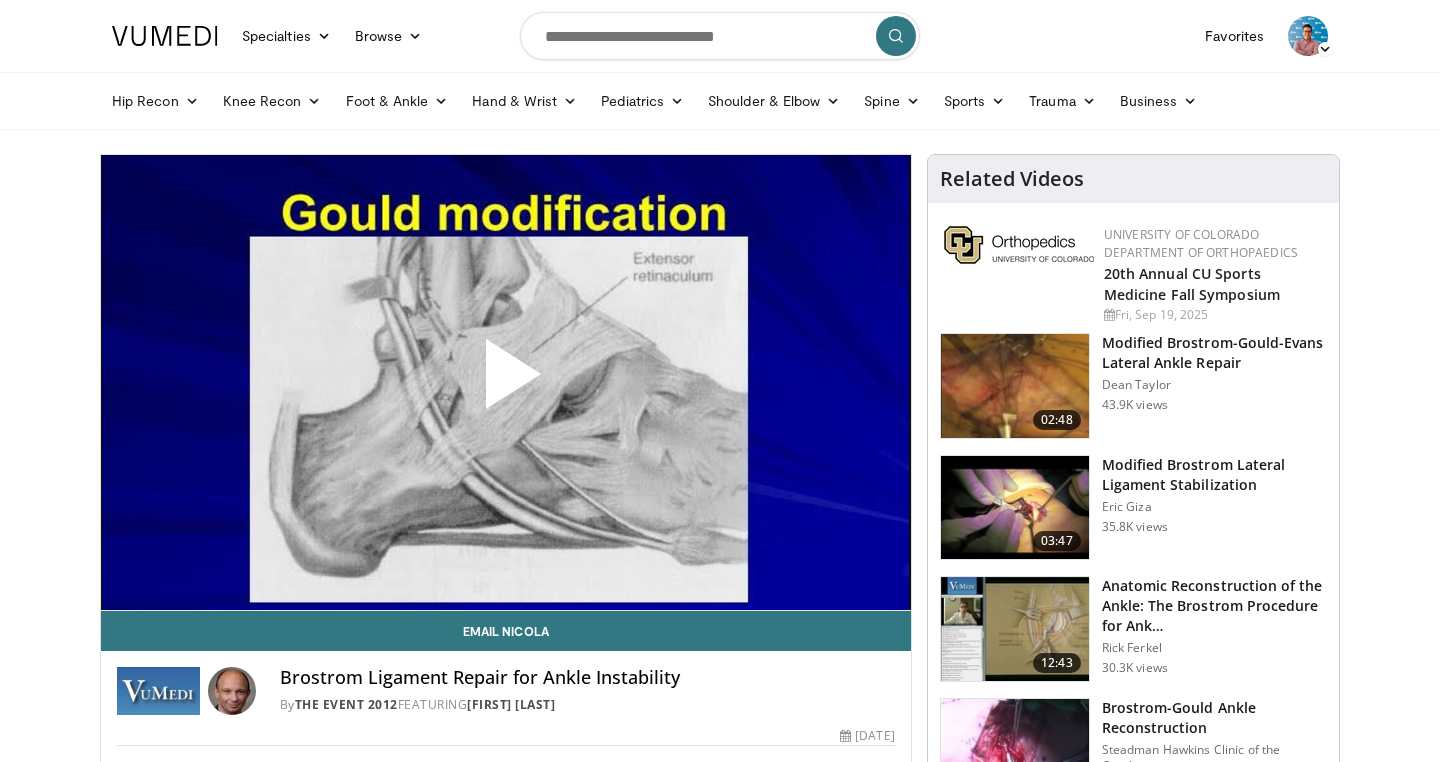 click at bounding box center (506, 382) 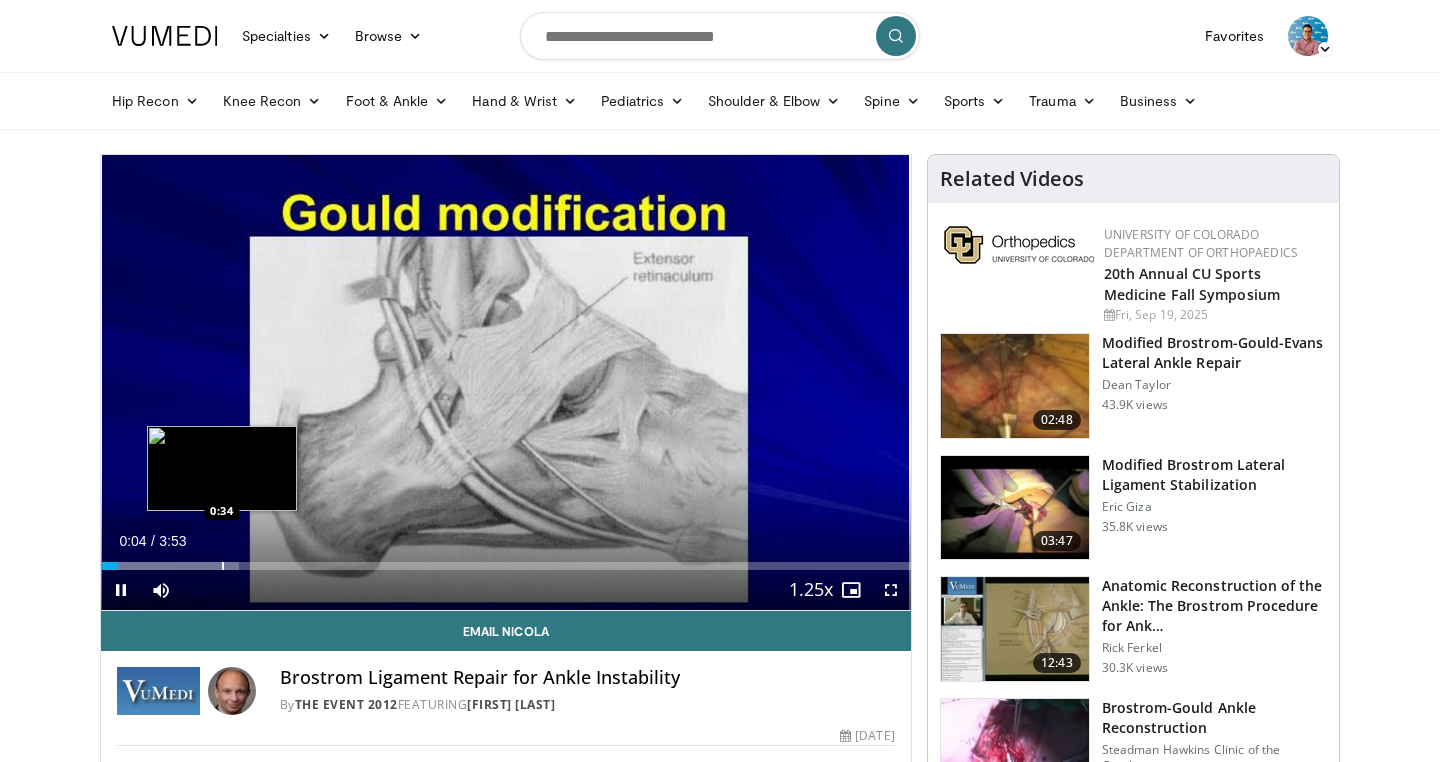 click at bounding box center (223, 566) 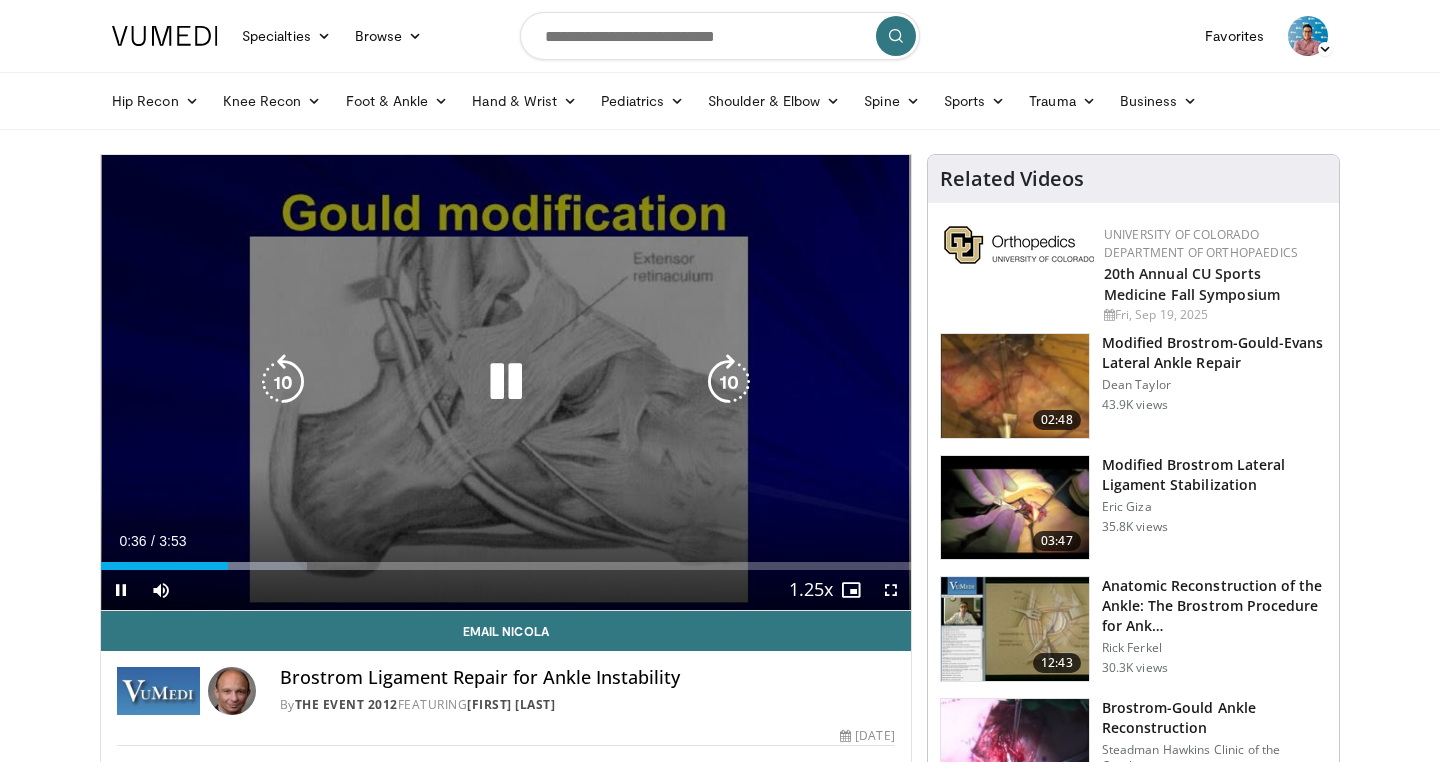 click on "Loaded :  25.48% 0:36 1:05" at bounding box center [506, 560] 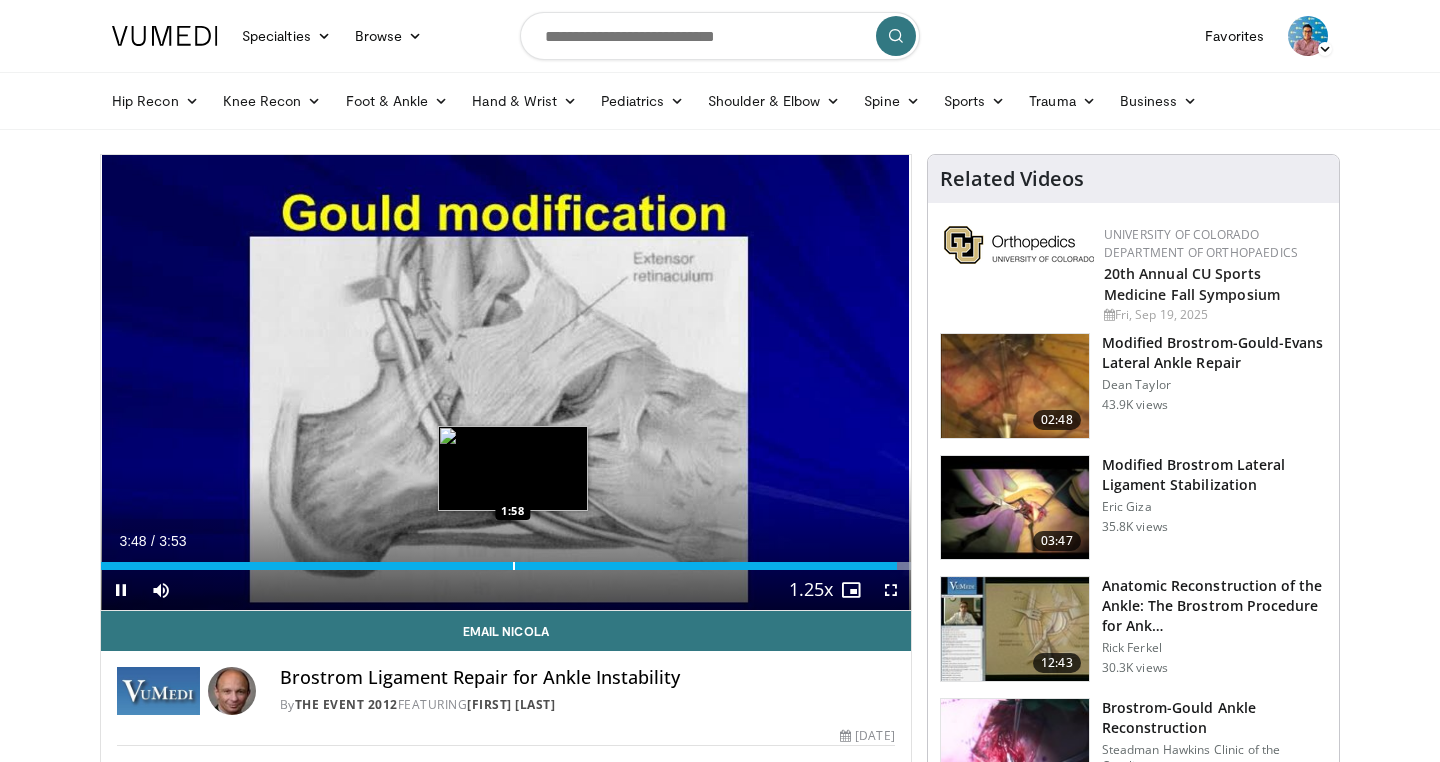 click on "Loaded :  100.00% 3:49 1:58" at bounding box center [506, 560] 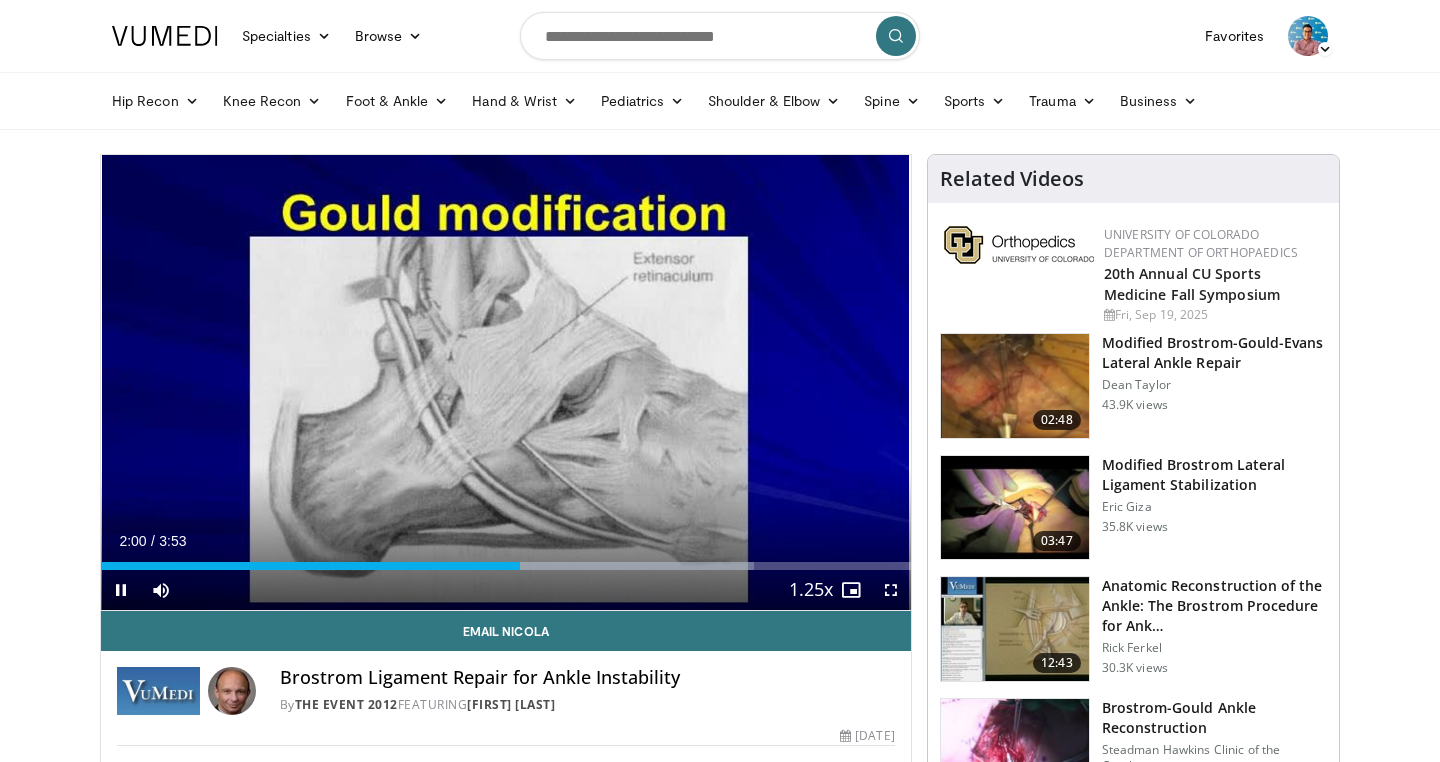 click on "Current Time  2:00 / Duration  3:53 Pause Skip Backward Skip Forward Mute Loaded :  80.68% 2:00 1:58 Stream Type  LIVE Seek to live, currently behind live LIVE   1.25x Playback Rate 0.5x 0.75x 1x 1.25x , selected 1.5x 1.75x 2x Chapters Chapters Descriptions descriptions off , selected Captions captions settings , opens captions settings dialog captions off , selected Audio Track en (Main) , selected Fullscreen Enable picture-in-picture mode" at bounding box center (506, 590) 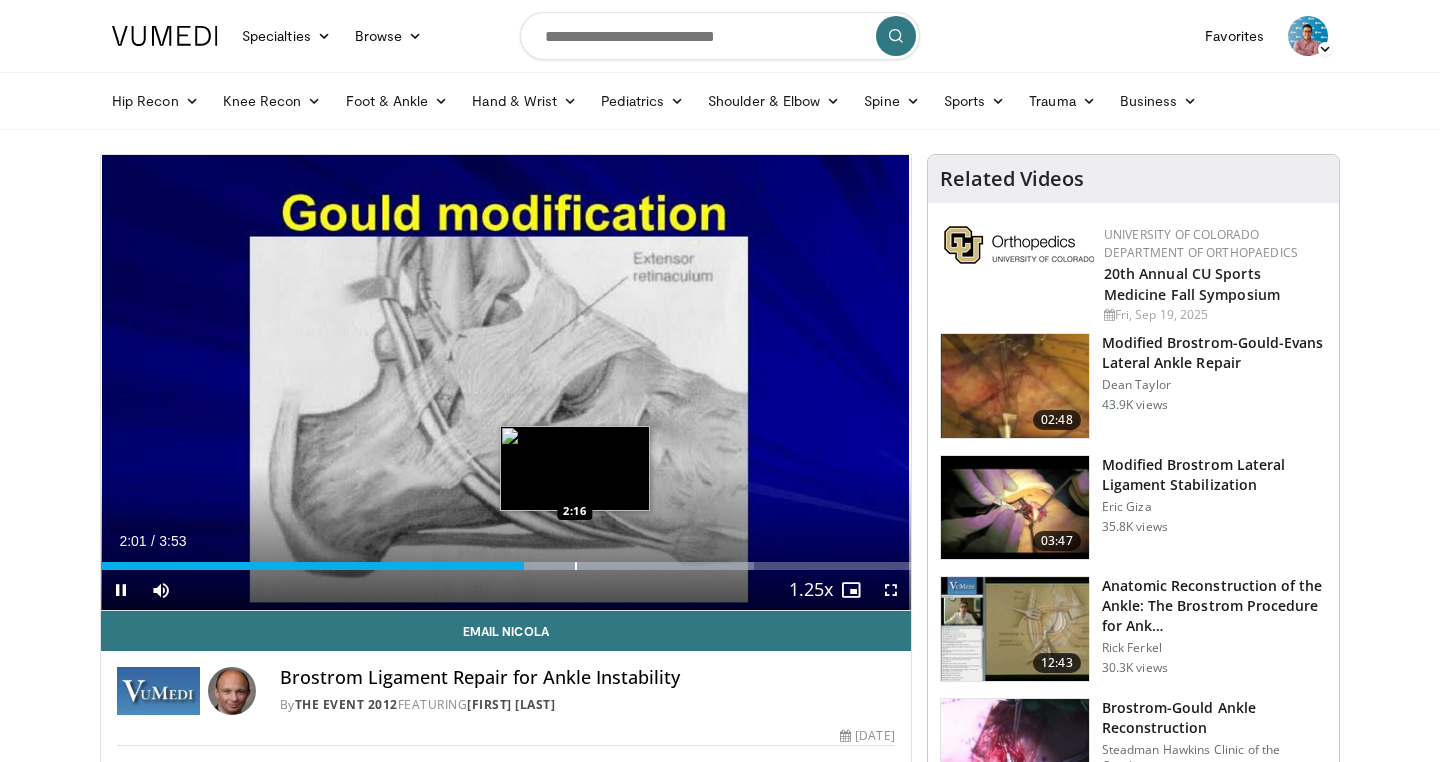 click on "Loaded :  80.68% 2:01 2:16" at bounding box center [506, 560] 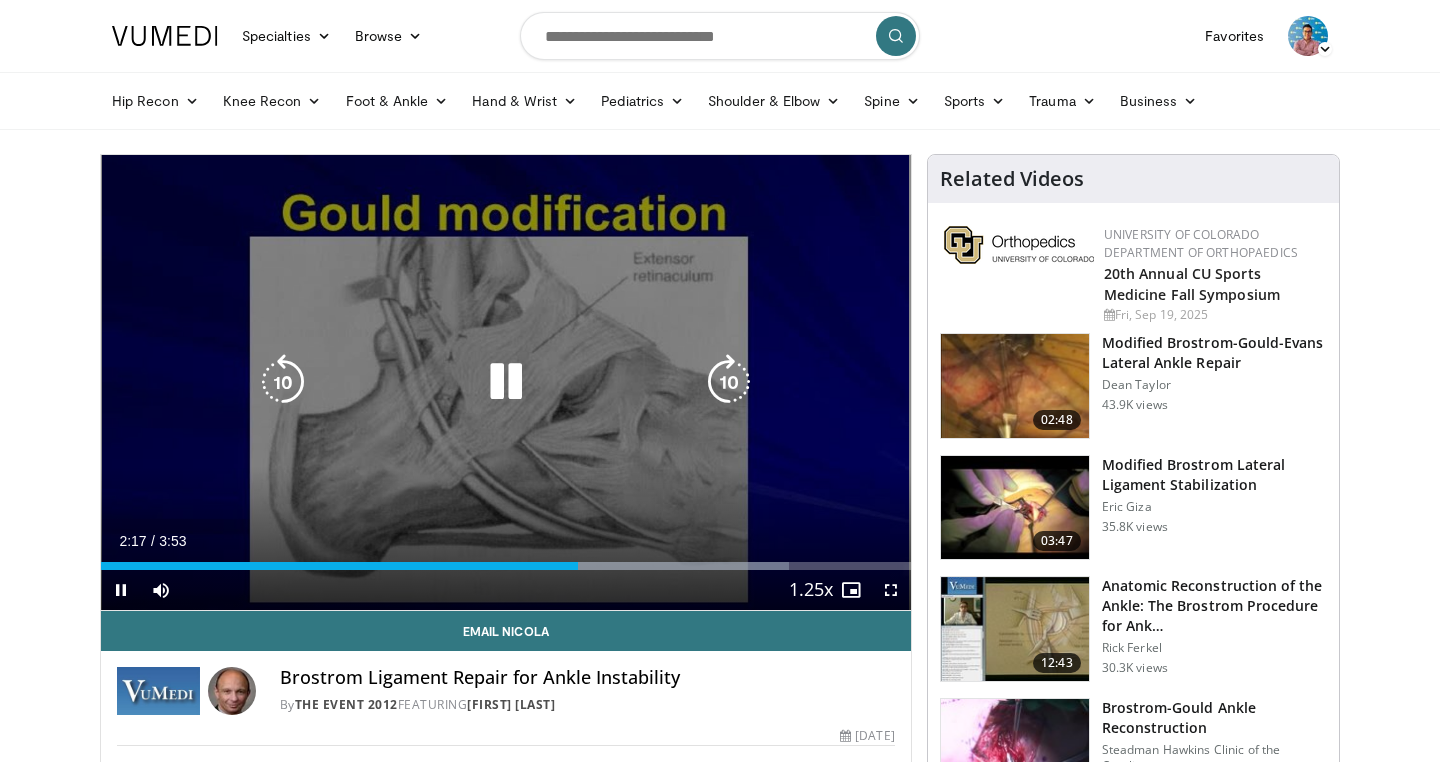 click on "Loaded :  84.93% 2:17 2:16" at bounding box center [506, 560] 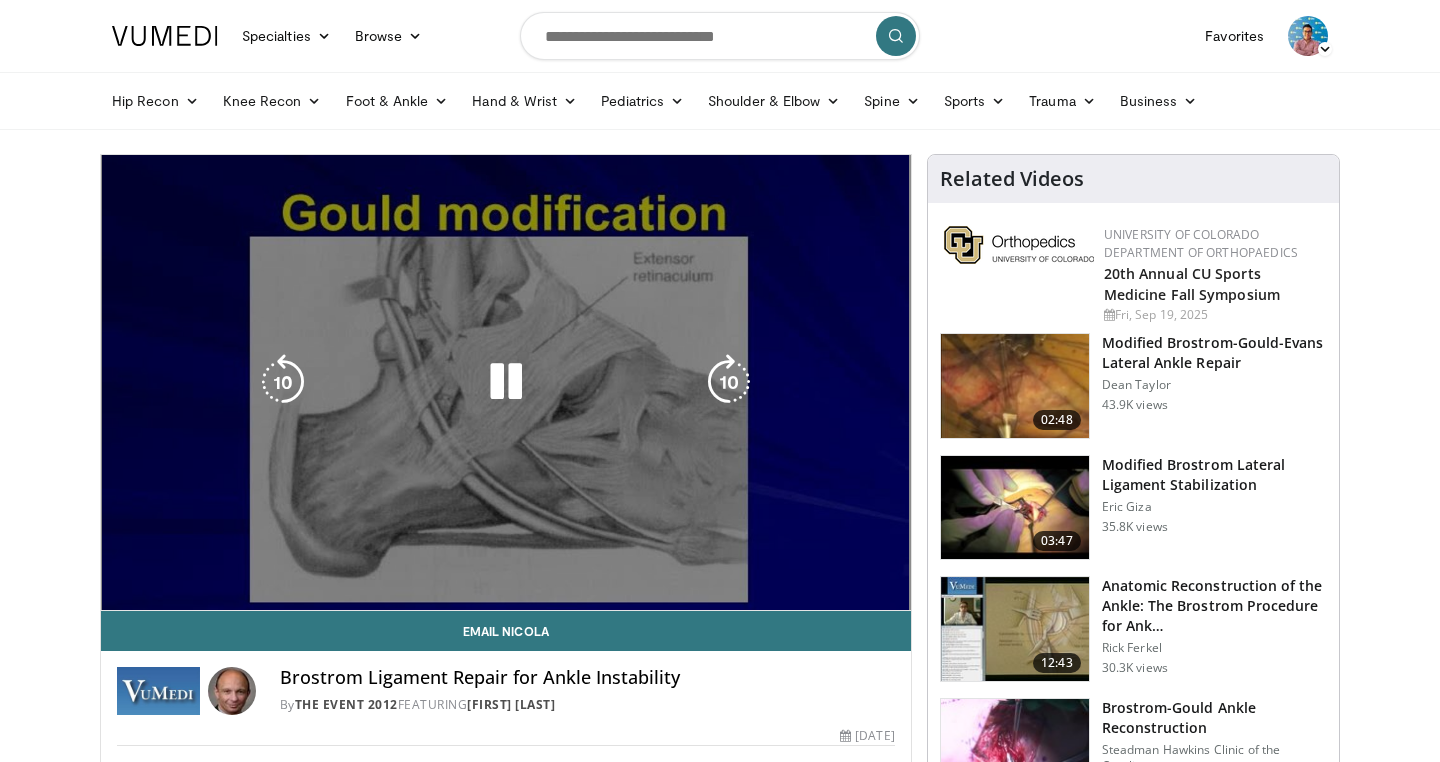 click at bounding box center [668, 606] 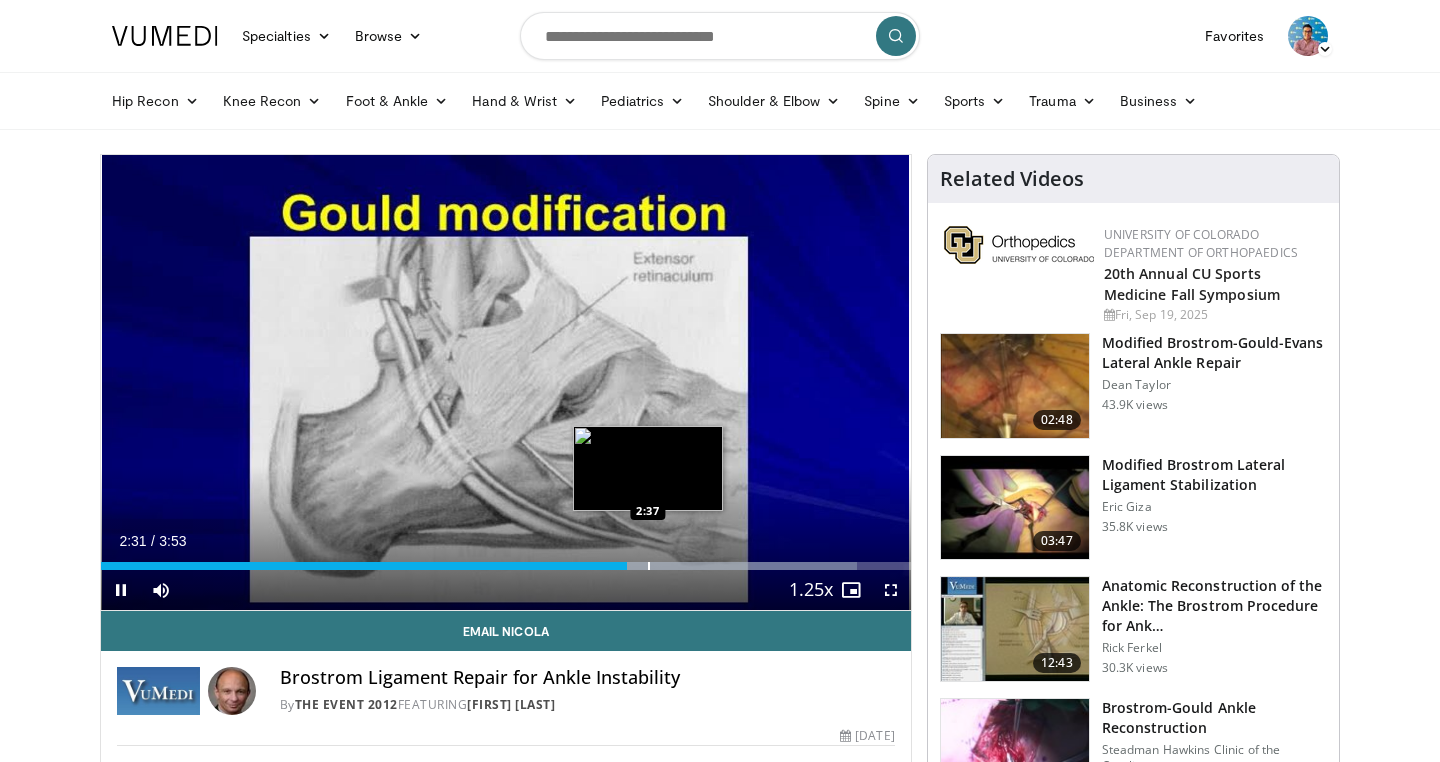 click on "Loaded :  93.42% 2:31 2:37" at bounding box center [506, 560] 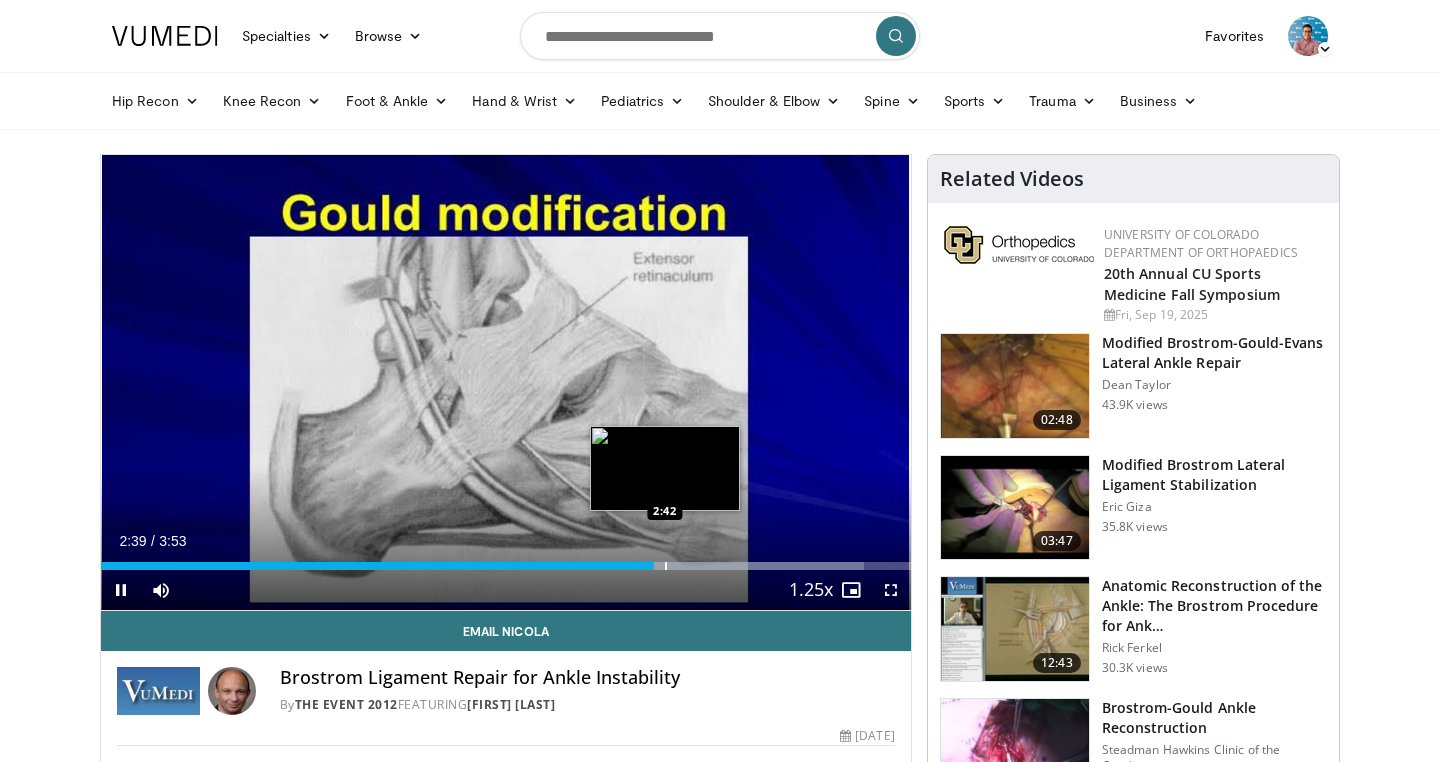 click at bounding box center [666, 566] 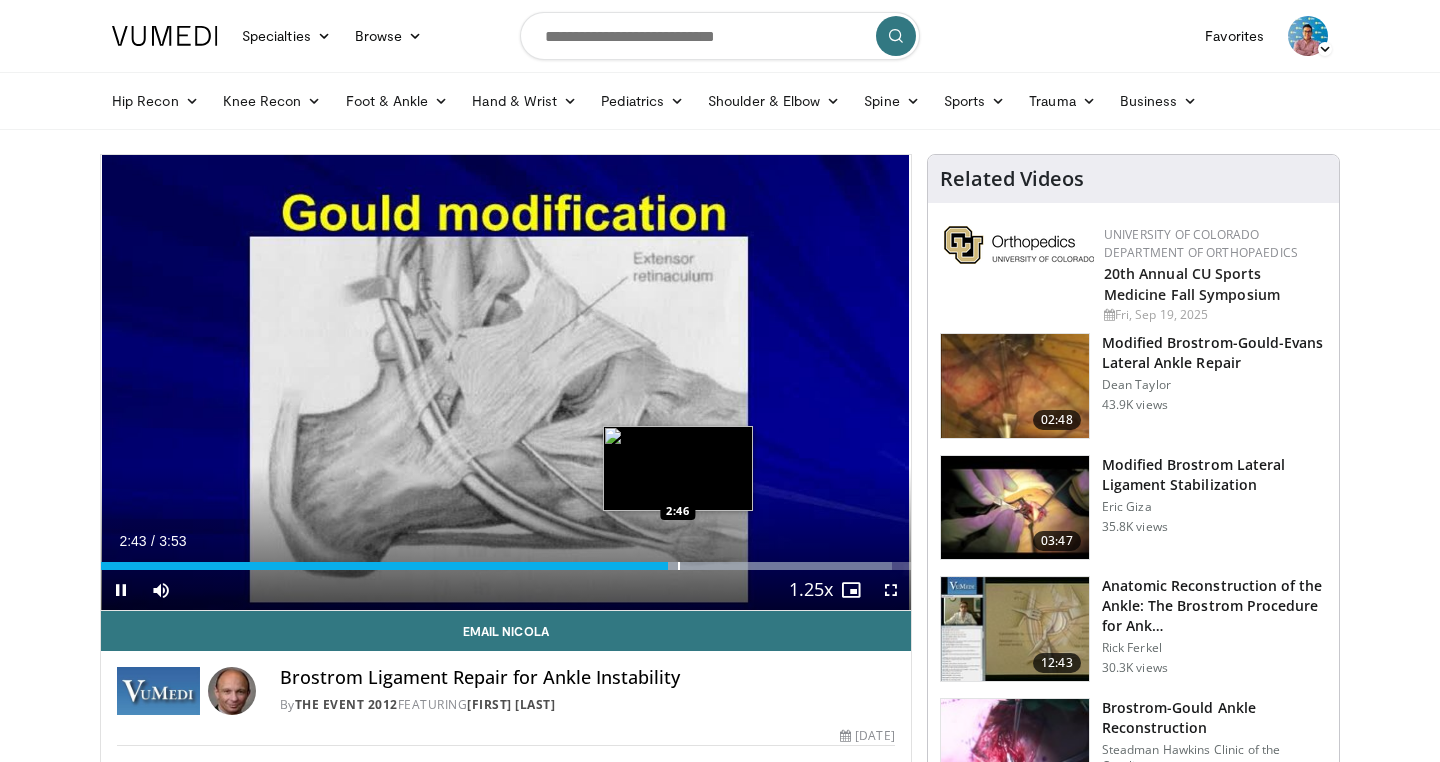 click at bounding box center (679, 566) 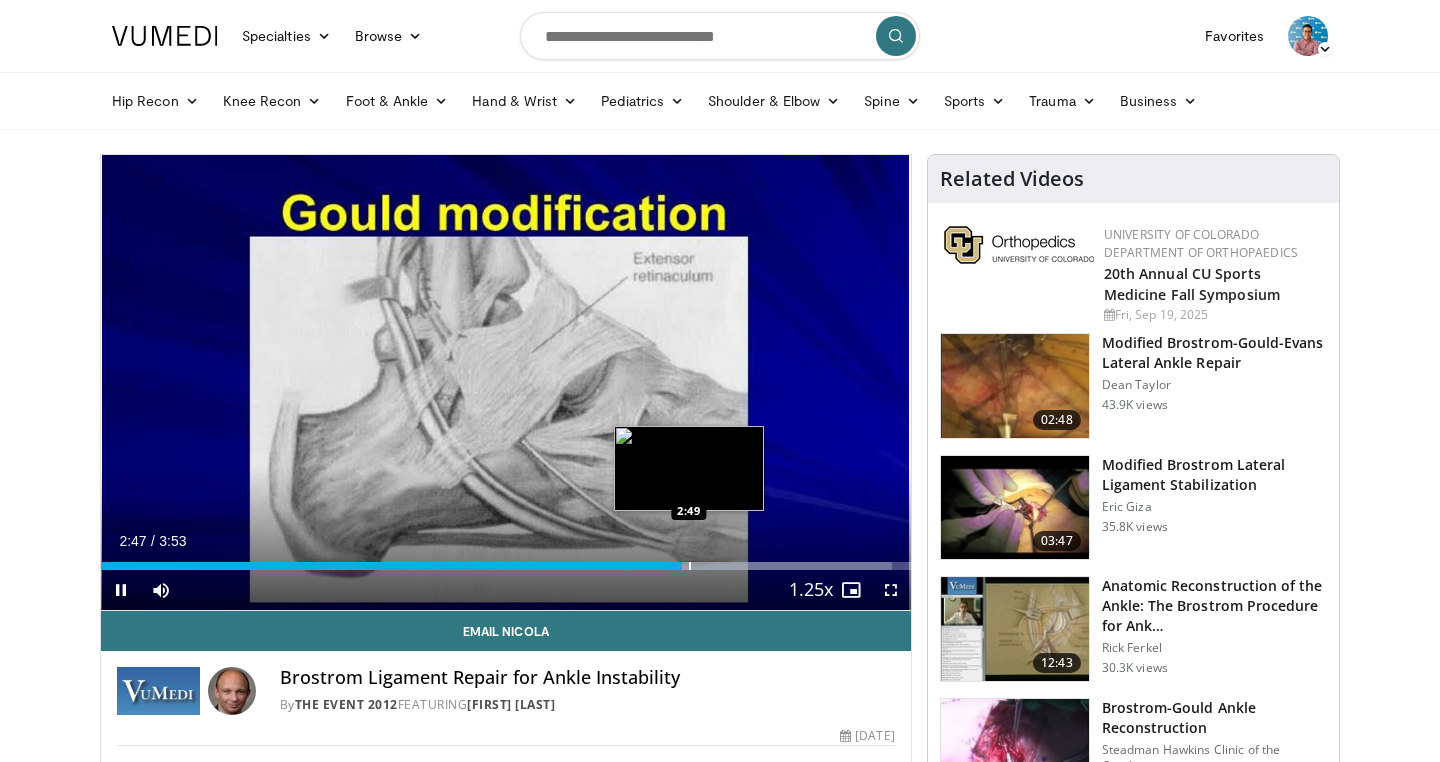 click at bounding box center [690, 566] 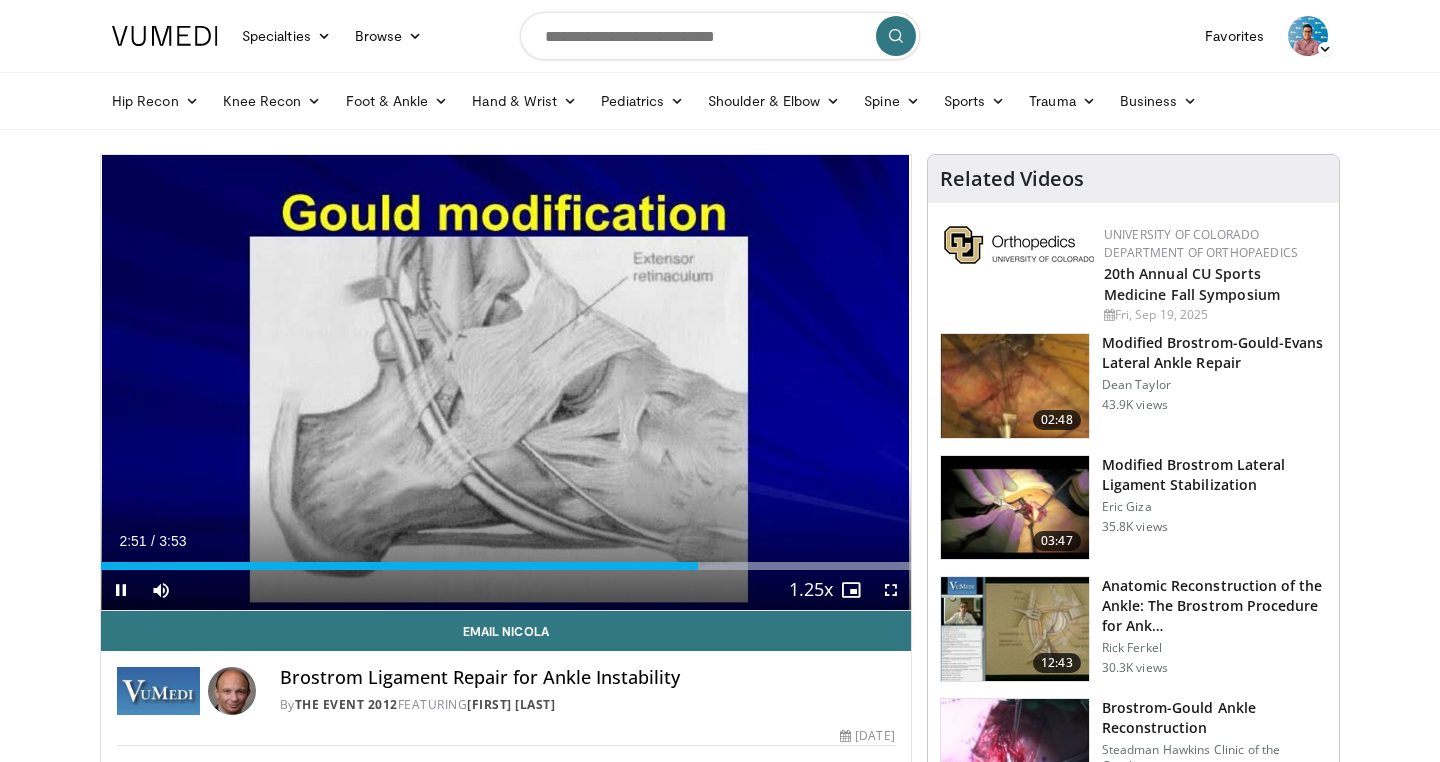 click on "Current Time  2:51 / Duration  3:53 Pause Skip Backward Skip Forward Mute Loaded :  100.00% 2:51 2:50 Stream Type  LIVE Seek to live, currently behind live LIVE   1.25x Playback Rate 0.5x 0.75x 1x 1.25x , selected 1.5x 1.75x 2x Chapters Chapters Descriptions descriptions off , selected Captions captions settings , opens captions settings dialog captions off , selected Audio Track en (Main) , selected Fullscreen Enable picture-in-picture mode" at bounding box center [506, 590] 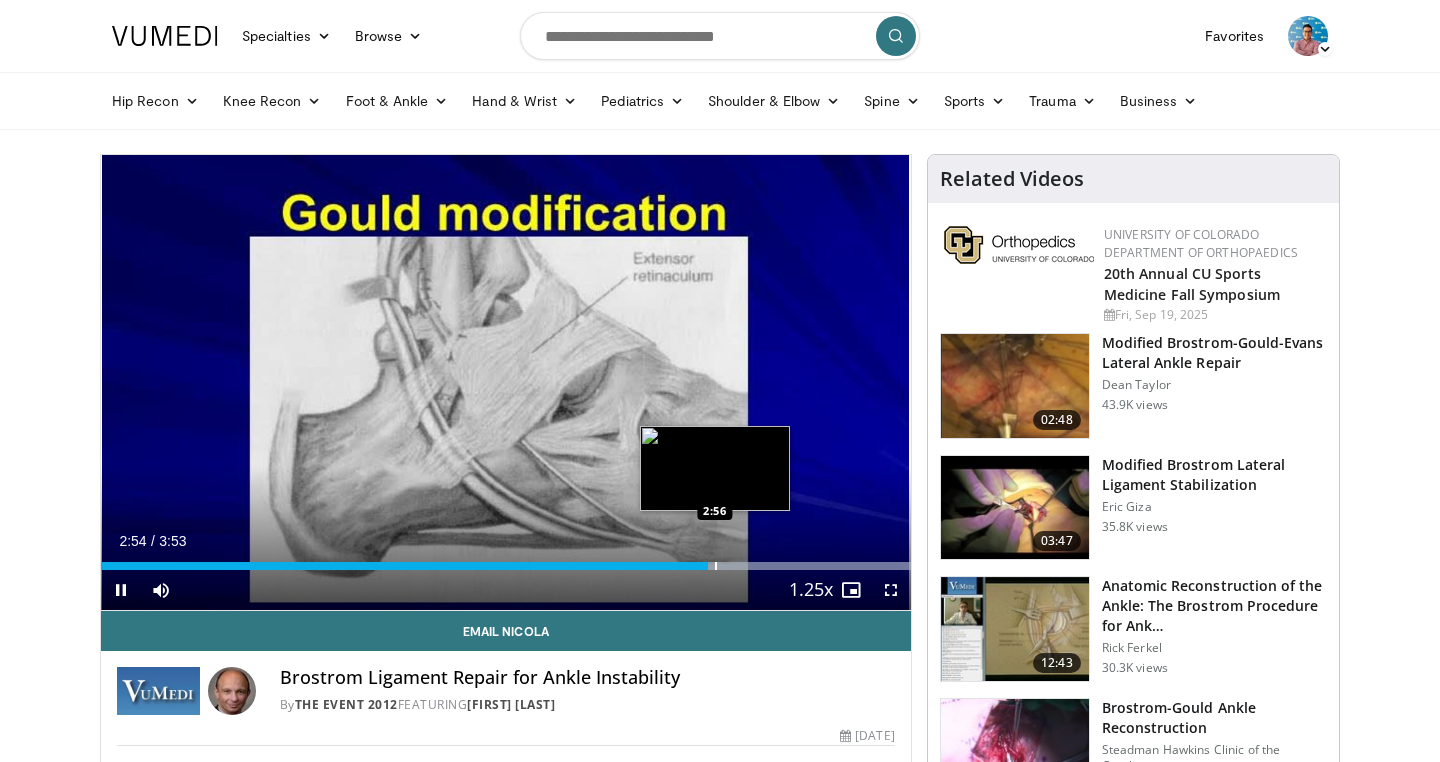 click at bounding box center [716, 566] 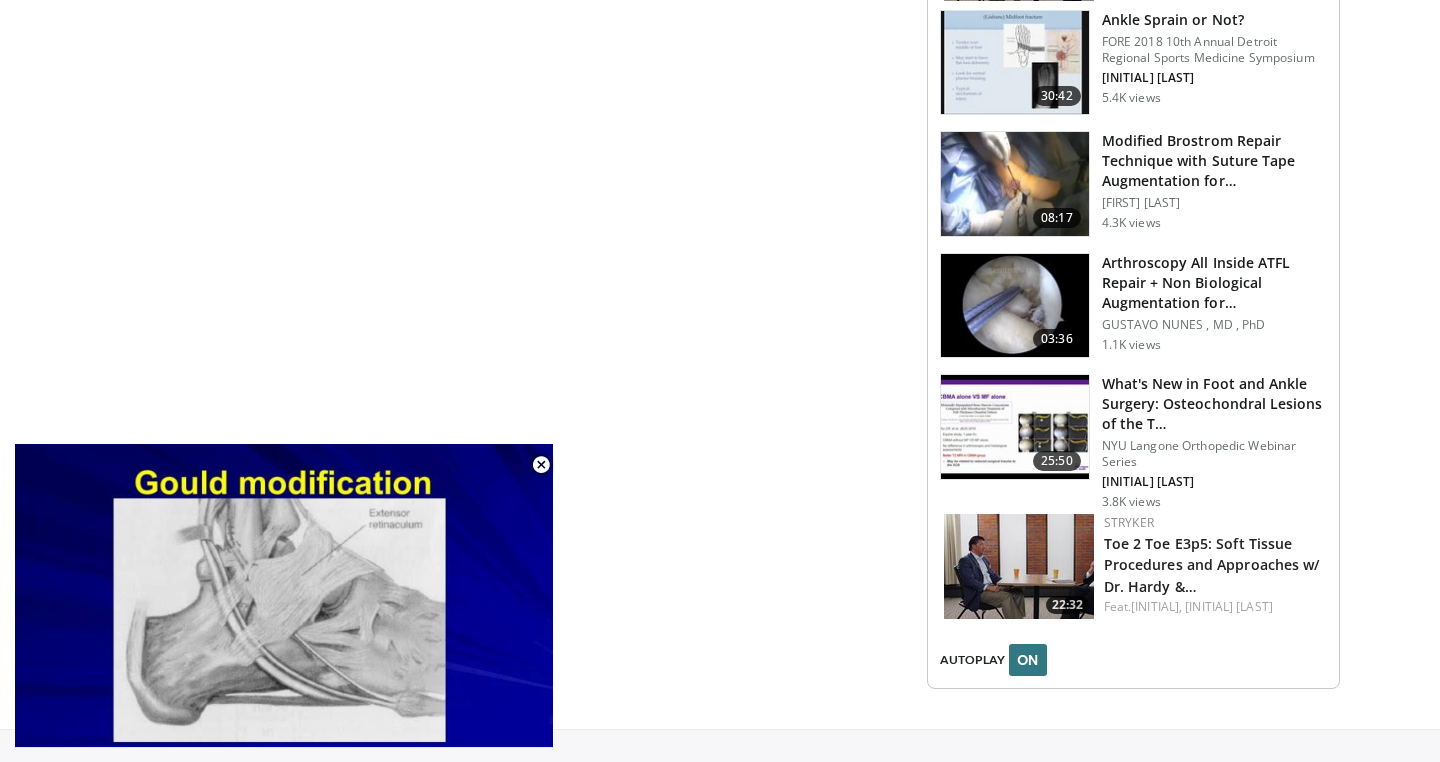 scroll, scrollTop: 2311, scrollLeft: 0, axis: vertical 